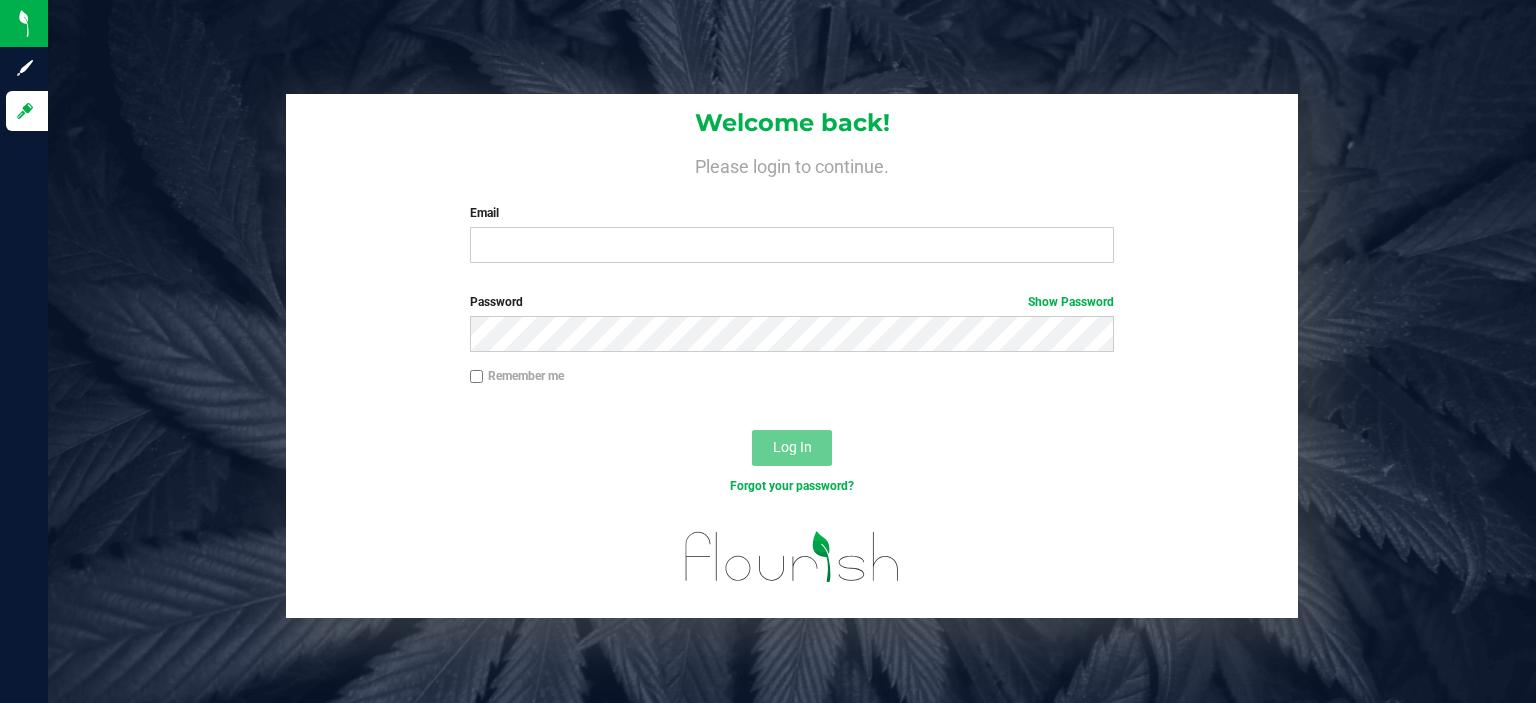 scroll, scrollTop: 0, scrollLeft: 0, axis: both 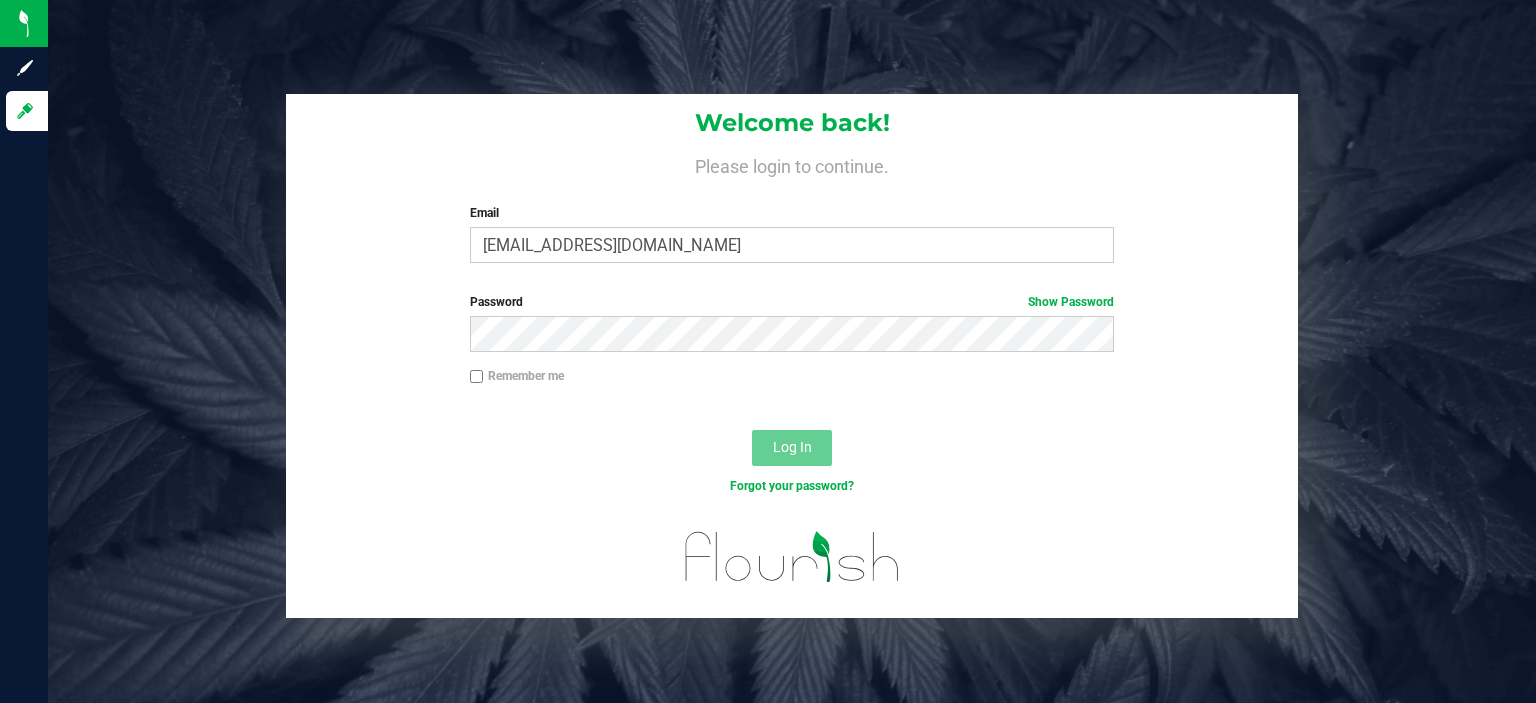 type on "[EMAIL_ADDRESS][DOMAIN_NAME]" 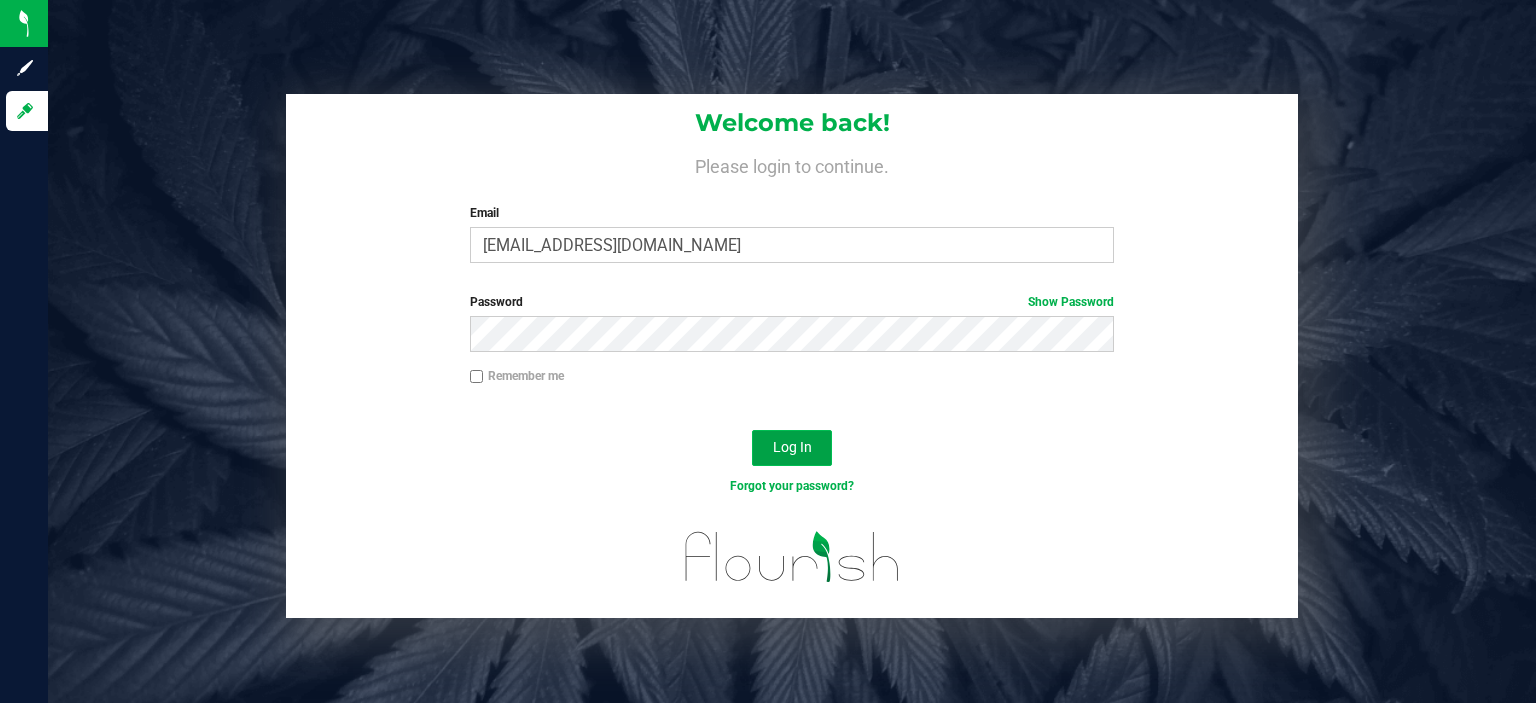 click on "Log In" at bounding box center [792, 448] 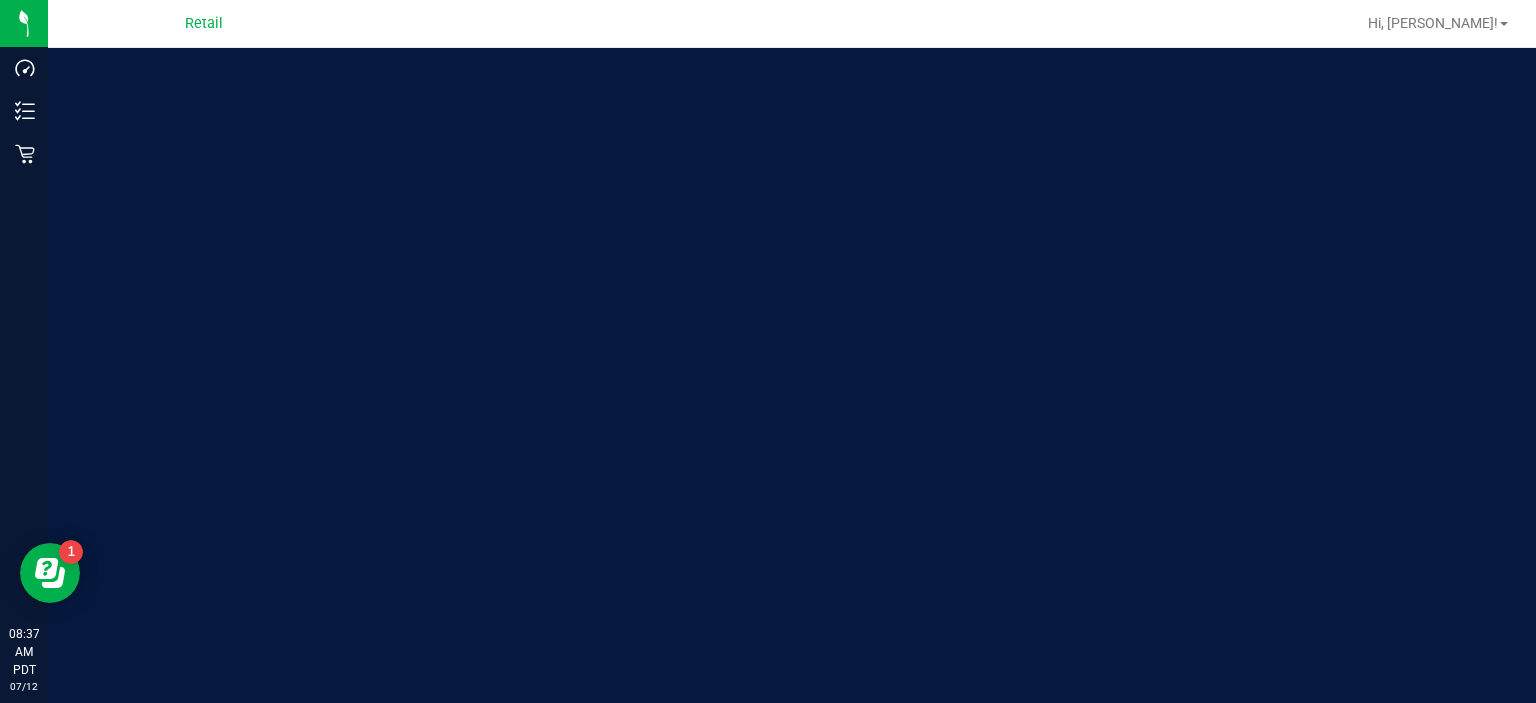 scroll, scrollTop: 0, scrollLeft: 0, axis: both 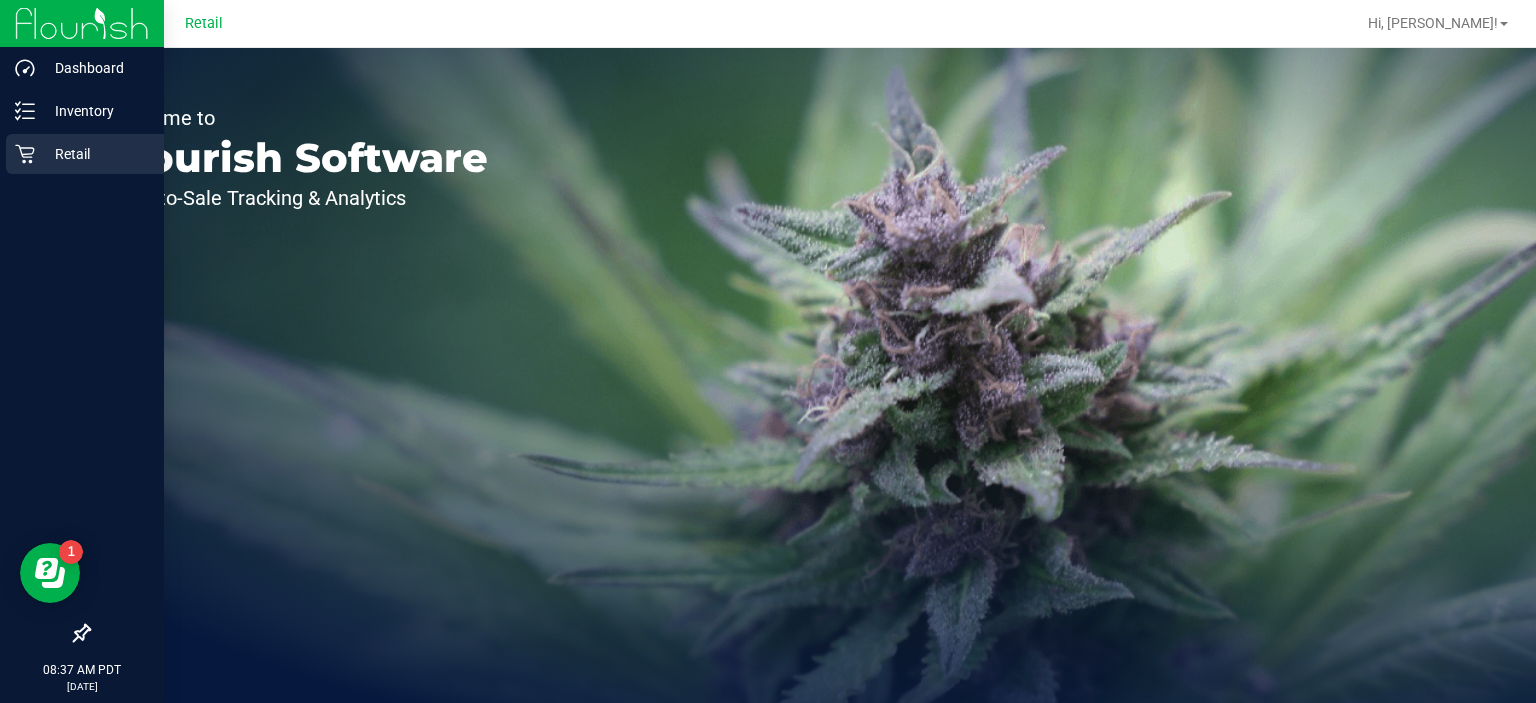 click on "Retail" at bounding box center (85, 154) 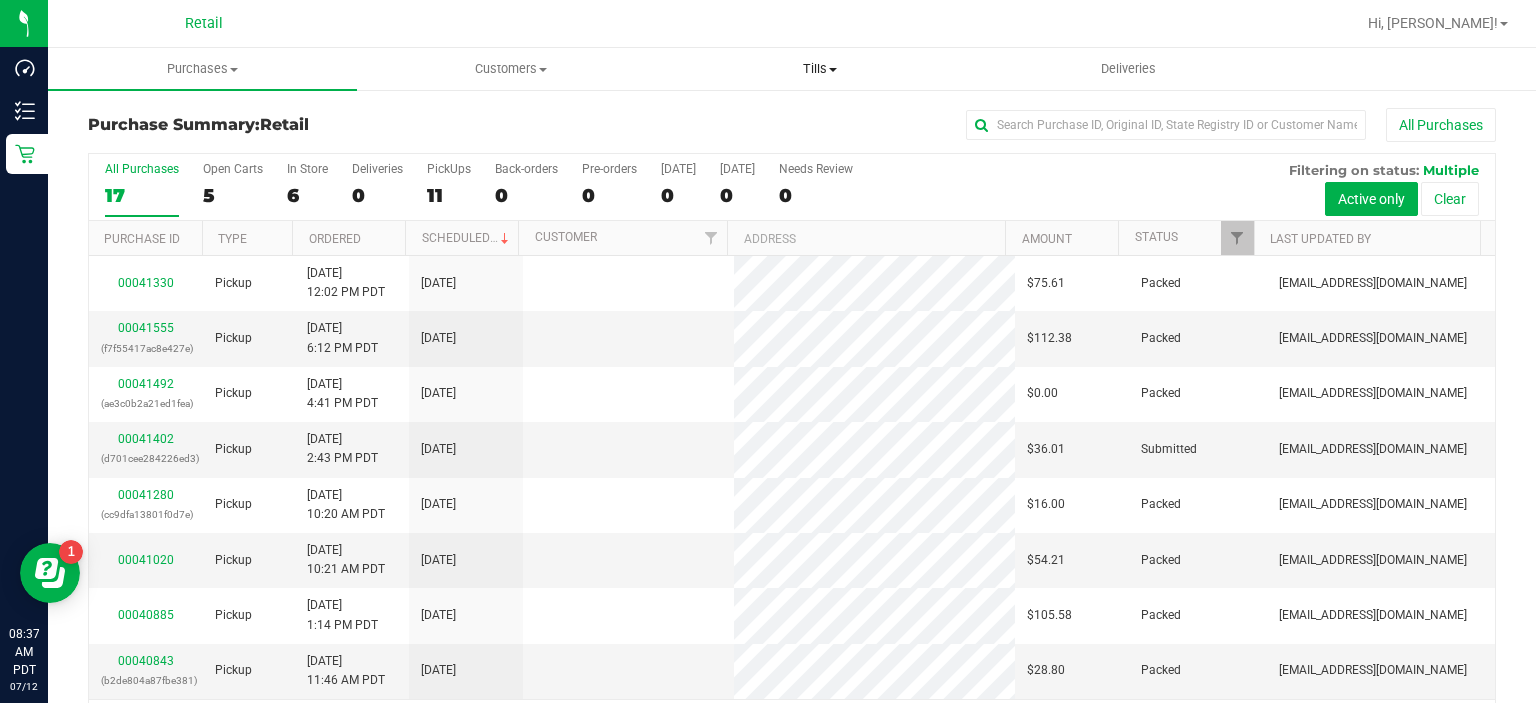 click on "Tills" at bounding box center (819, 69) 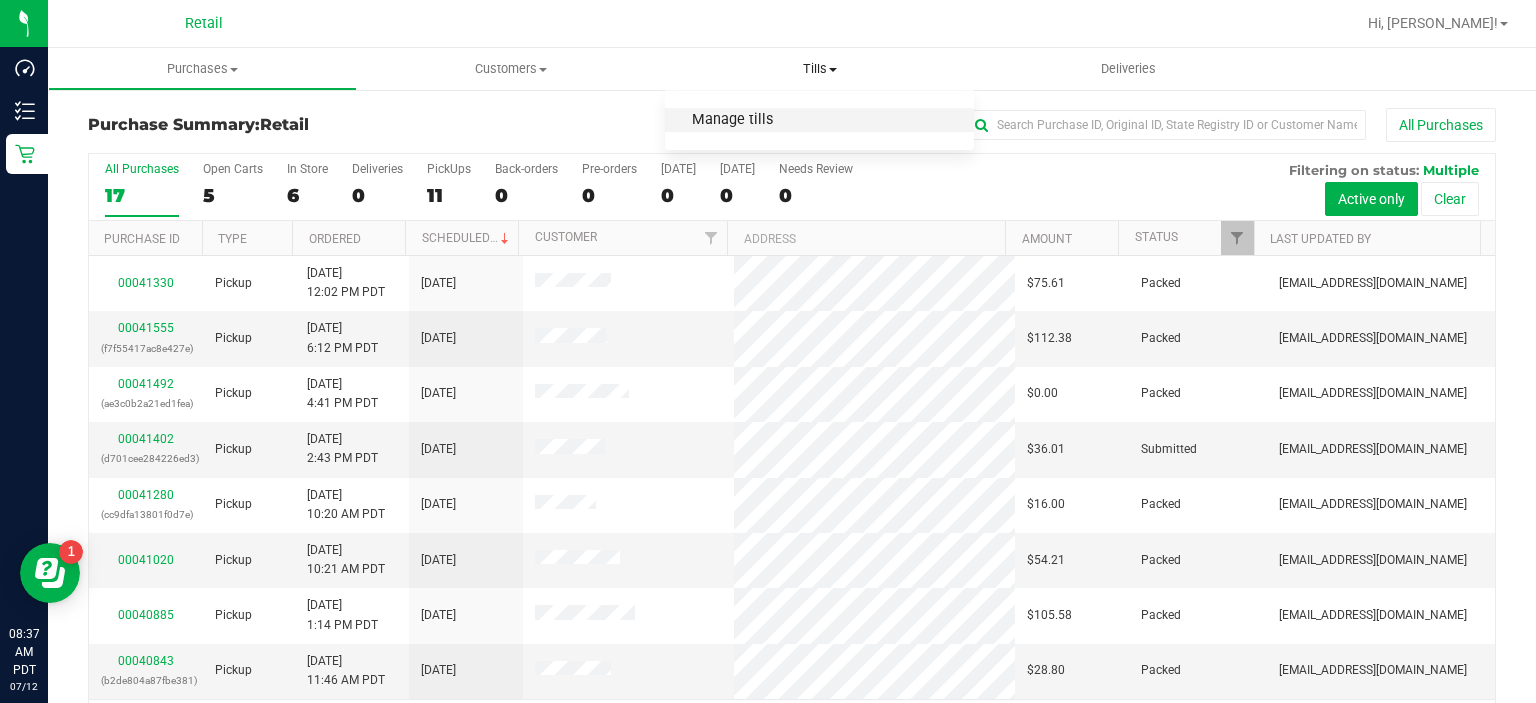 click on "Manage tills" at bounding box center [732, 120] 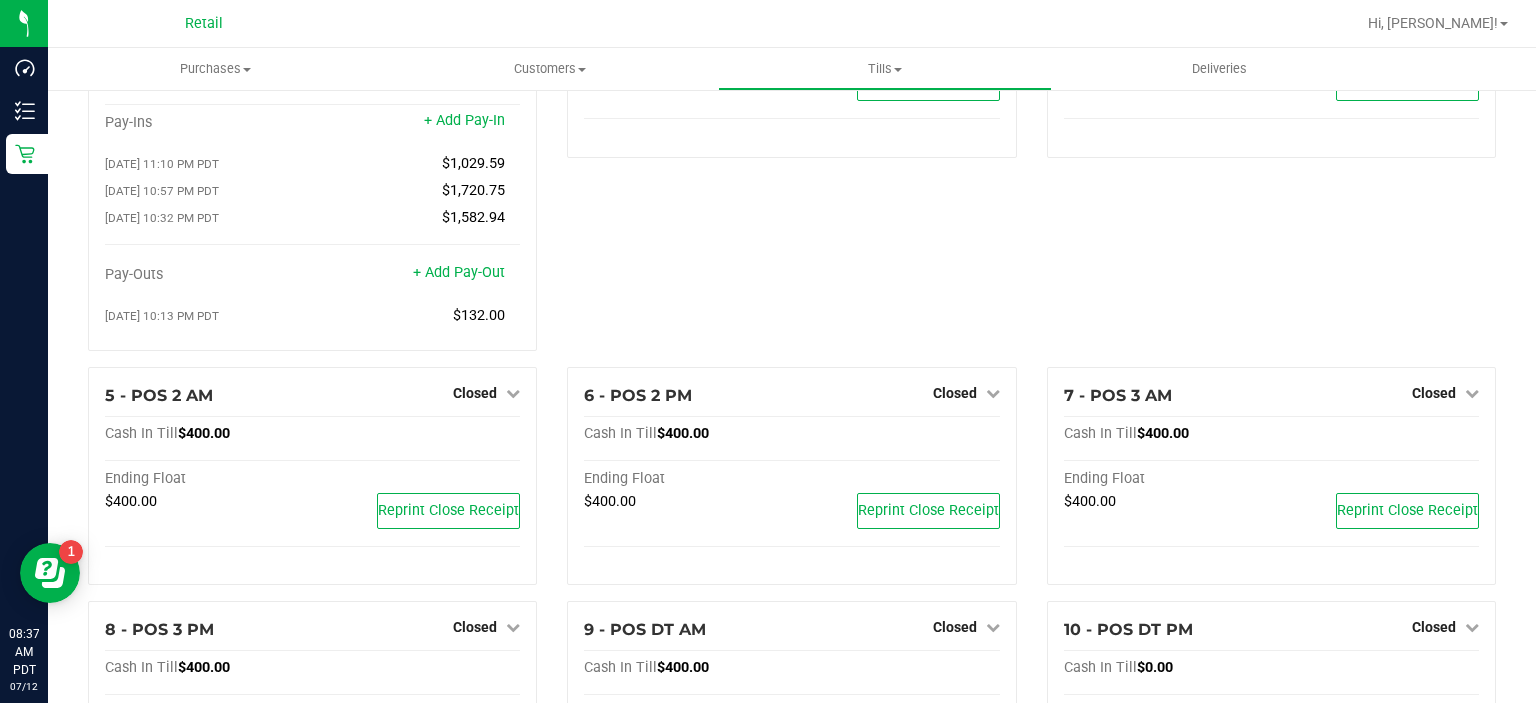 scroll, scrollTop: 324, scrollLeft: 0, axis: vertical 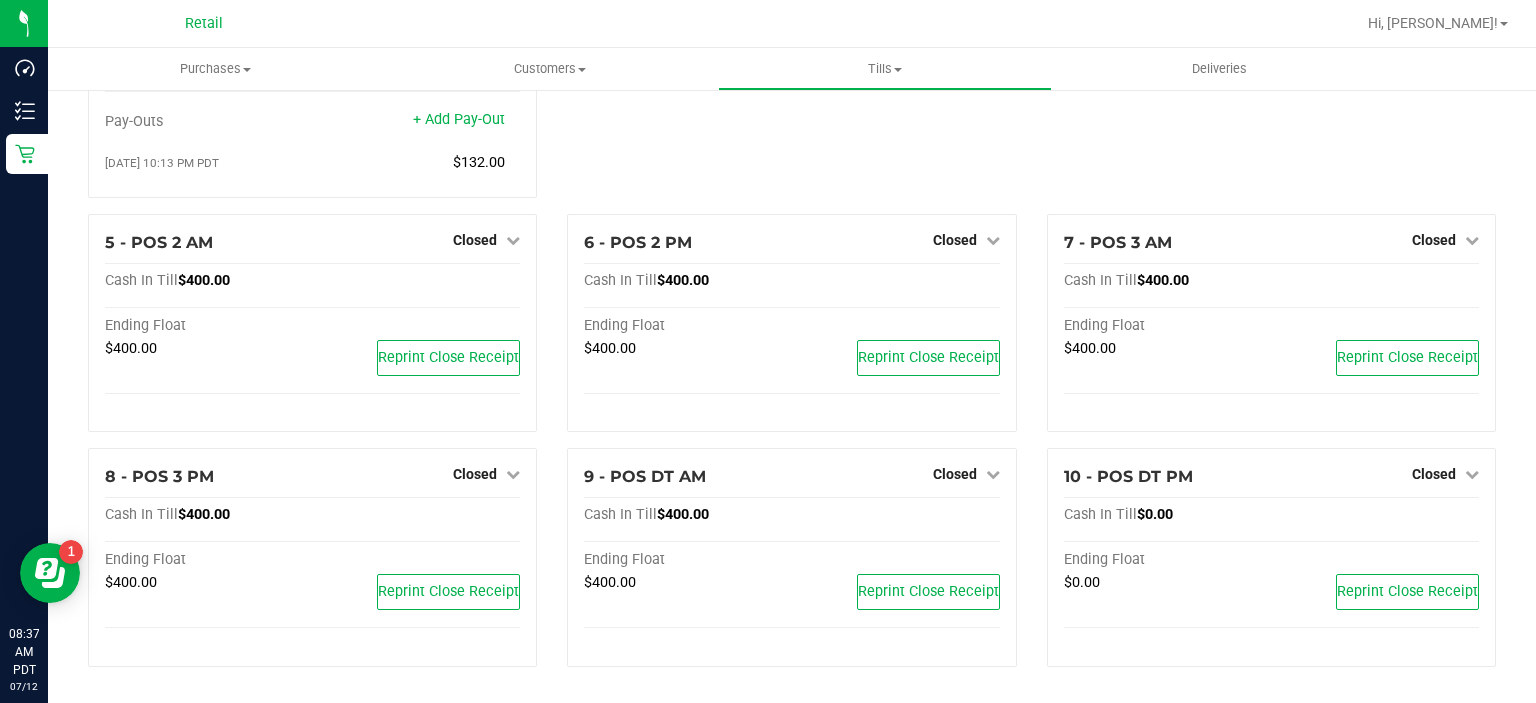 click on "Closed" at bounding box center (1434, 240) 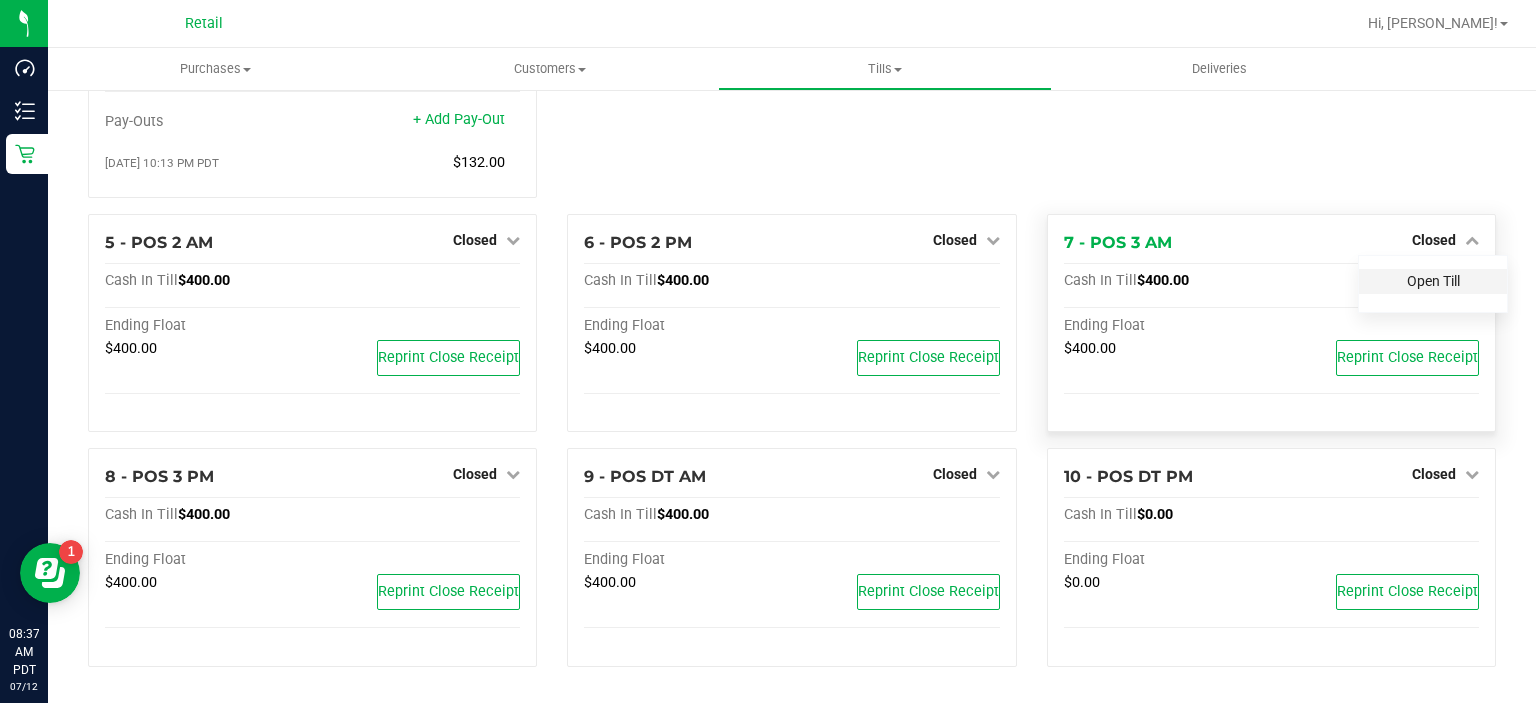 click on "Open Till" at bounding box center (1433, 281) 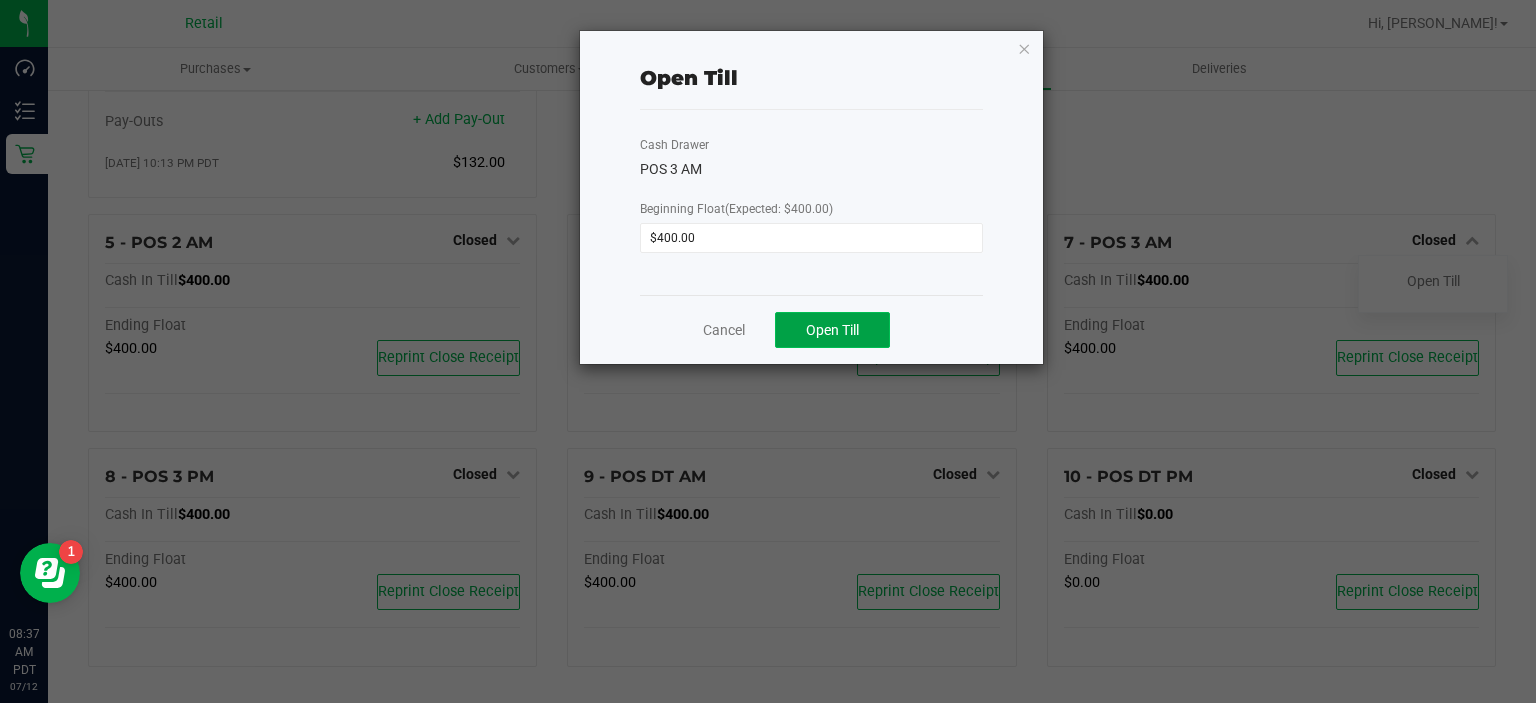 click on "Open Till" 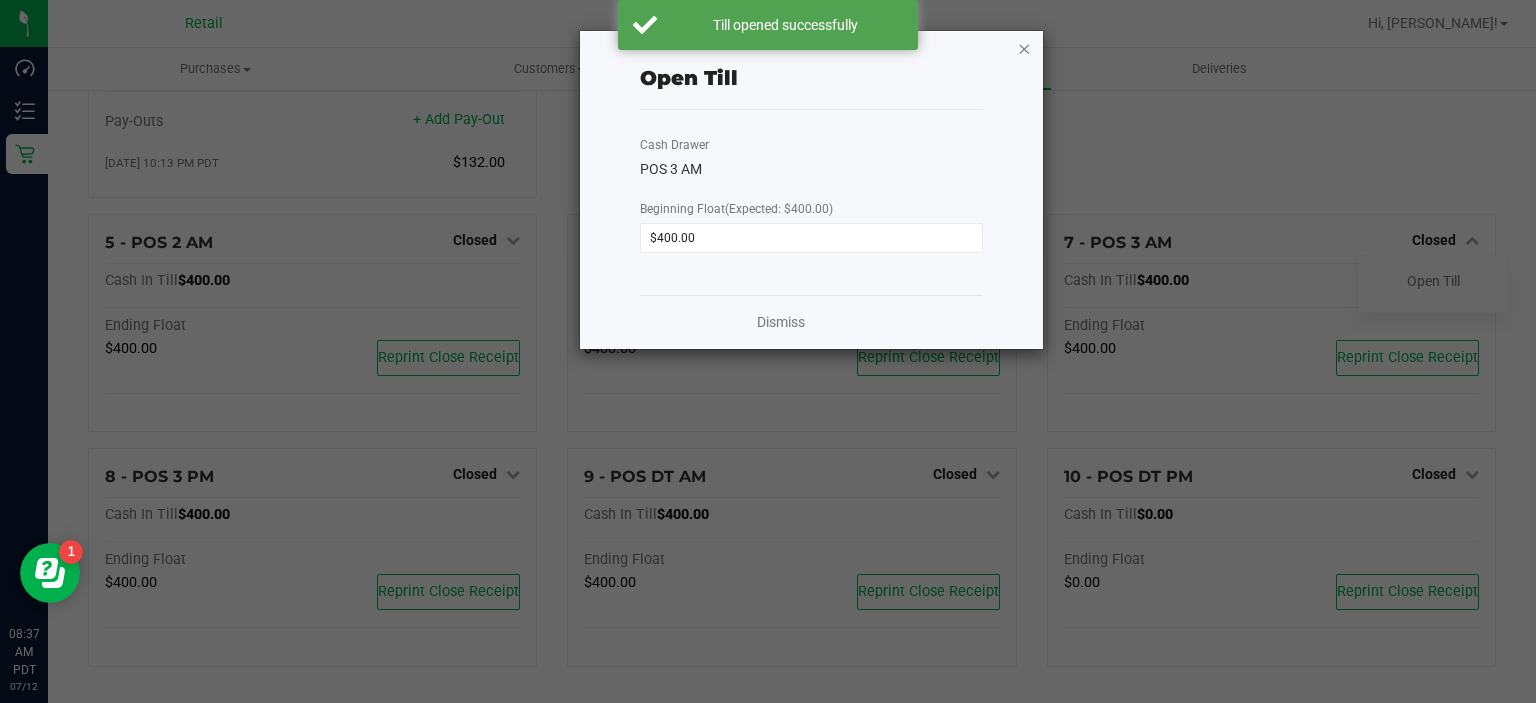 click 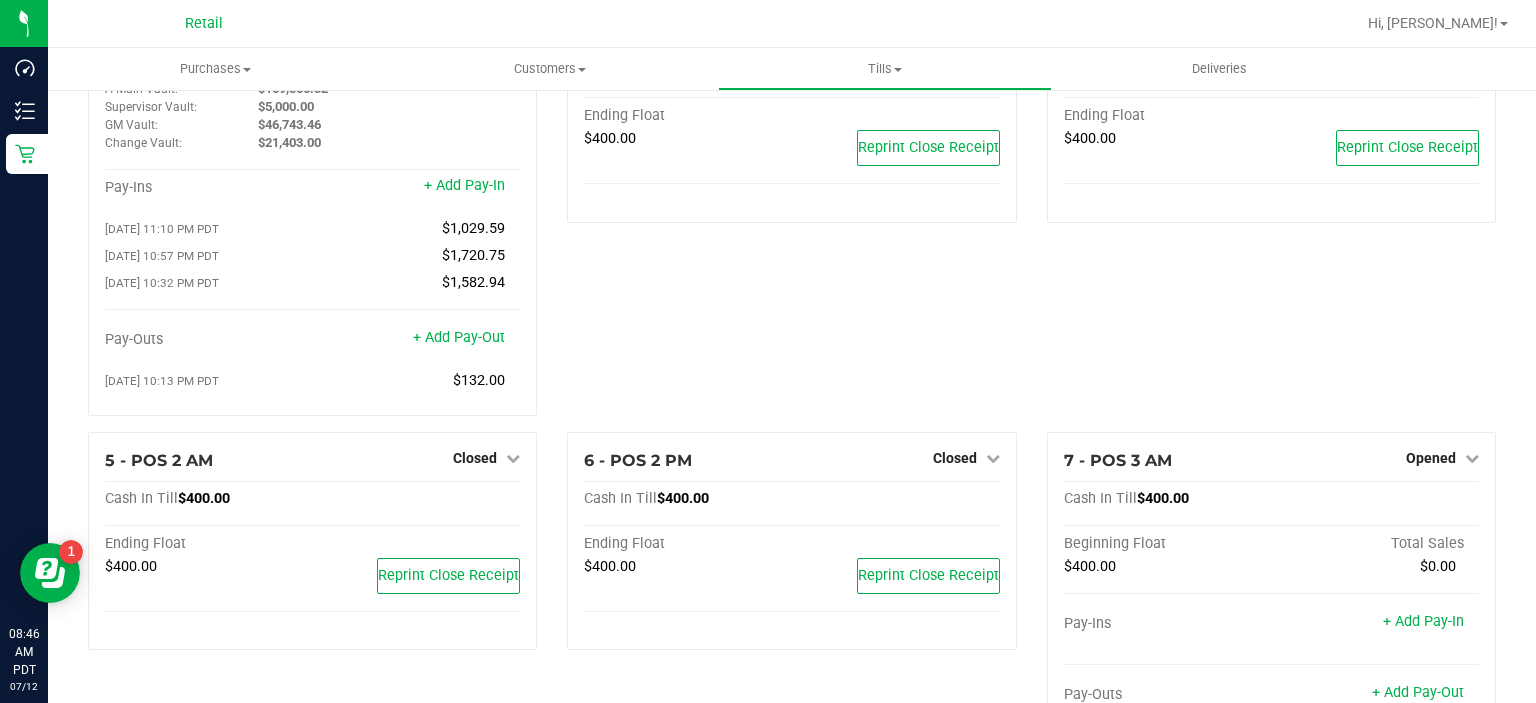 scroll, scrollTop: 33, scrollLeft: 0, axis: vertical 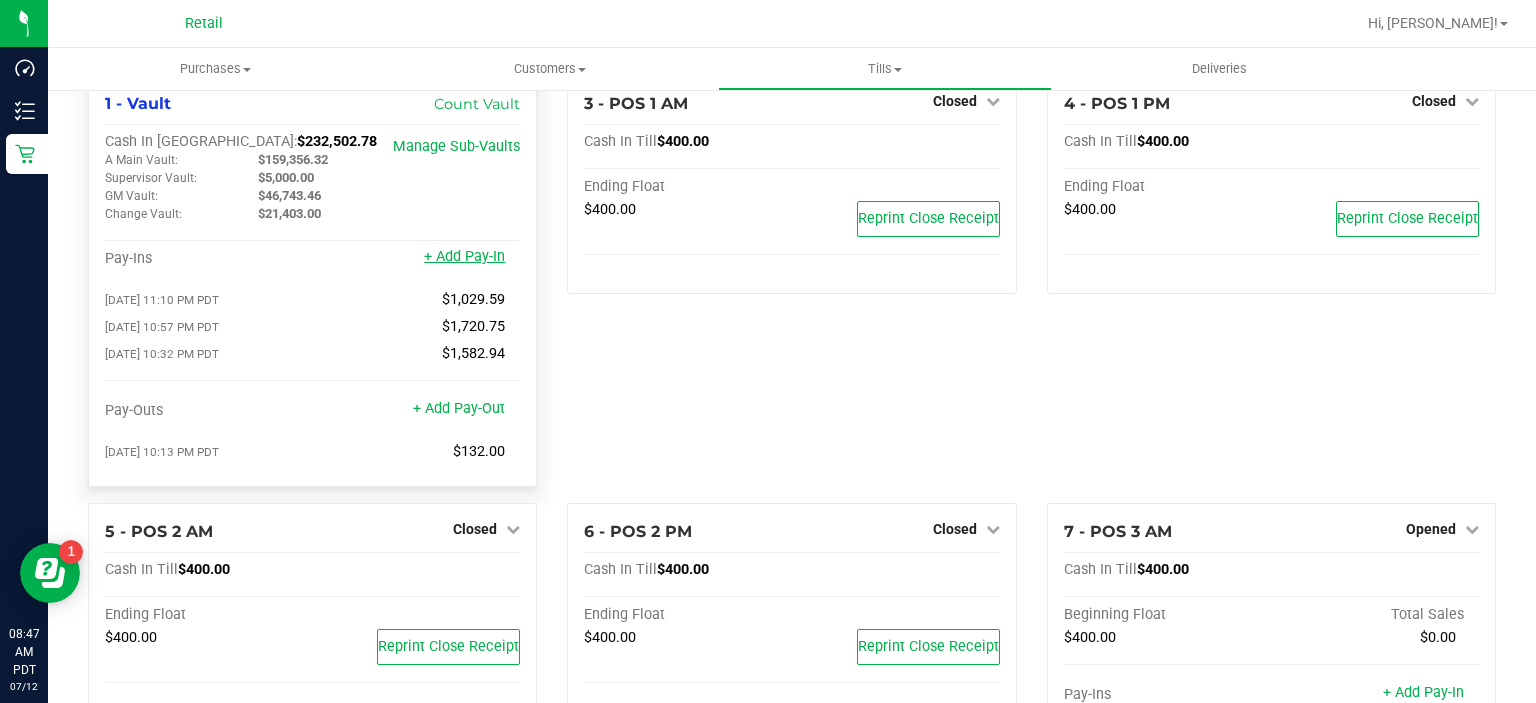 click on "+ Add Pay-In" at bounding box center (464, 256) 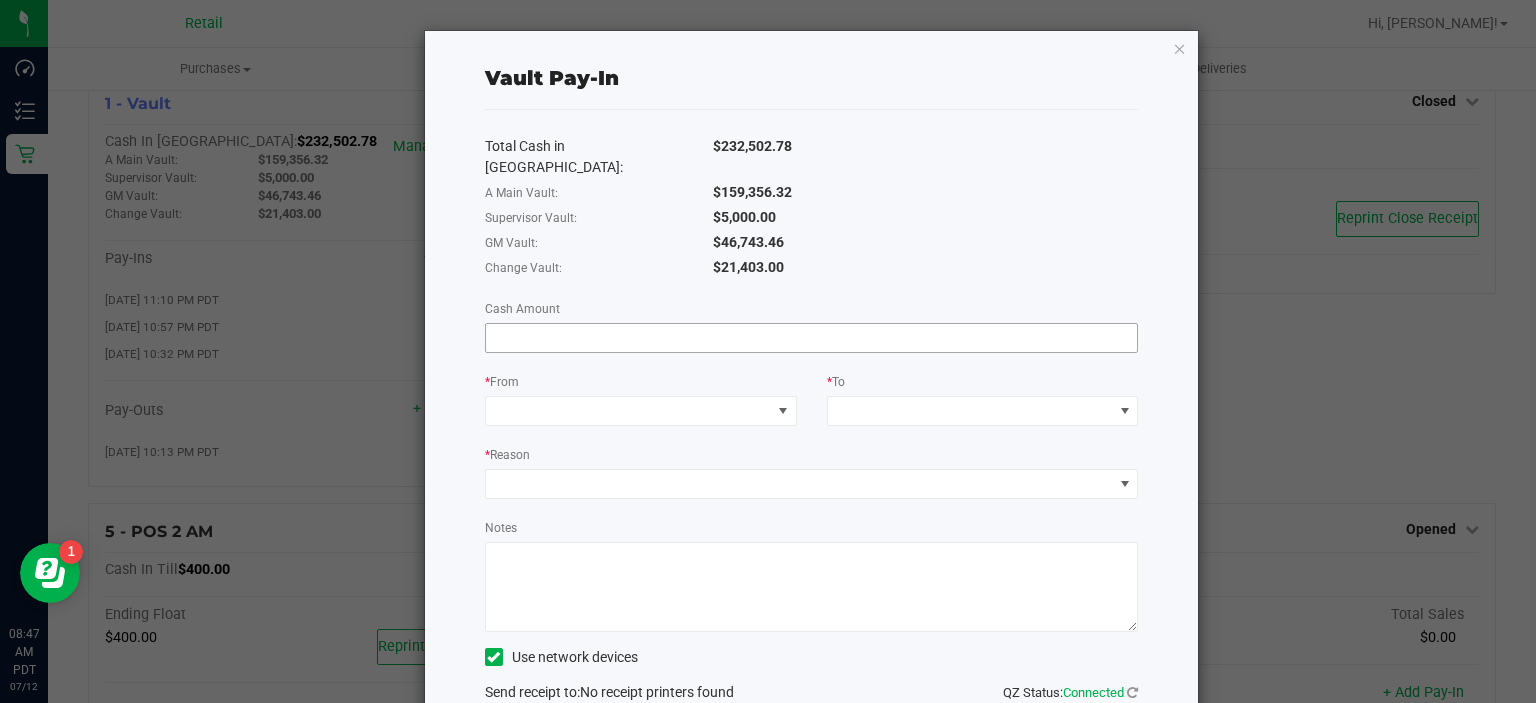 click at bounding box center (812, 338) 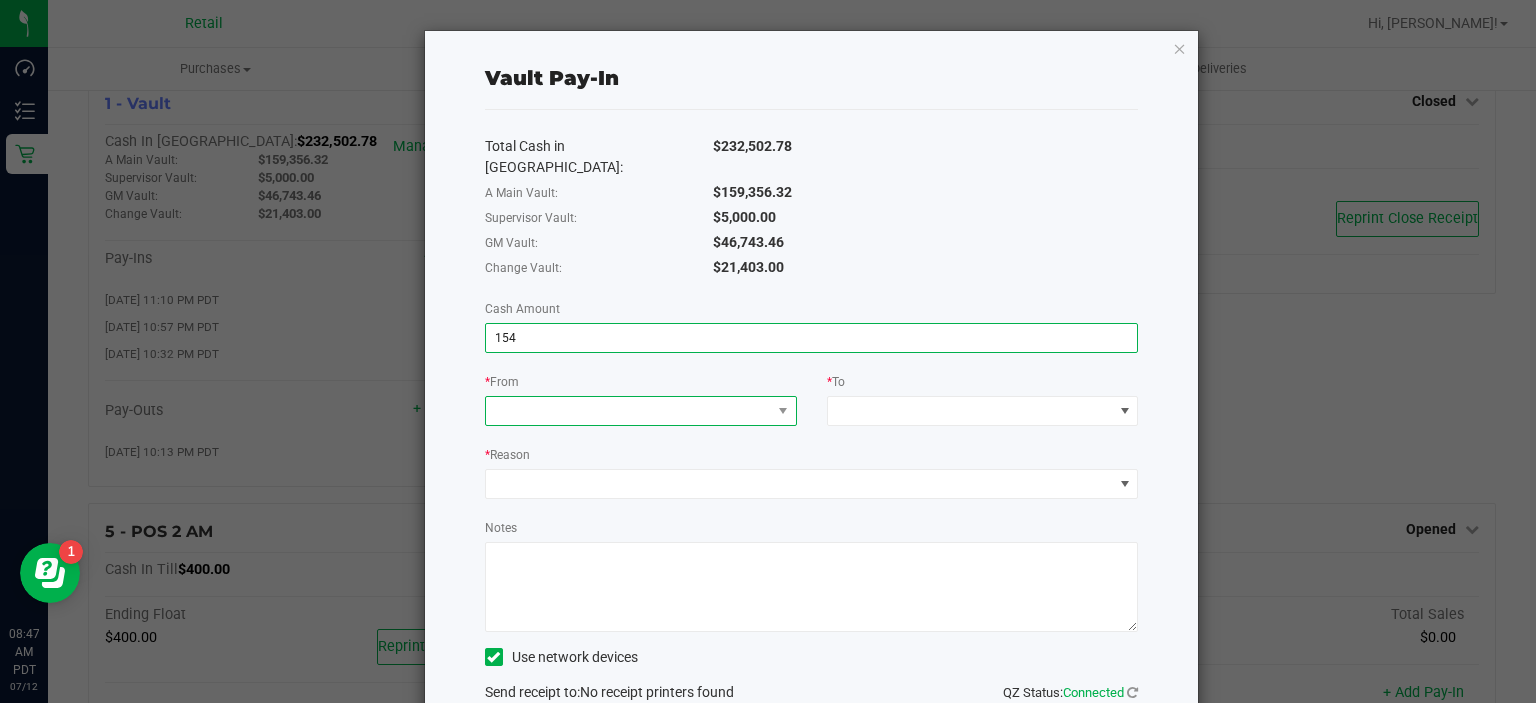 click at bounding box center (628, 411) 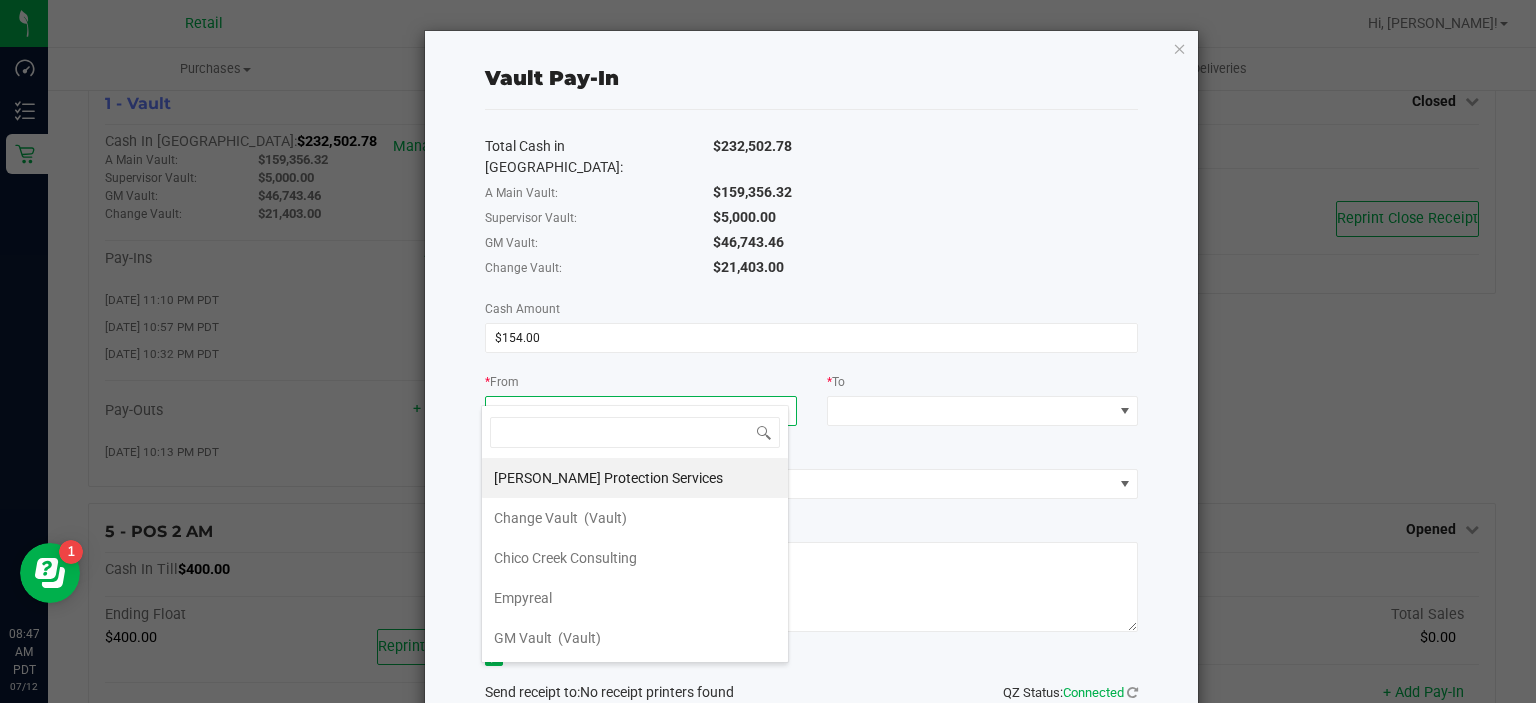 scroll, scrollTop: 99970, scrollLeft: 99692, axis: both 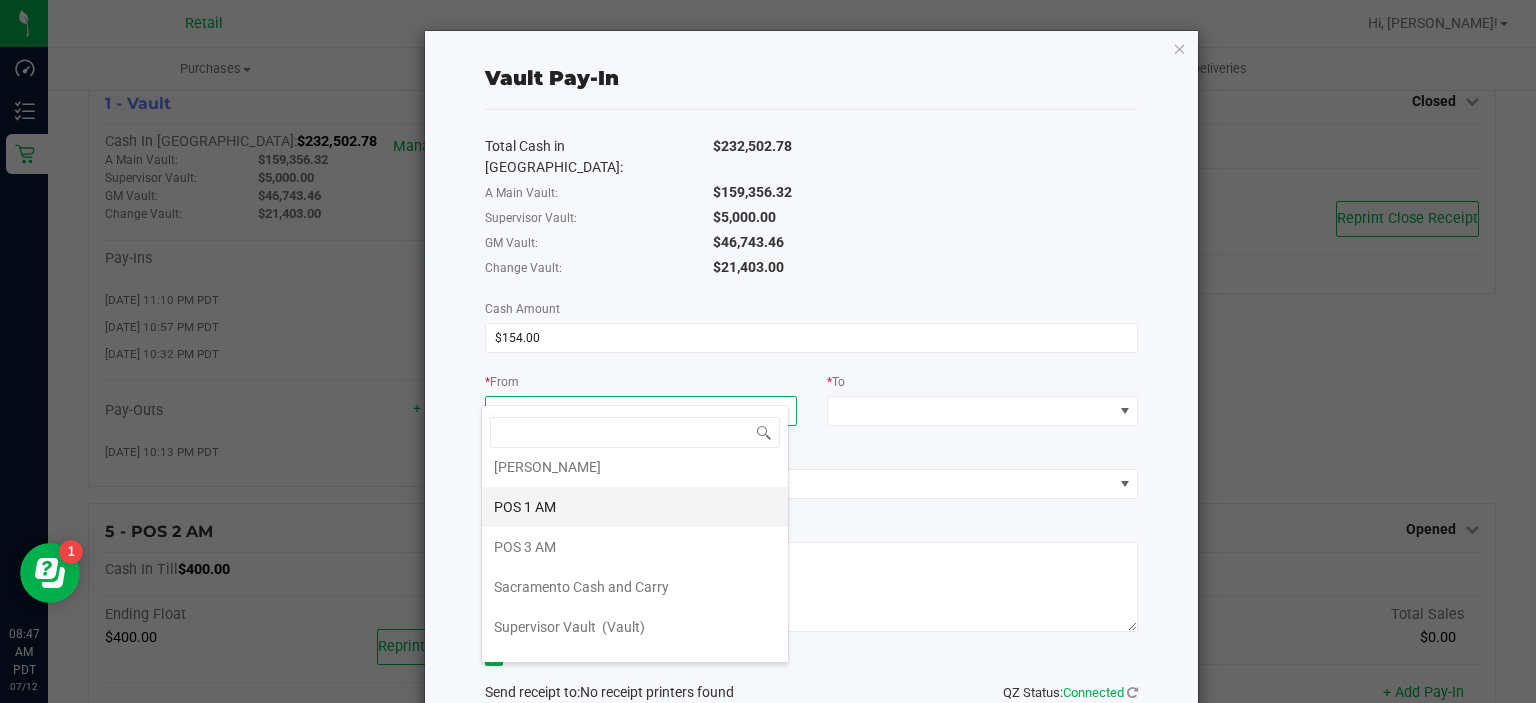 click on "POS 1 AM" at bounding box center [525, 507] 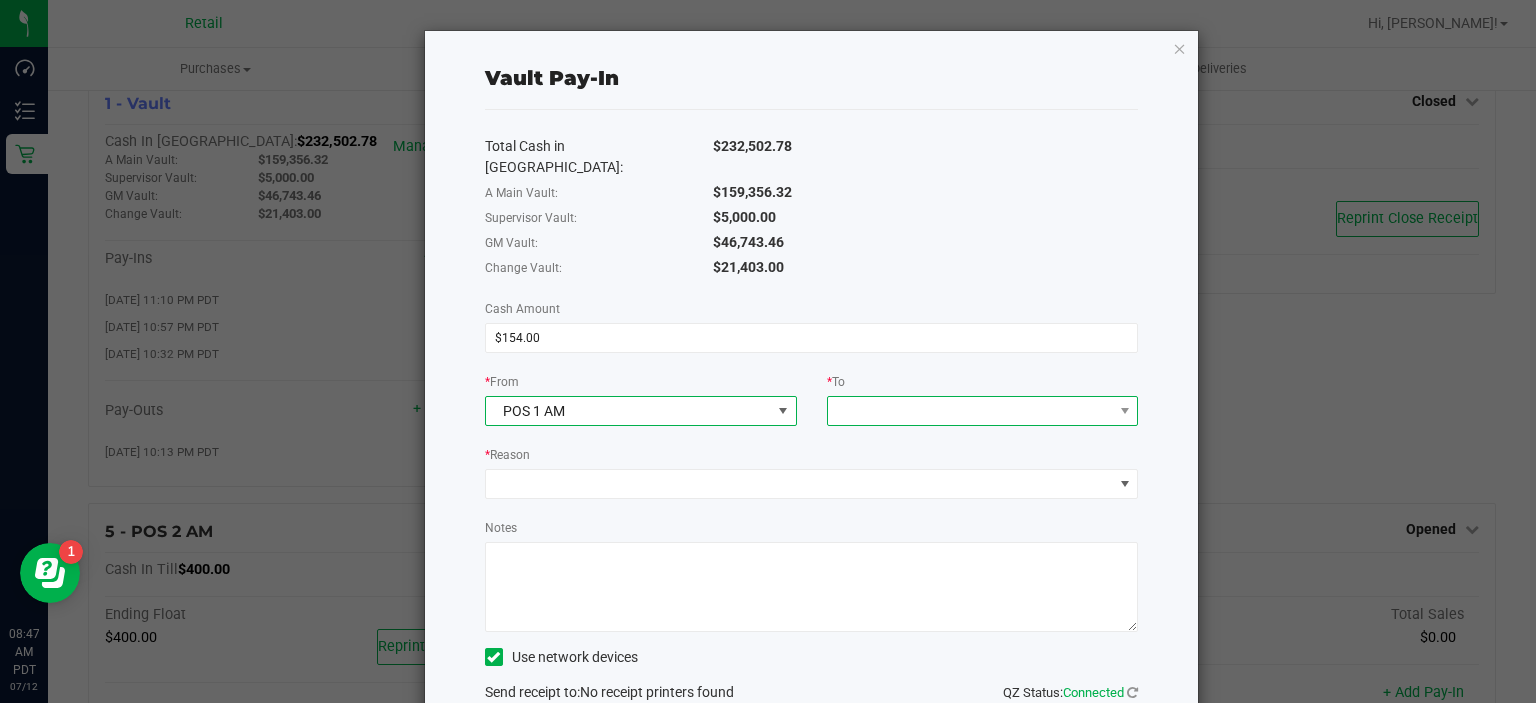 click at bounding box center [970, 411] 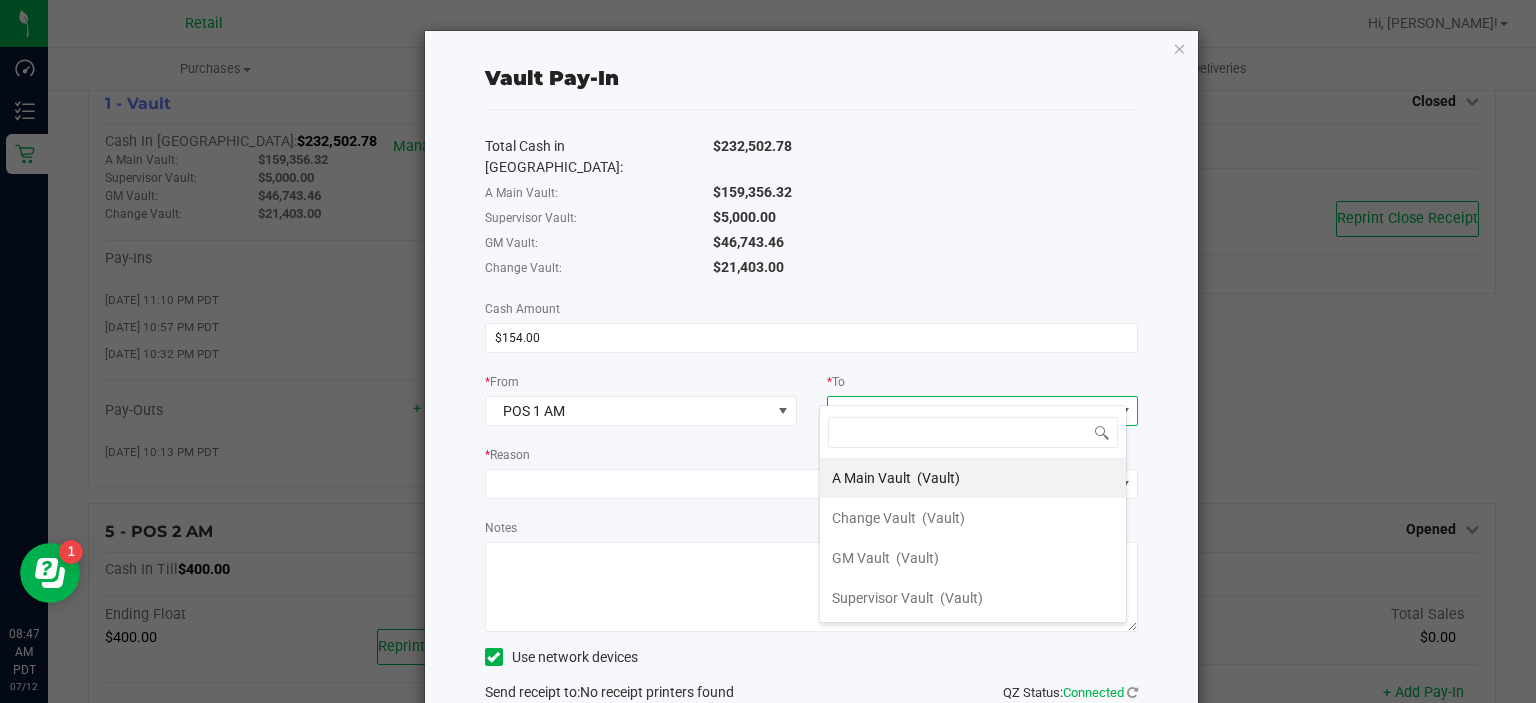 scroll, scrollTop: 99970, scrollLeft: 99692, axis: both 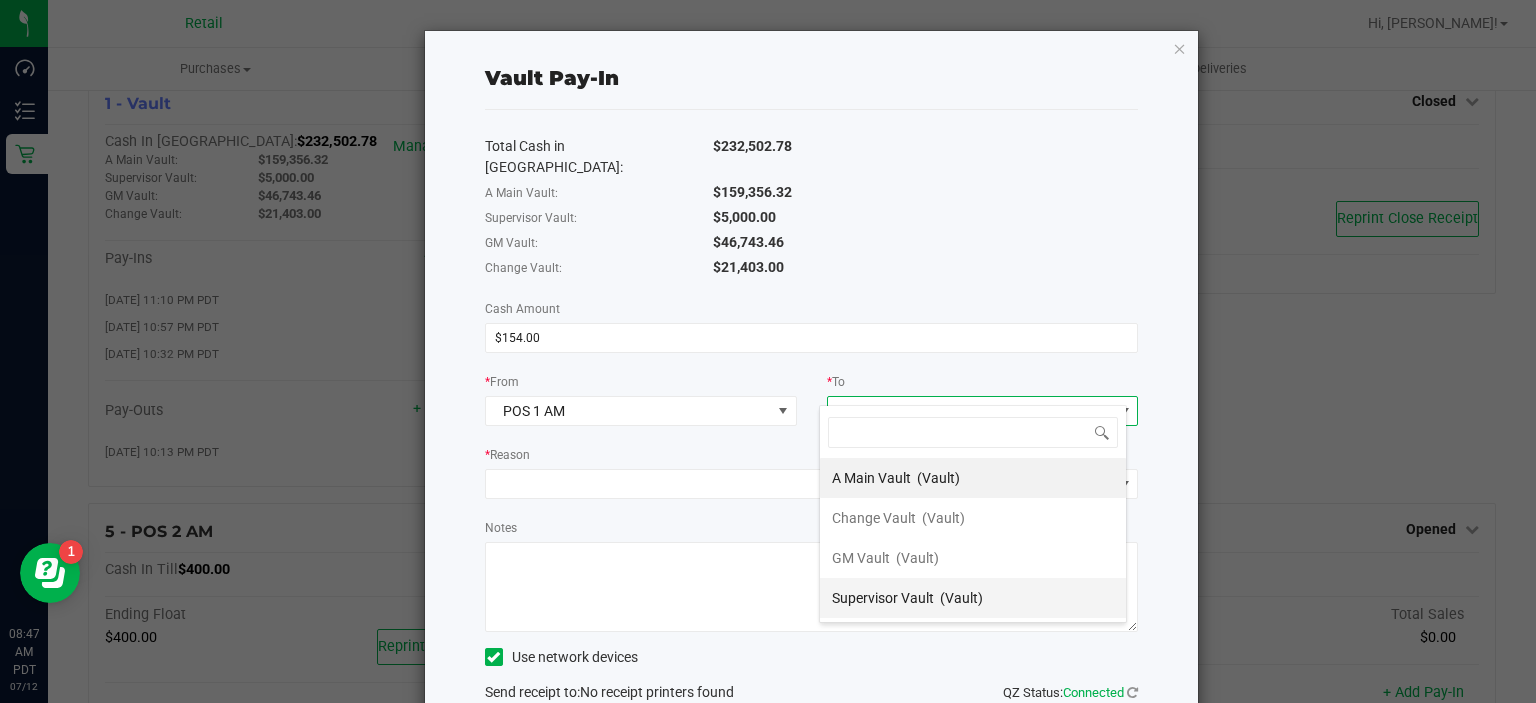 click on "(Vault)" at bounding box center [961, 598] 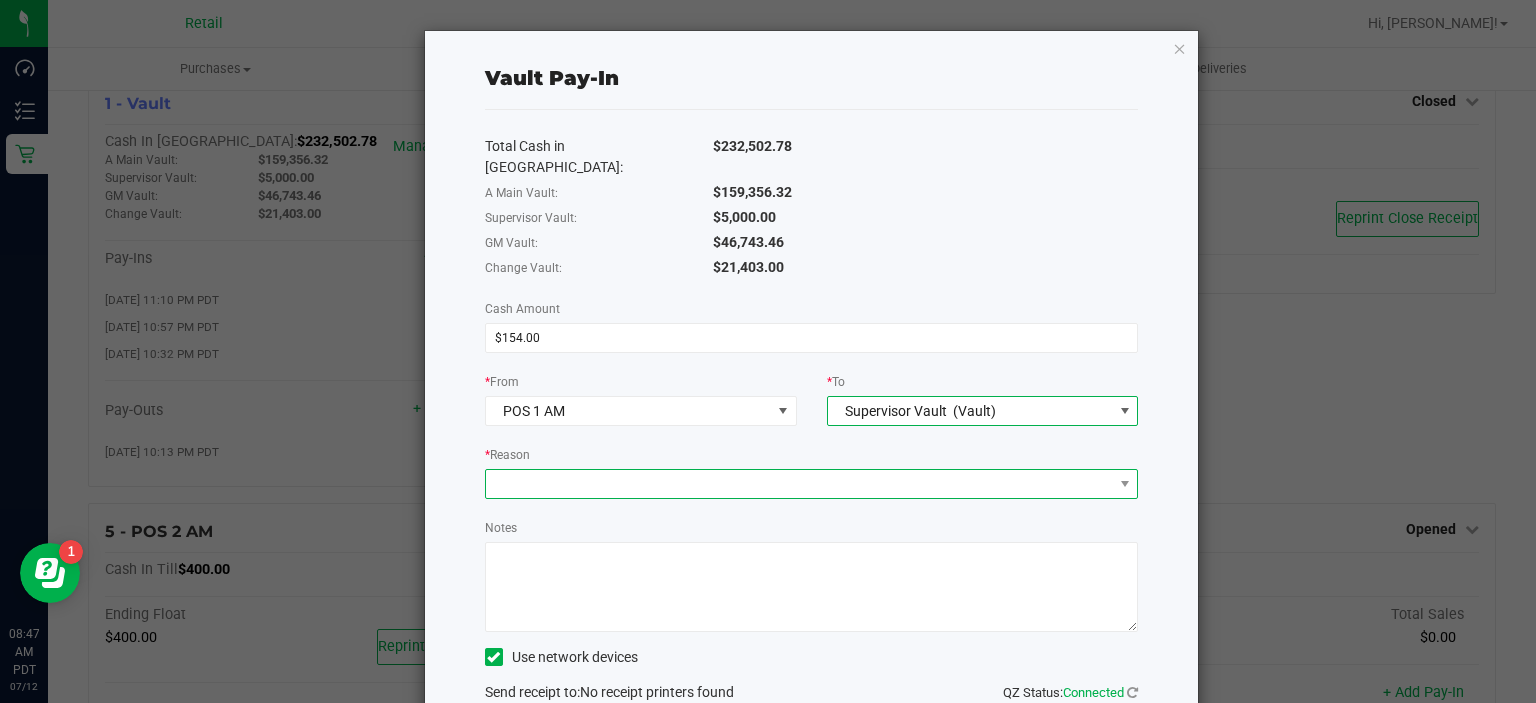 click at bounding box center (799, 484) 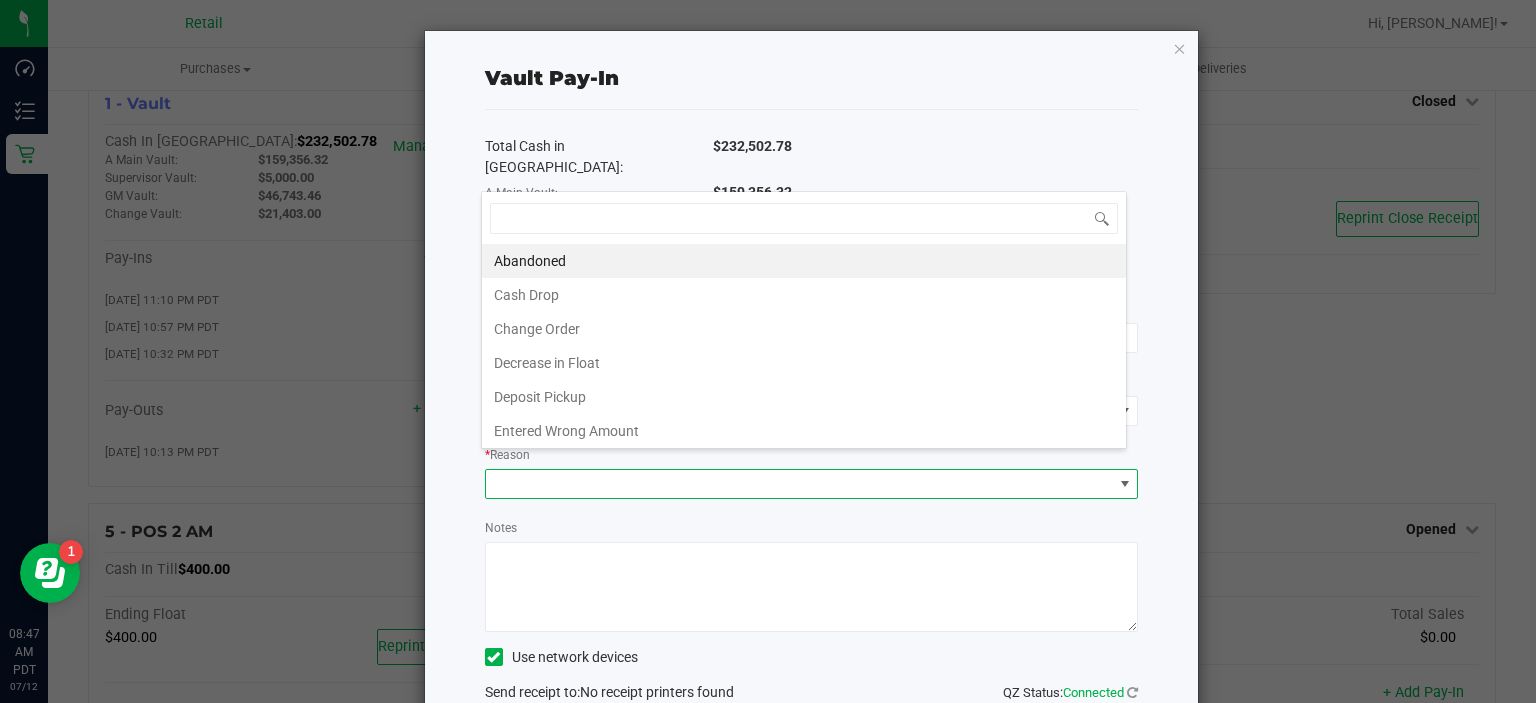 scroll, scrollTop: 99970, scrollLeft: 99353, axis: both 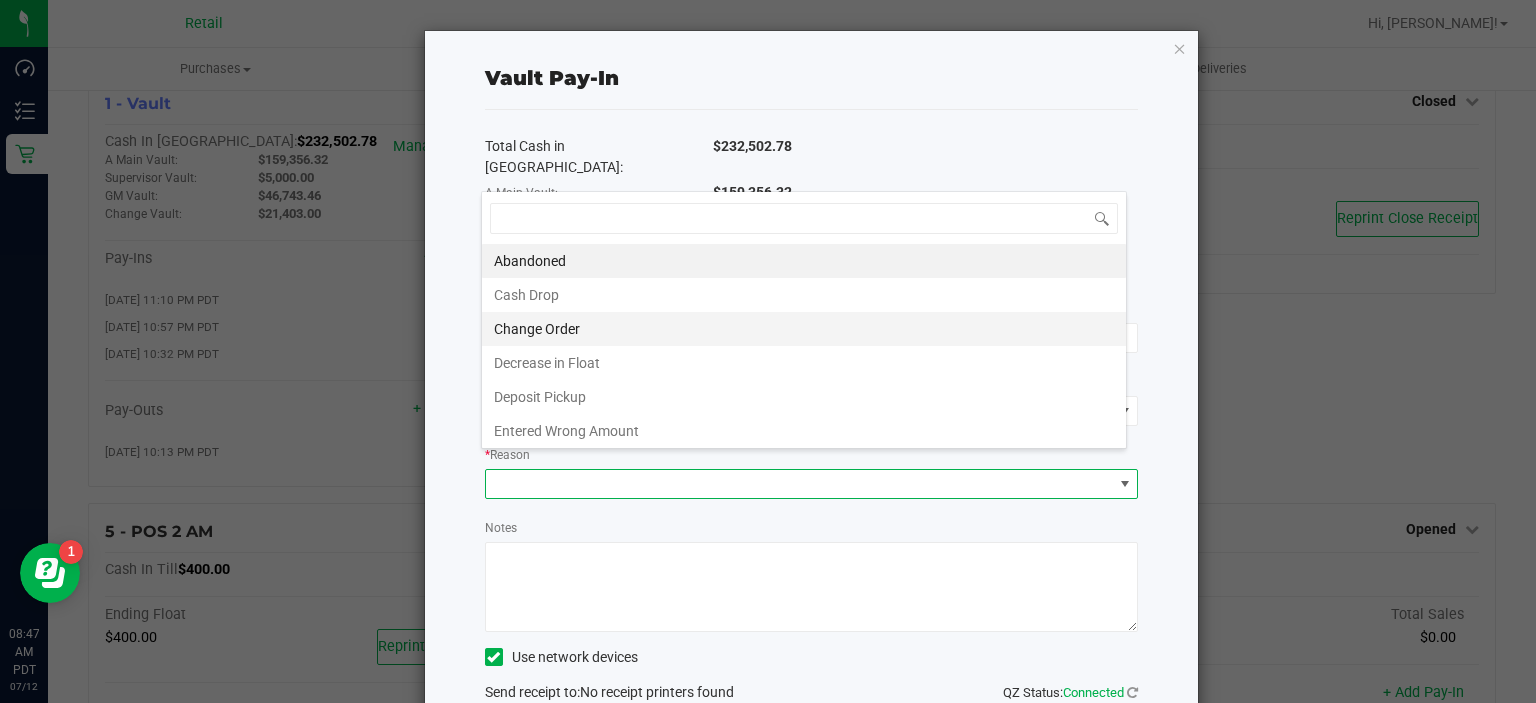 click on "Change Order" at bounding box center (804, 329) 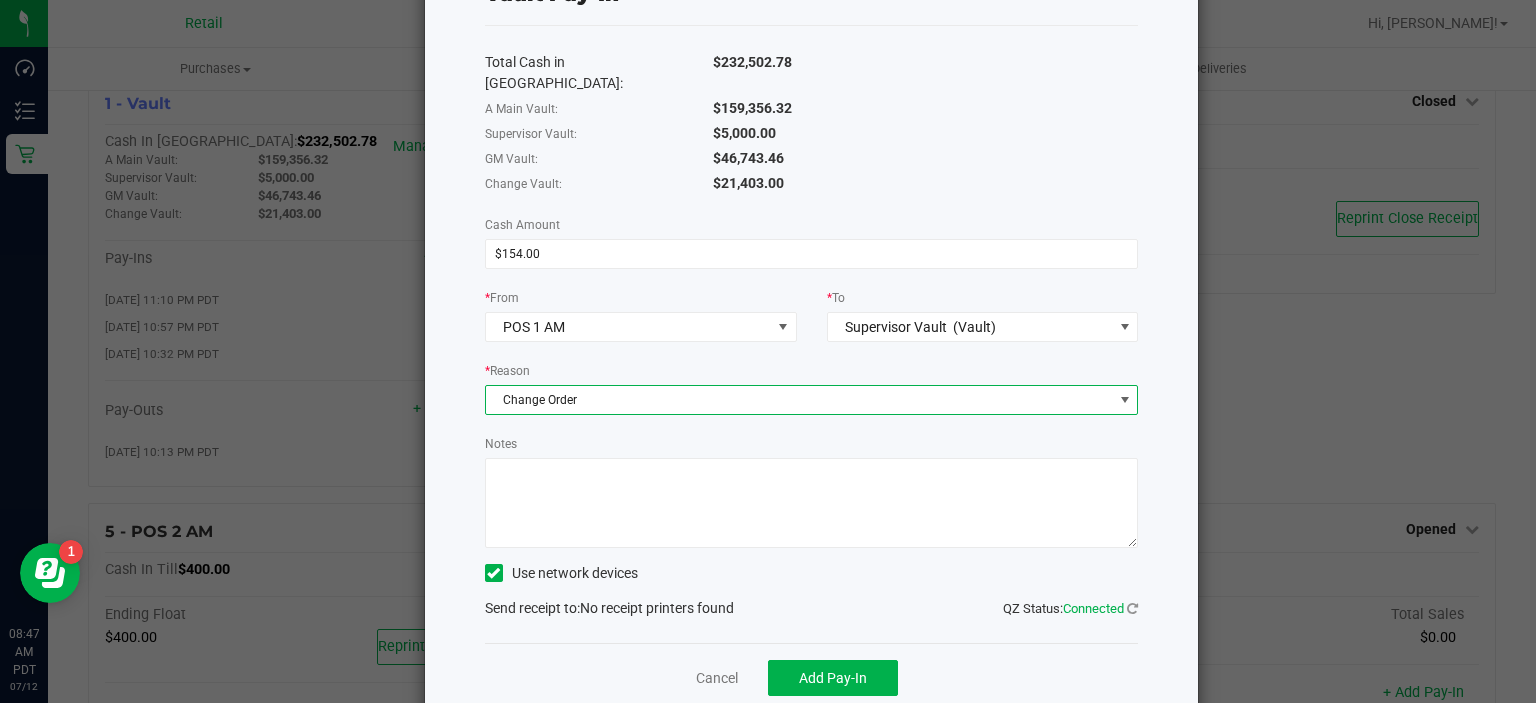 scroll, scrollTop: 102, scrollLeft: 0, axis: vertical 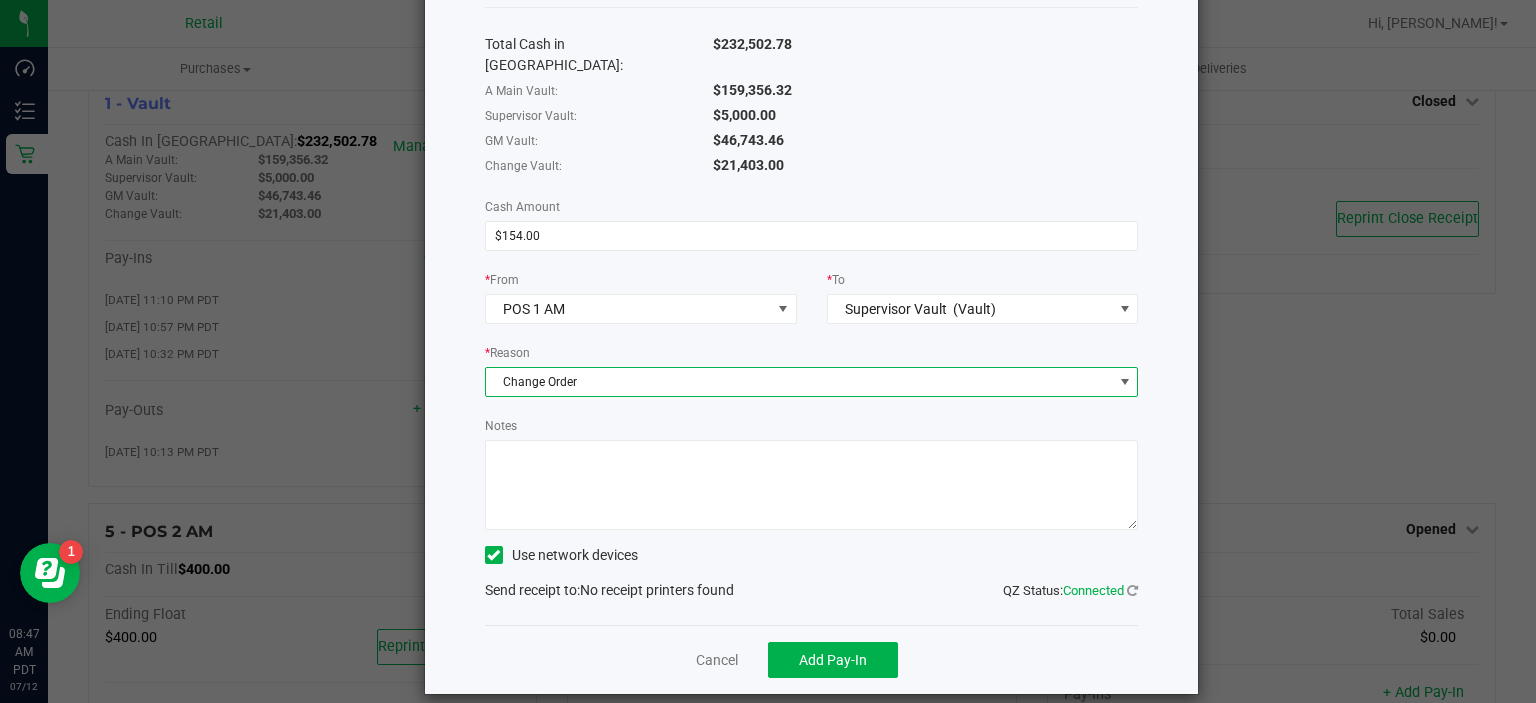 click on "Use network devices" 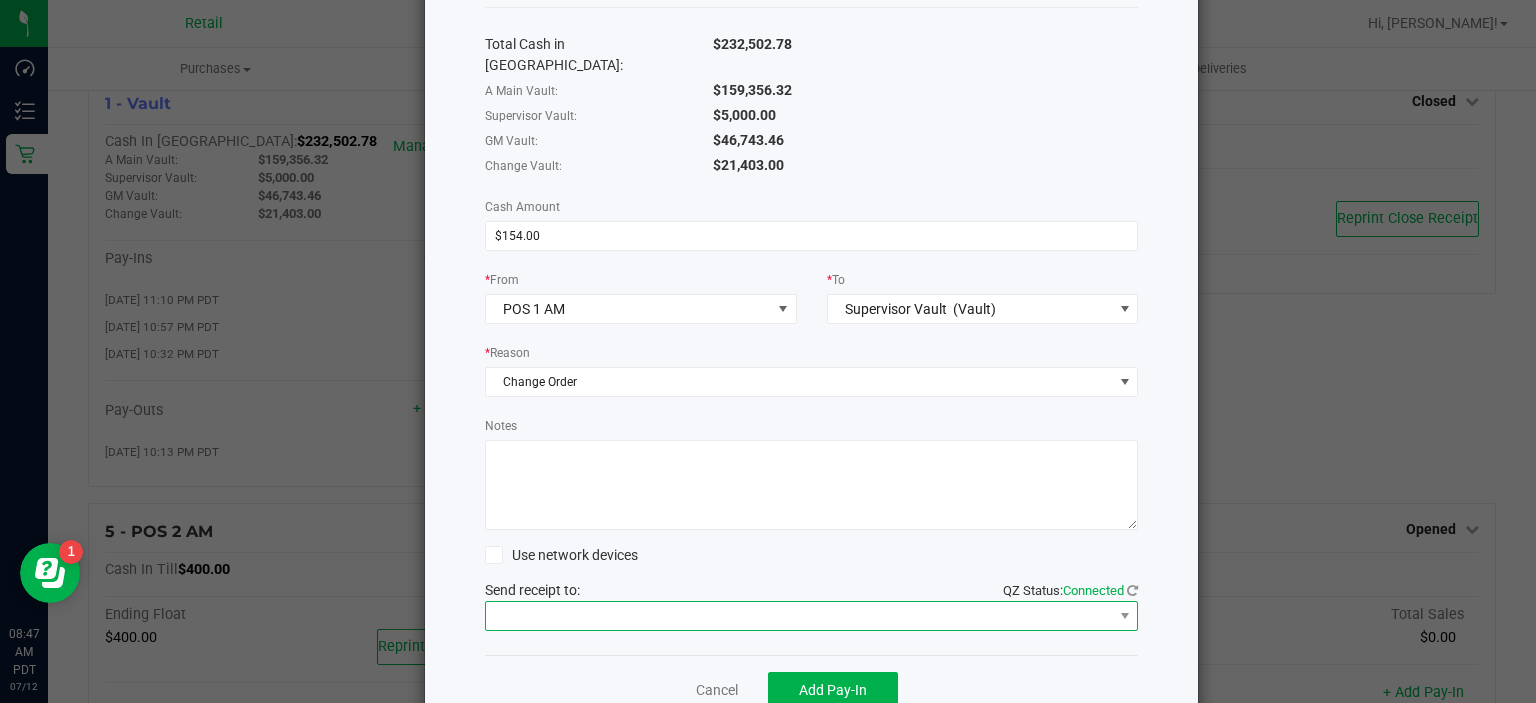 click at bounding box center [799, 616] 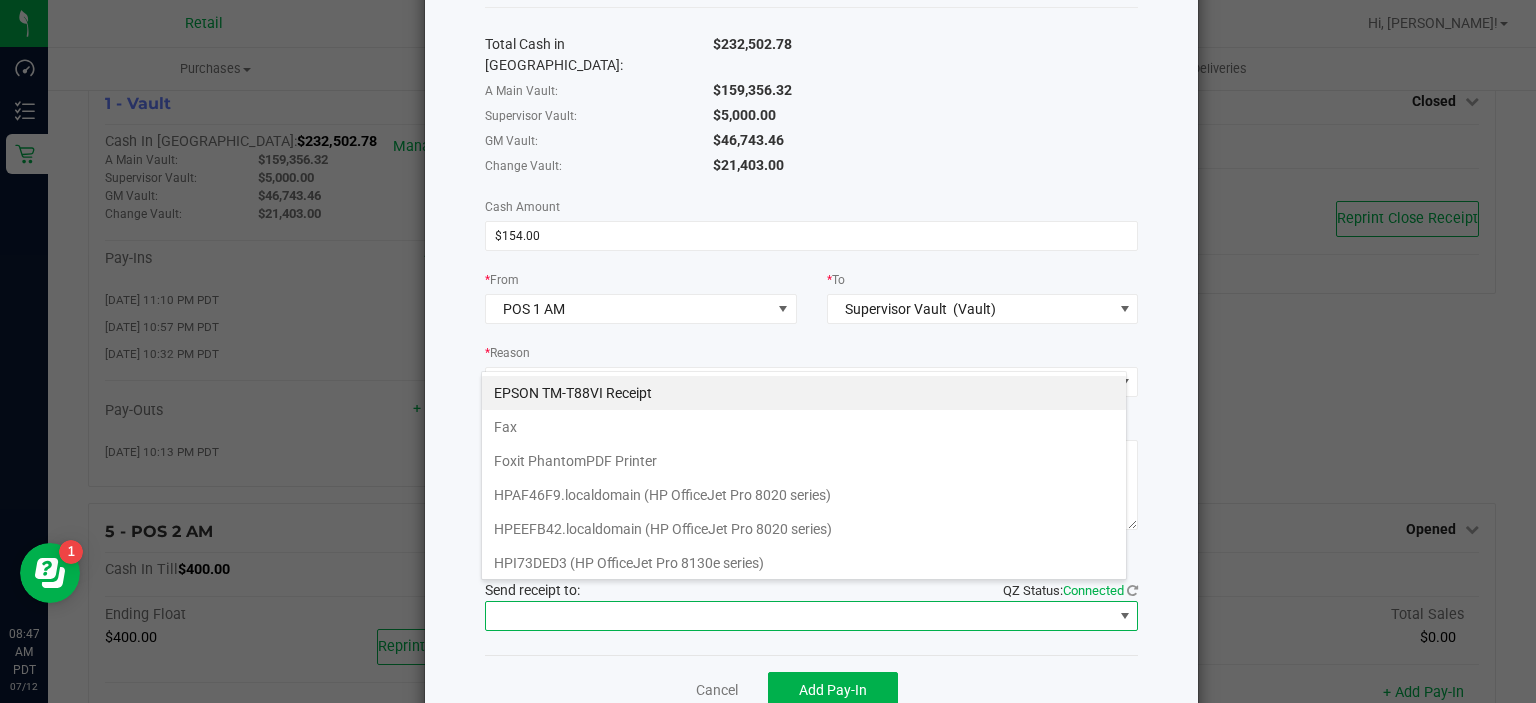scroll, scrollTop: 99970, scrollLeft: 99353, axis: both 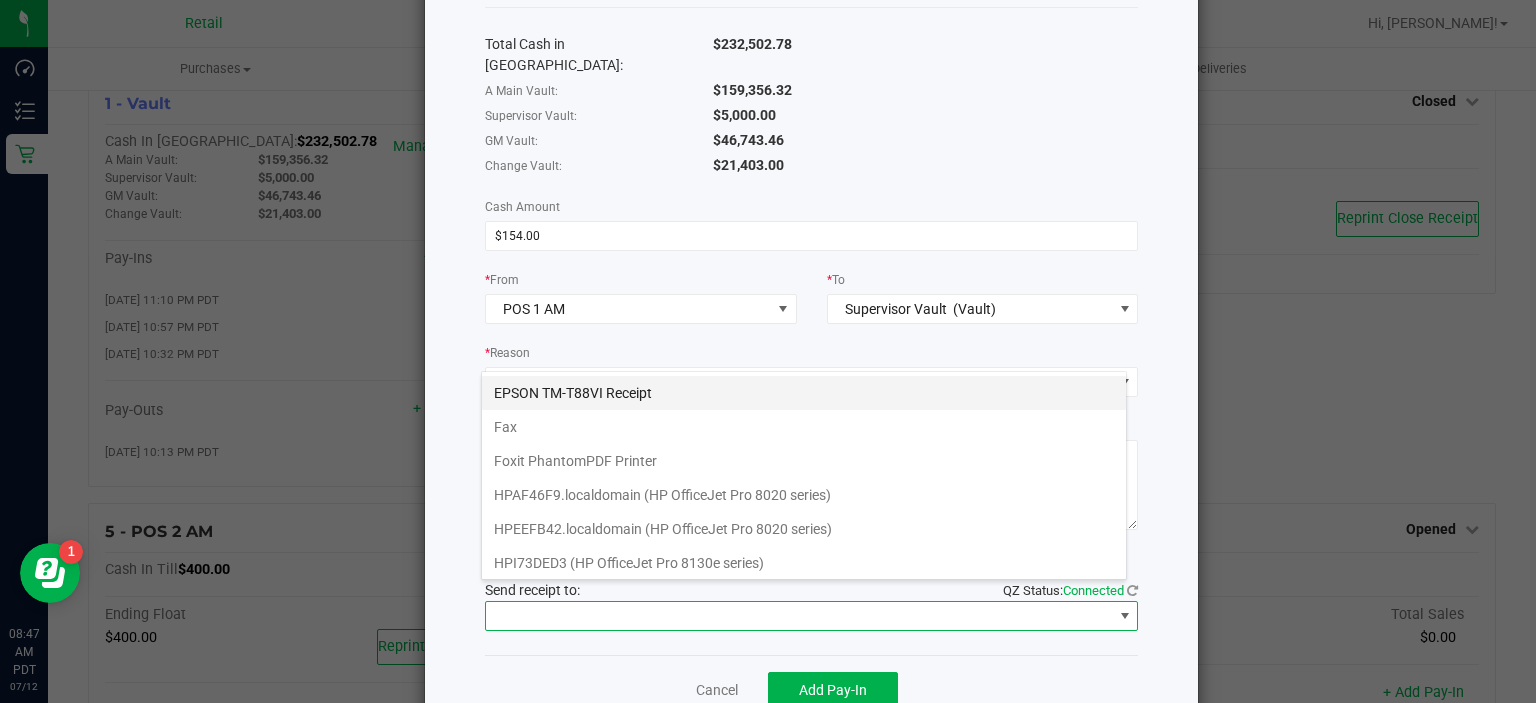 click on "EPSON TM-T88VI Receipt" at bounding box center [804, 393] 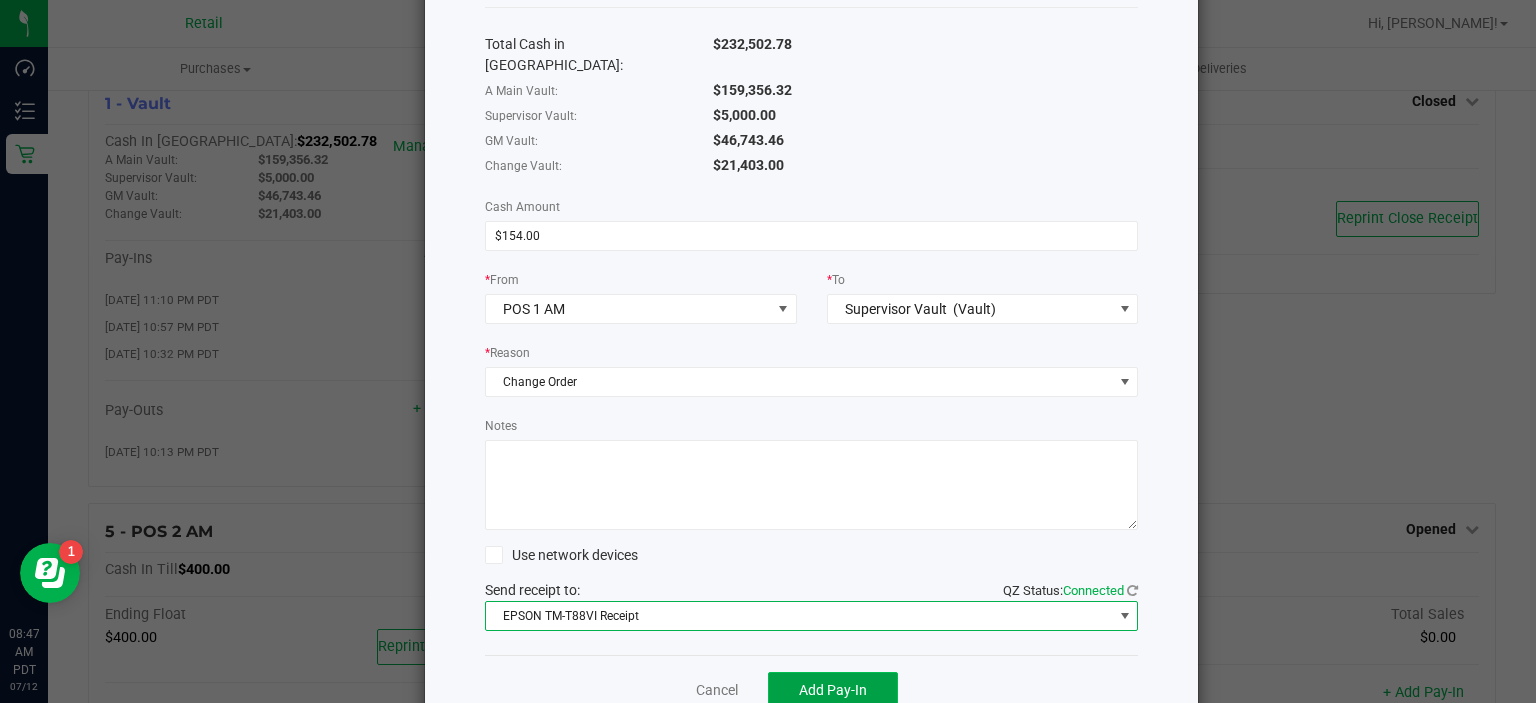 click on "Add Pay-In" 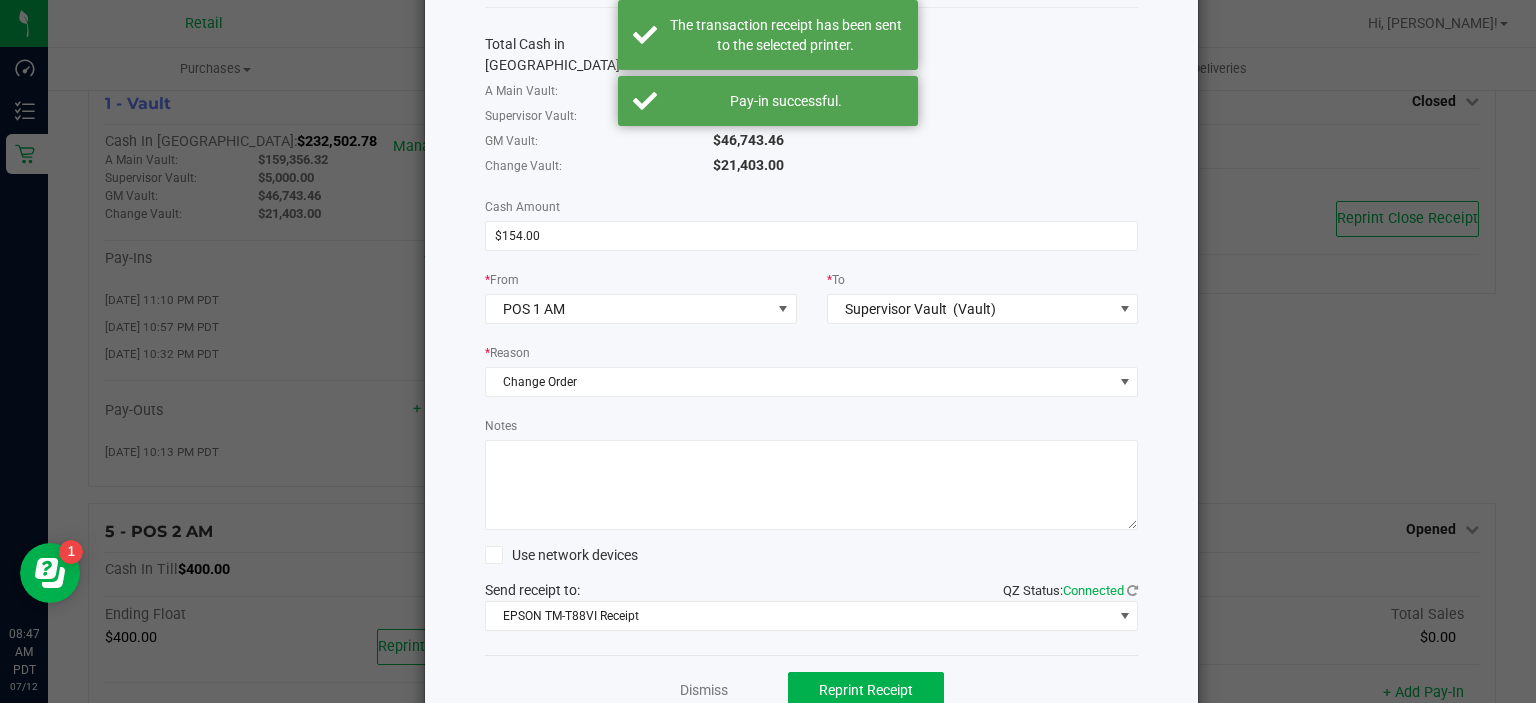 scroll, scrollTop: 0, scrollLeft: 0, axis: both 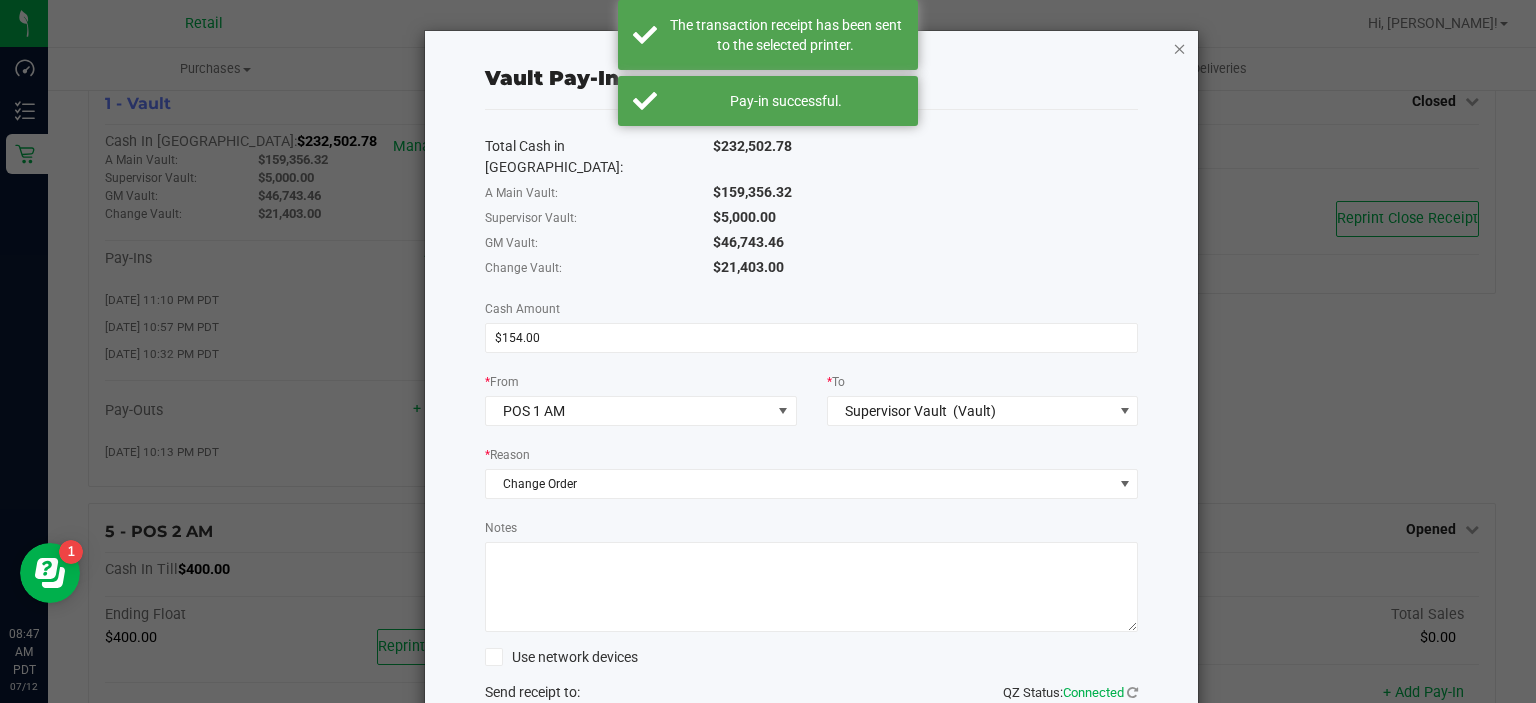 click 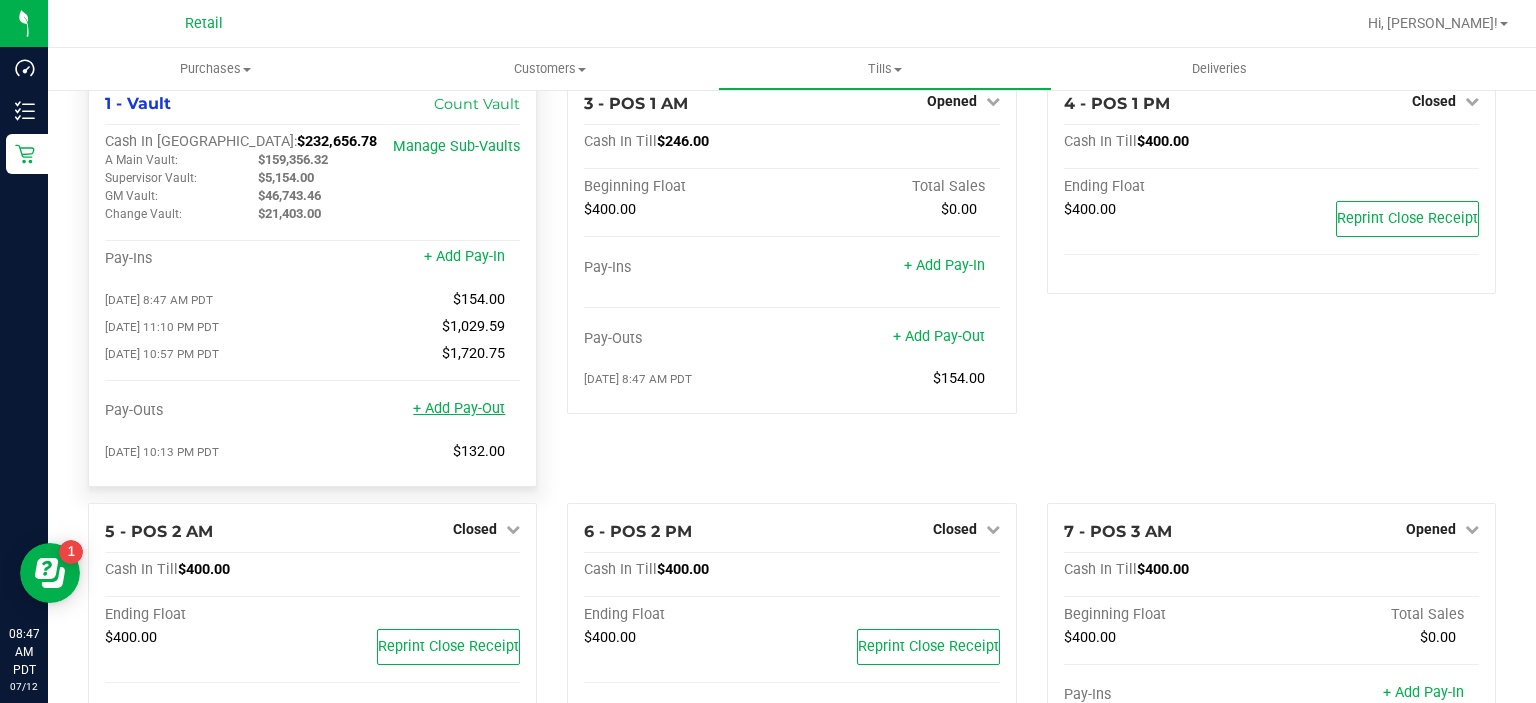 click on "+ Add Pay-Out" at bounding box center [459, 408] 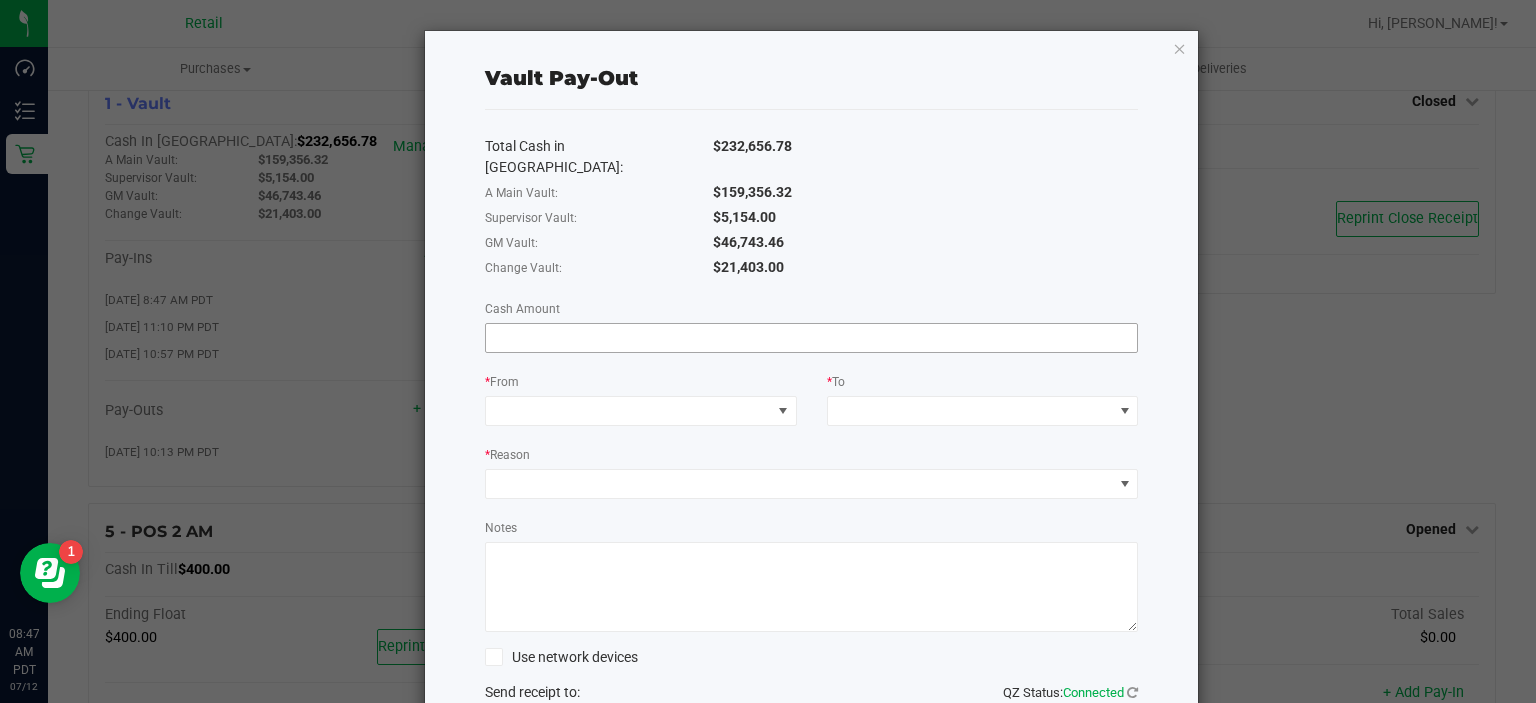 click at bounding box center (812, 338) 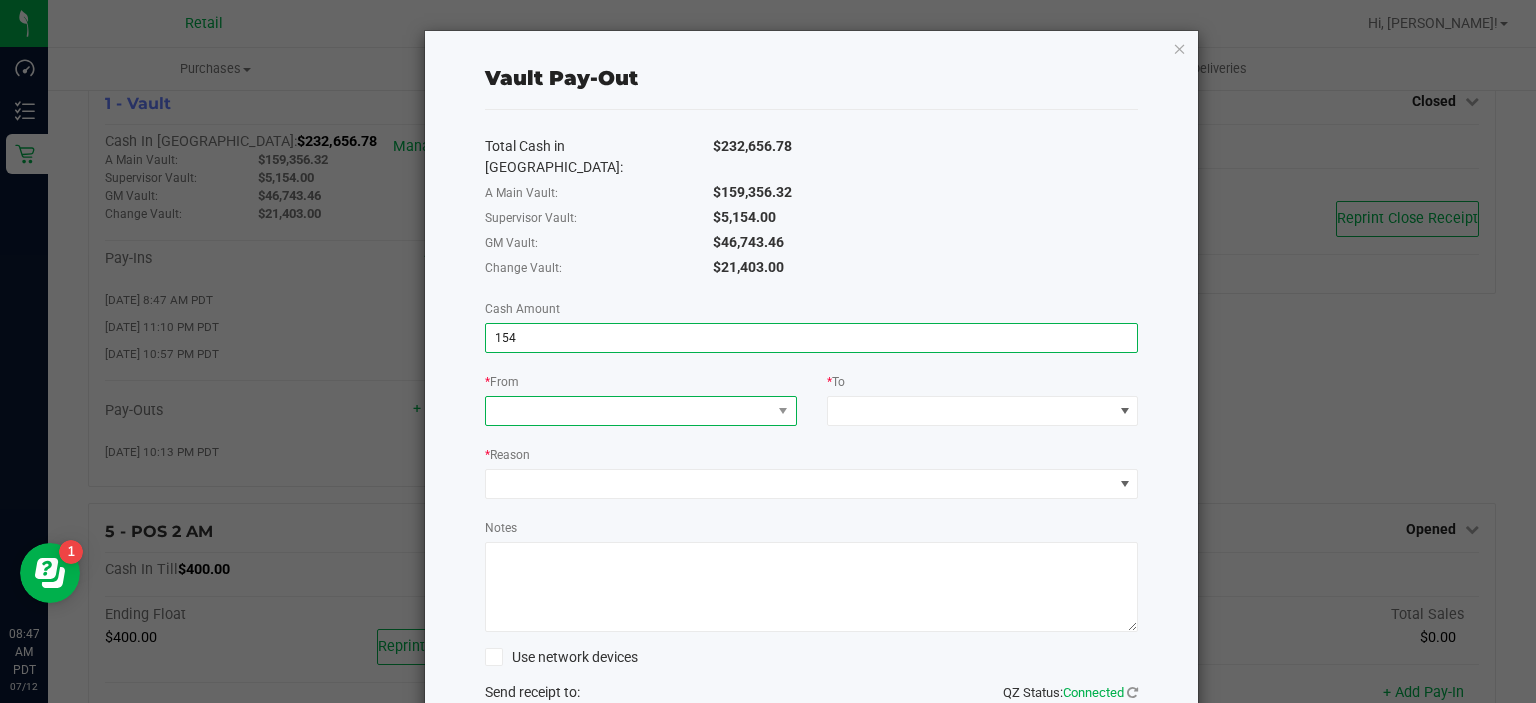 click at bounding box center (628, 411) 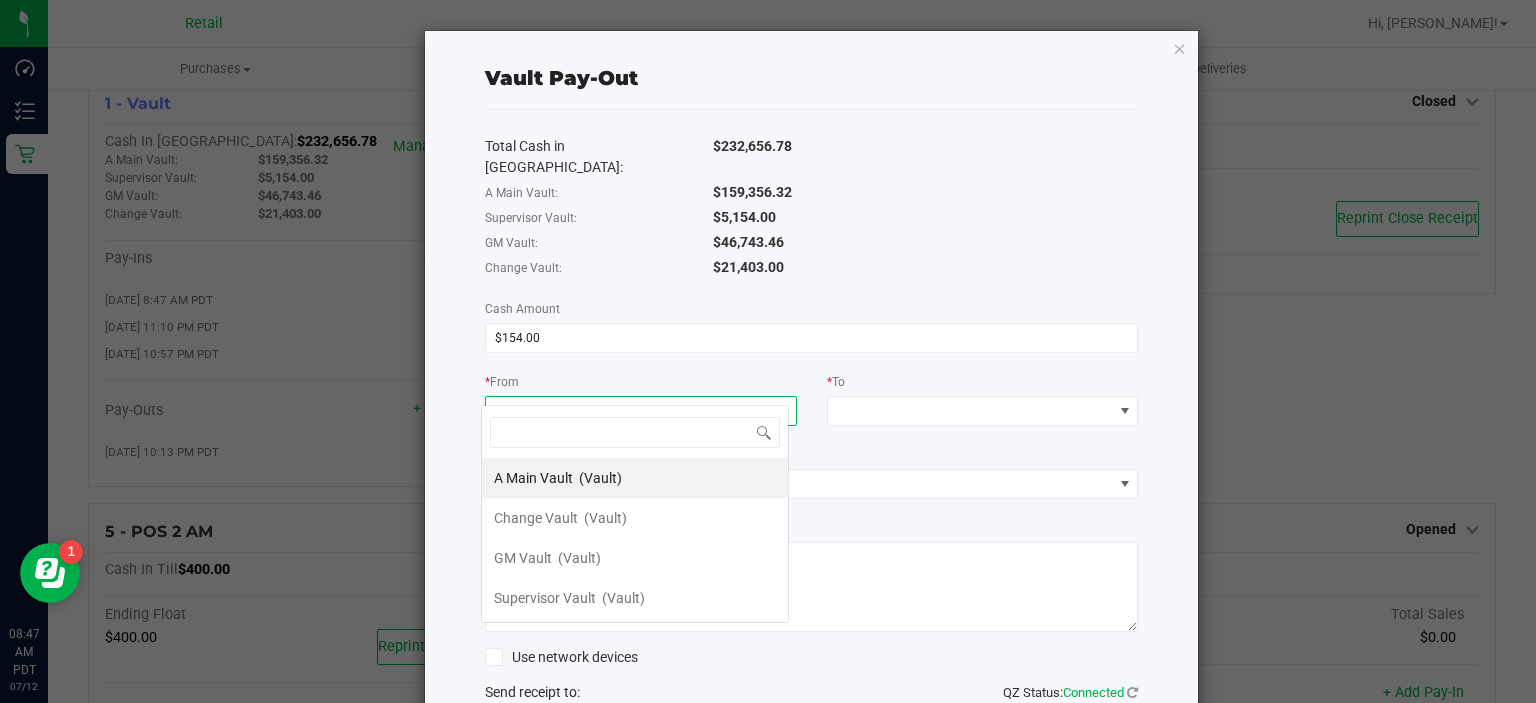scroll, scrollTop: 99970, scrollLeft: 99692, axis: both 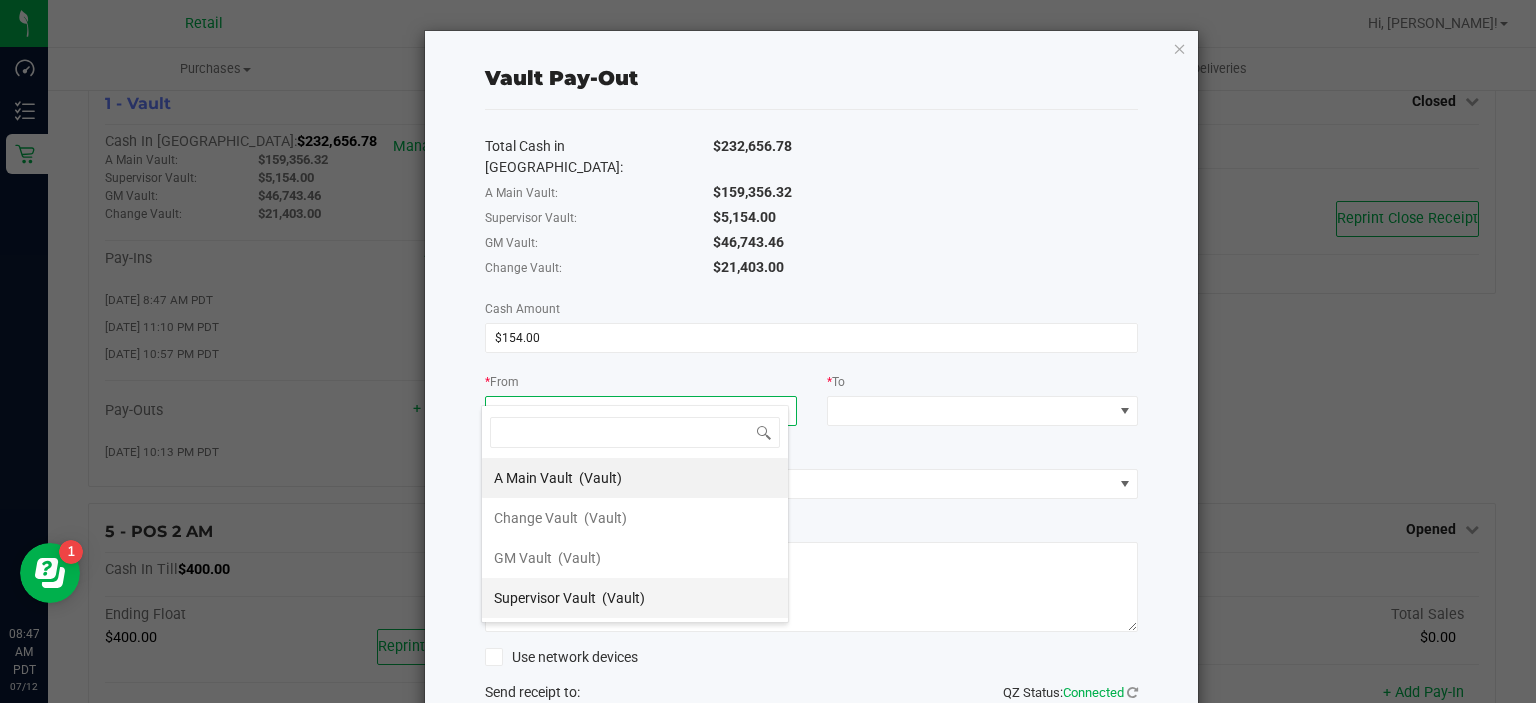 click on "(Vault)" at bounding box center [623, 598] 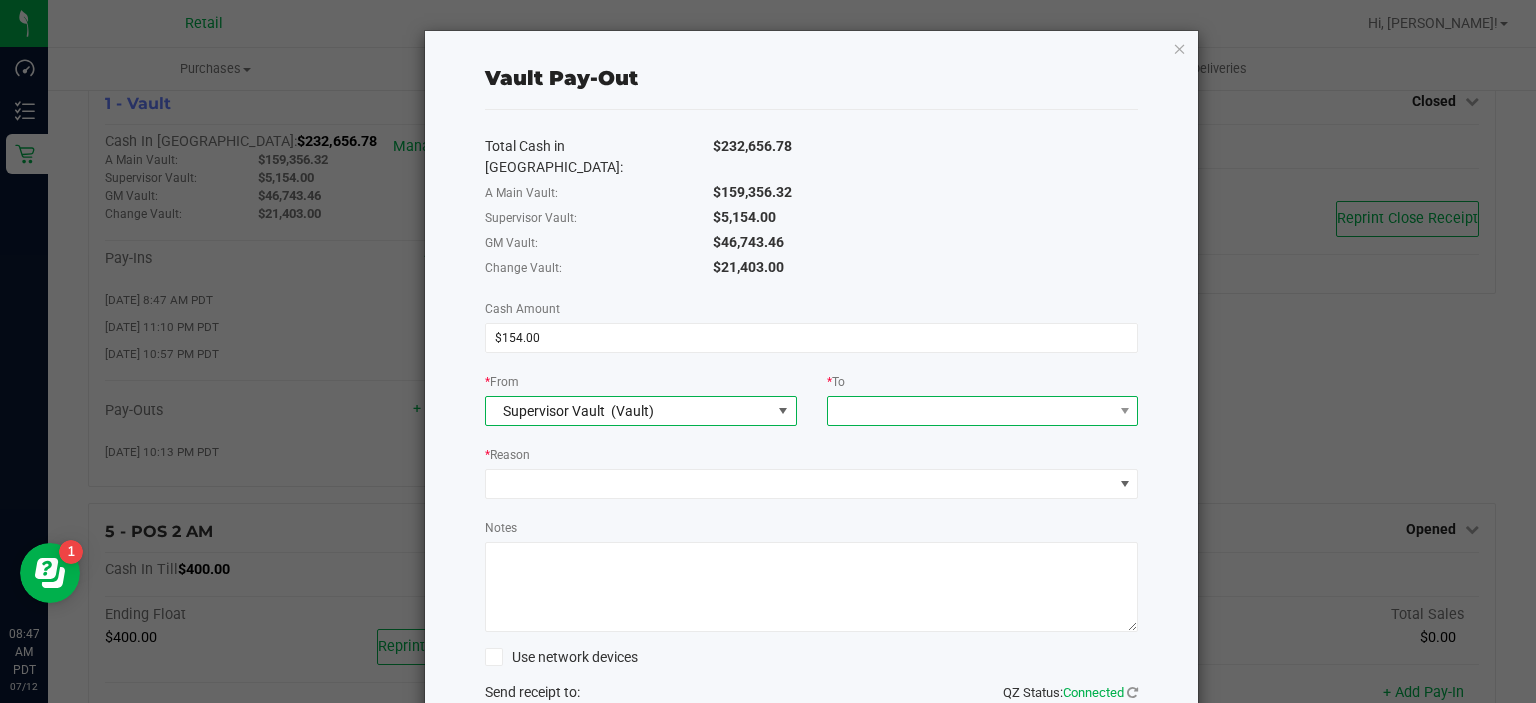 click at bounding box center [970, 411] 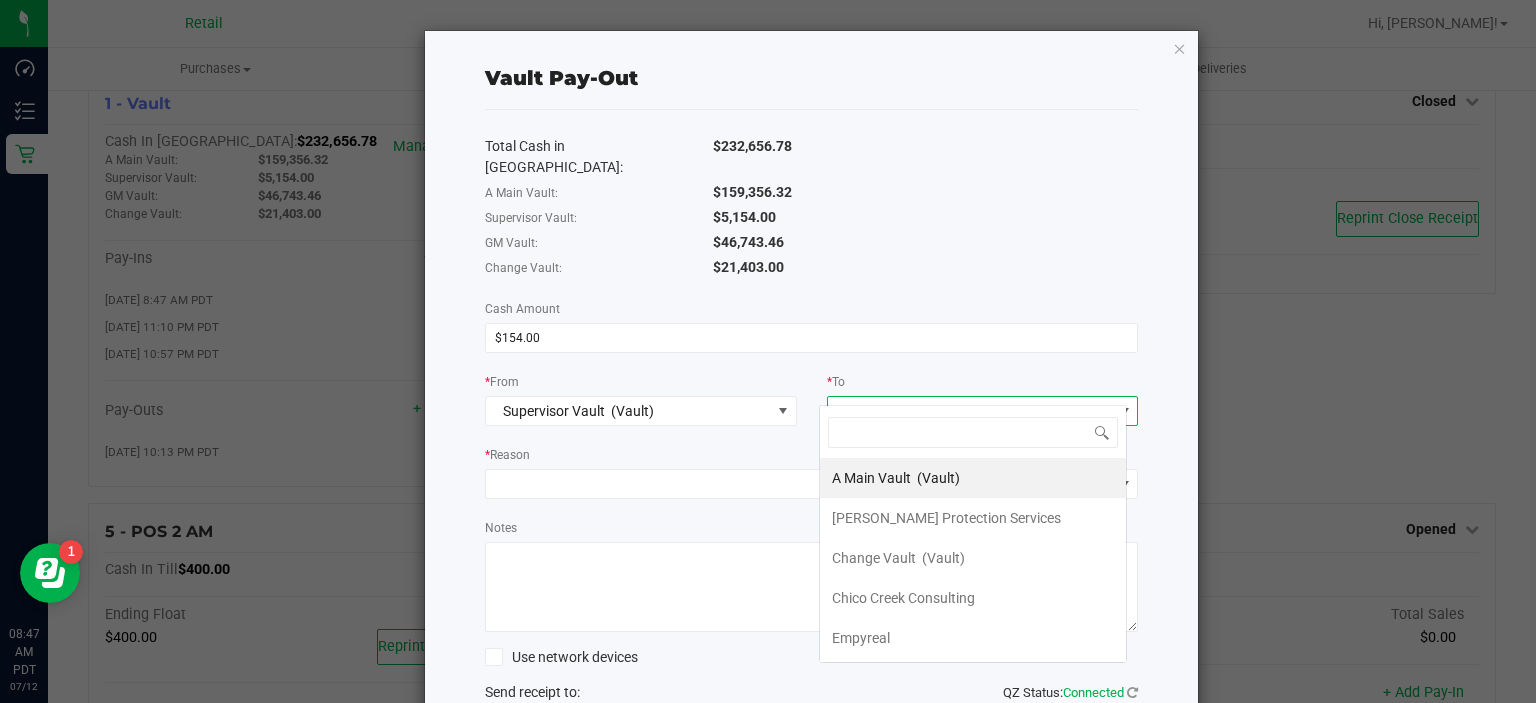scroll, scrollTop: 99970, scrollLeft: 99692, axis: both 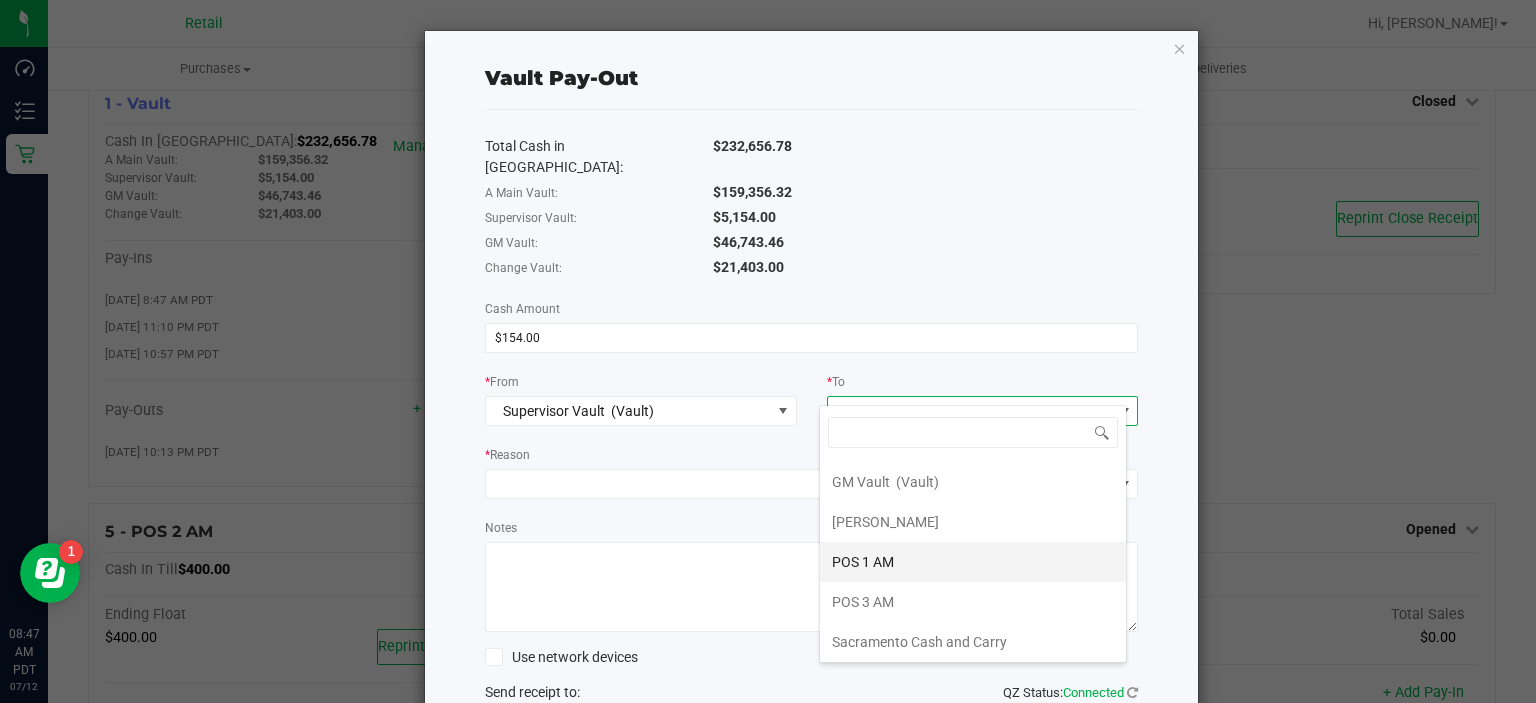 click on "POS 1 AM" at bounding box center (973, 562) 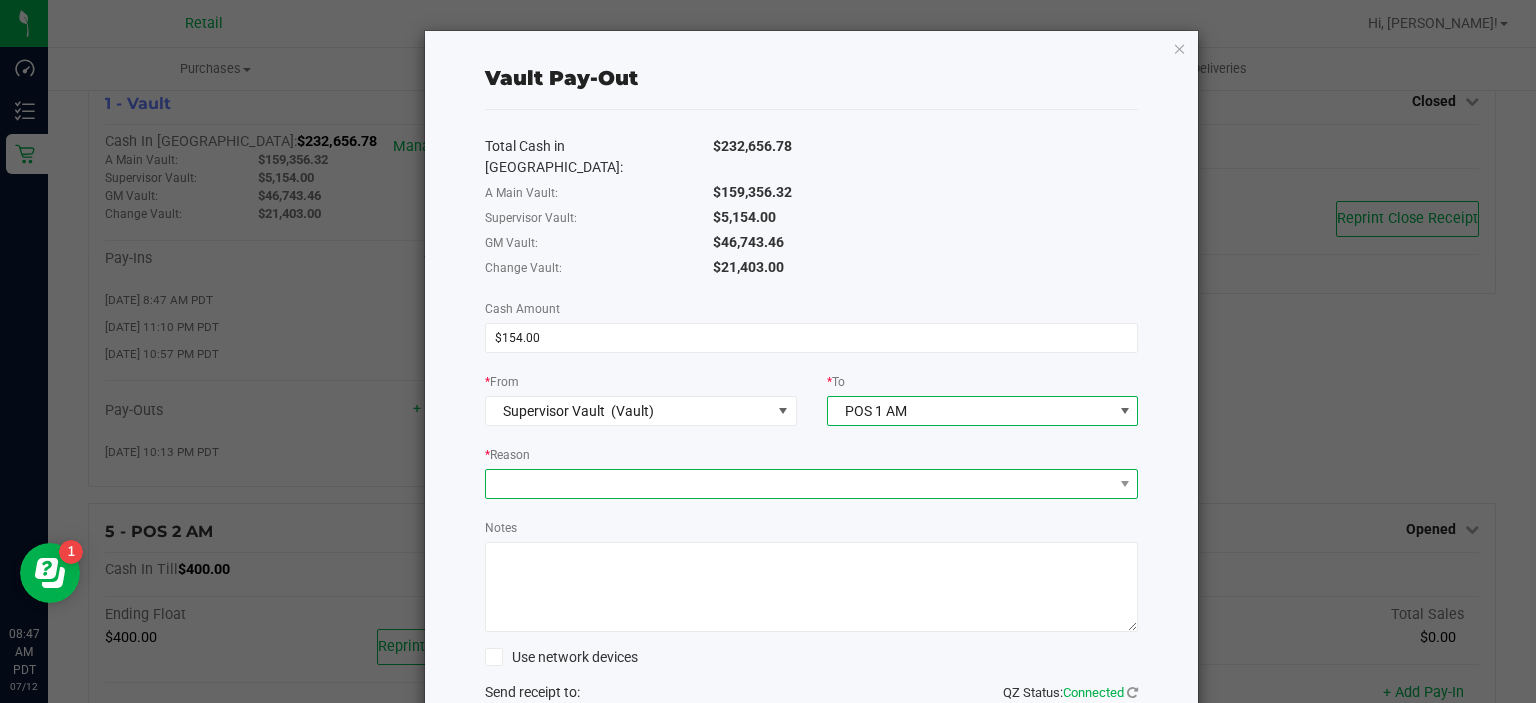 click at bounding box center (799, 484) 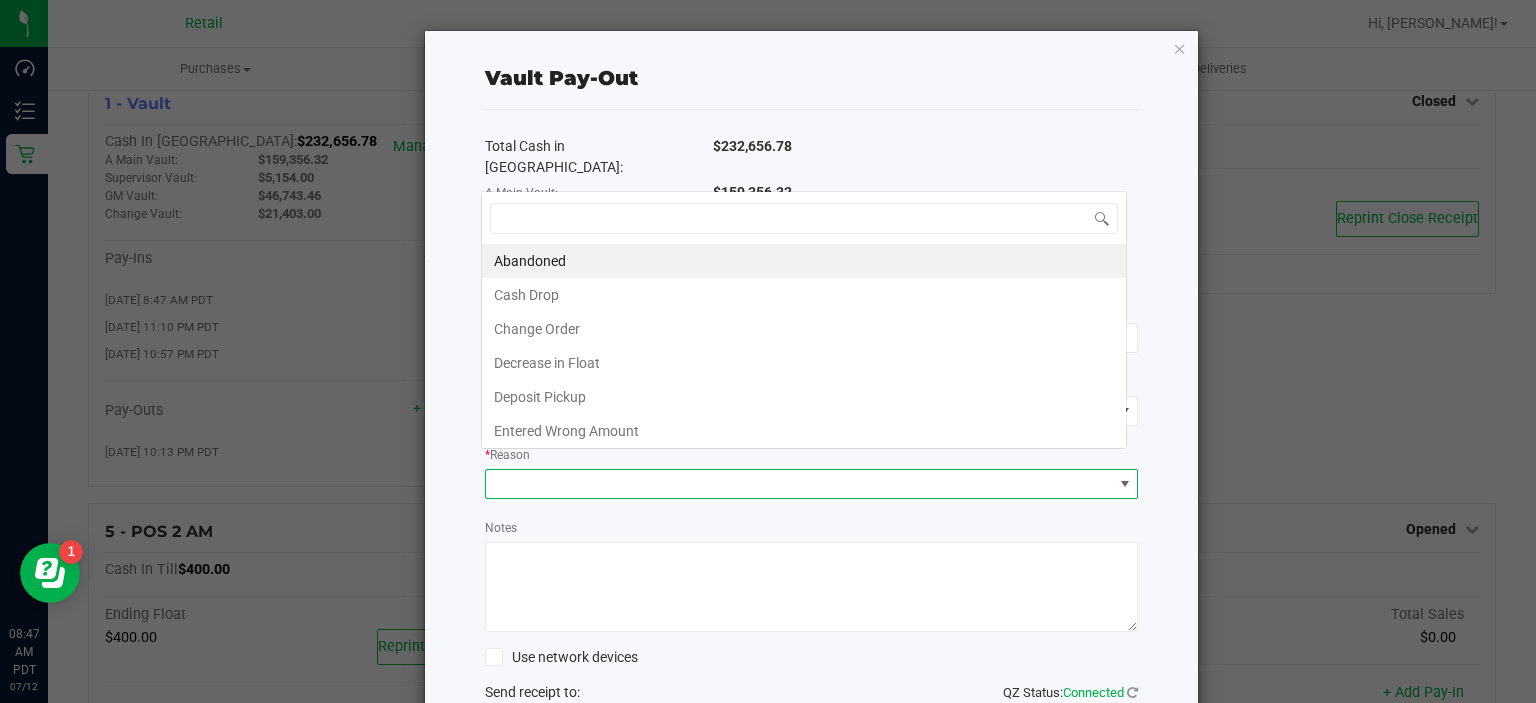 scroll, scrollTop: 0, scrollLeft: 0, axis: both 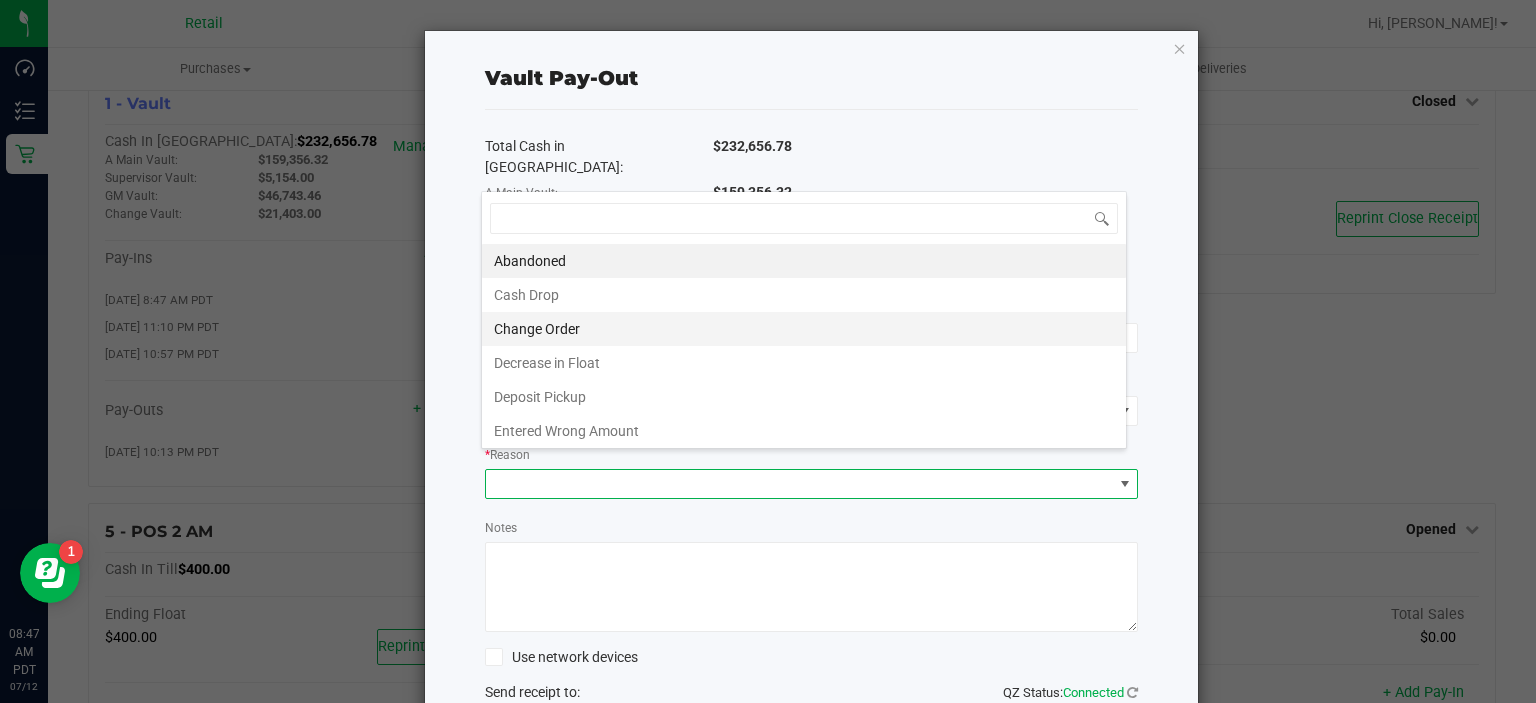click on "Change Order" at bounding box center [804, 329] 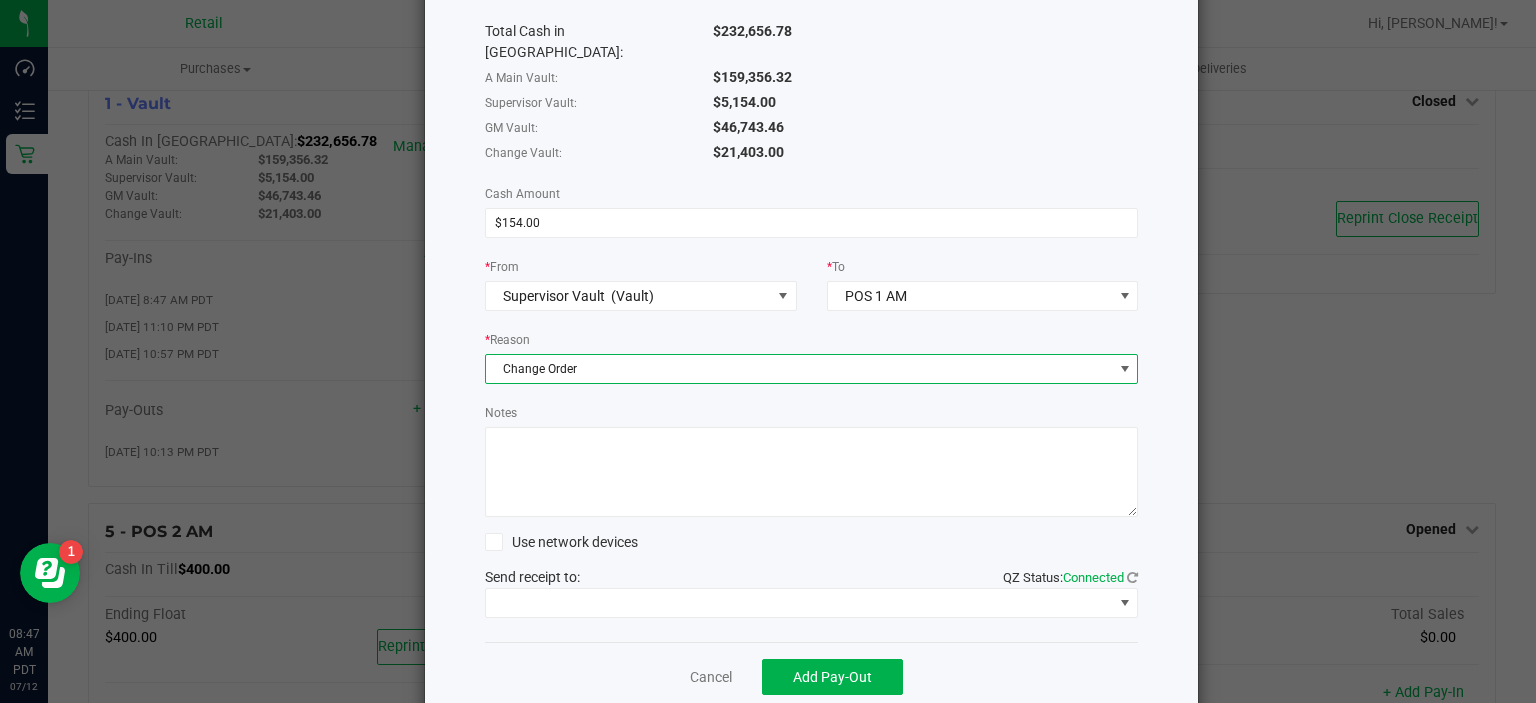 scroll, scrollTop: 132, scrollLeft: 0, axis: vertical 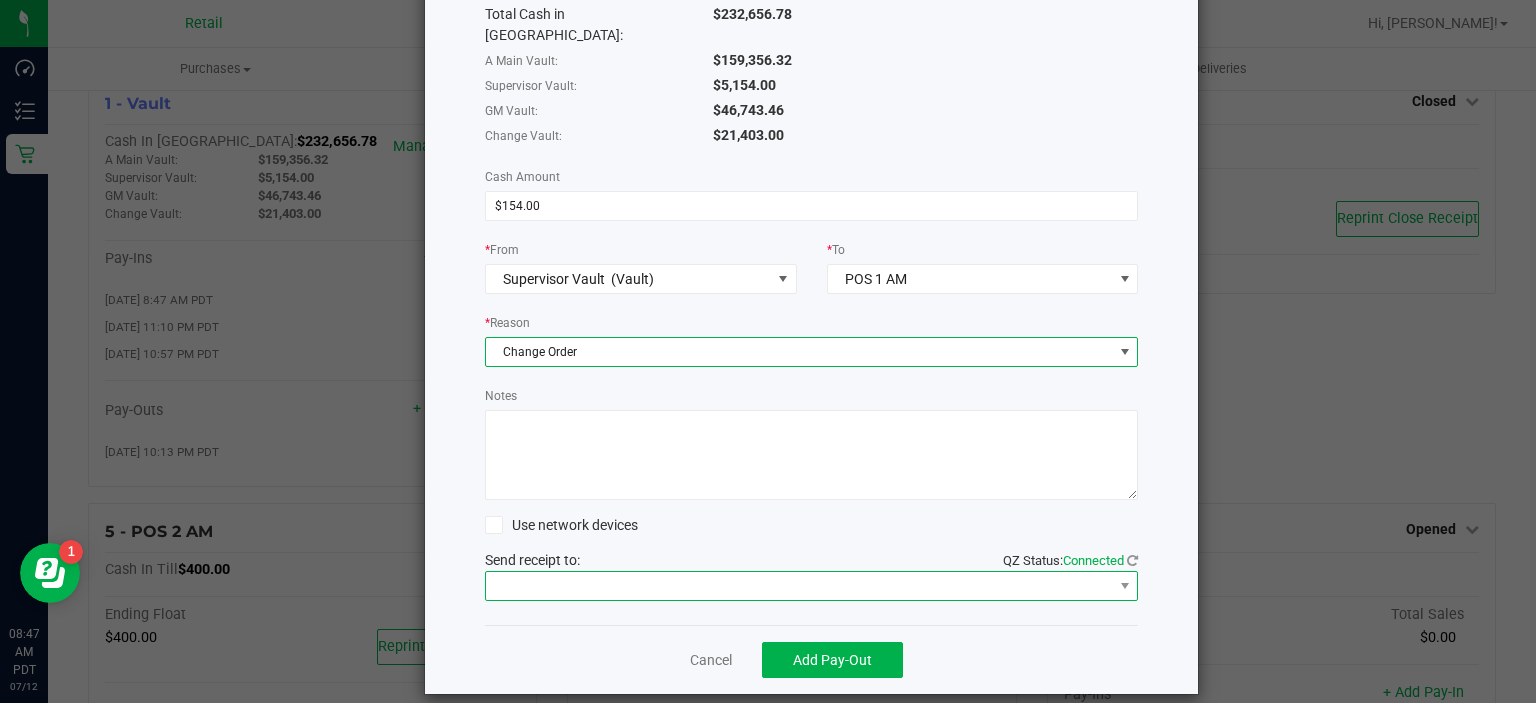 click at bounding box center [799, 586] 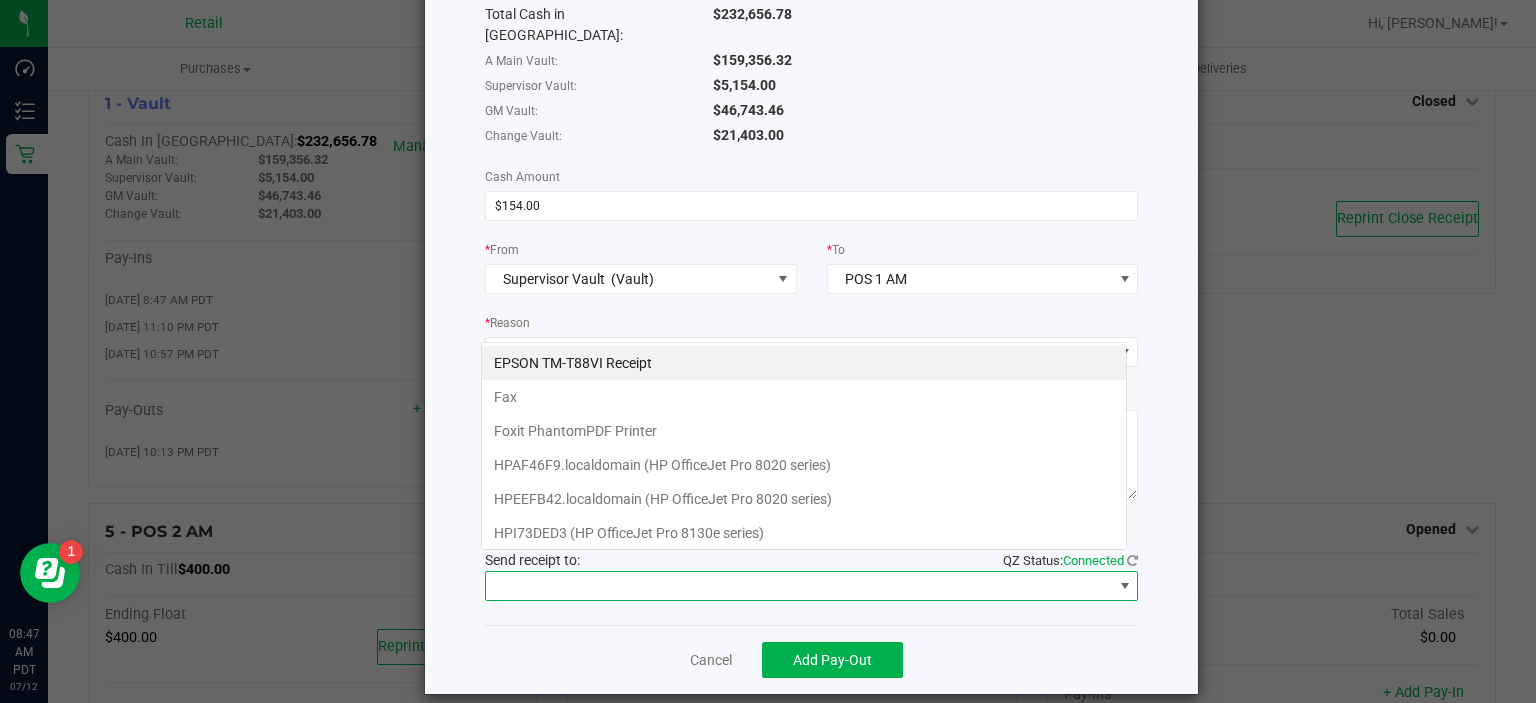 scroll, scrollTop: 99970, scrollLeft: 99353, axis: both 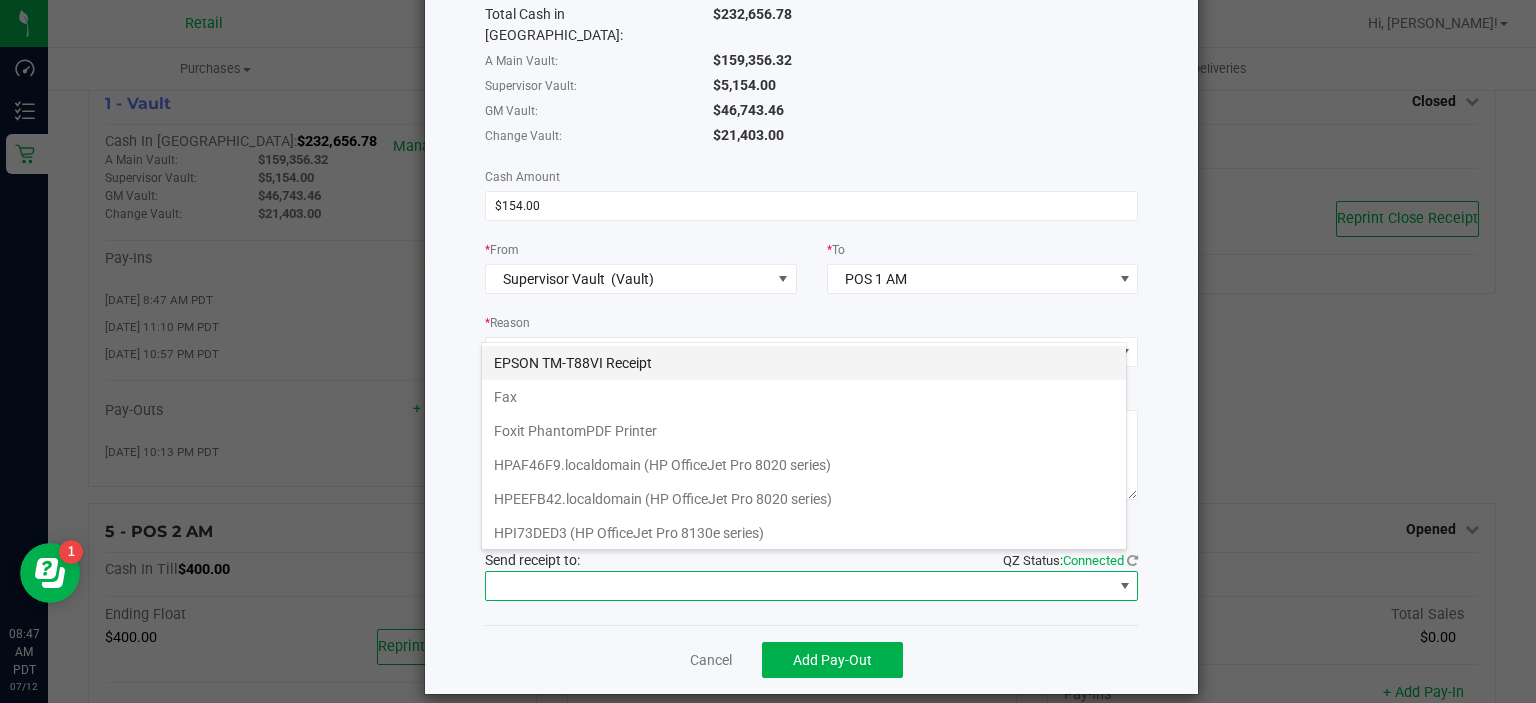click on "EPSON TM-T88VI Receipt" at bounding box center [804, 363] 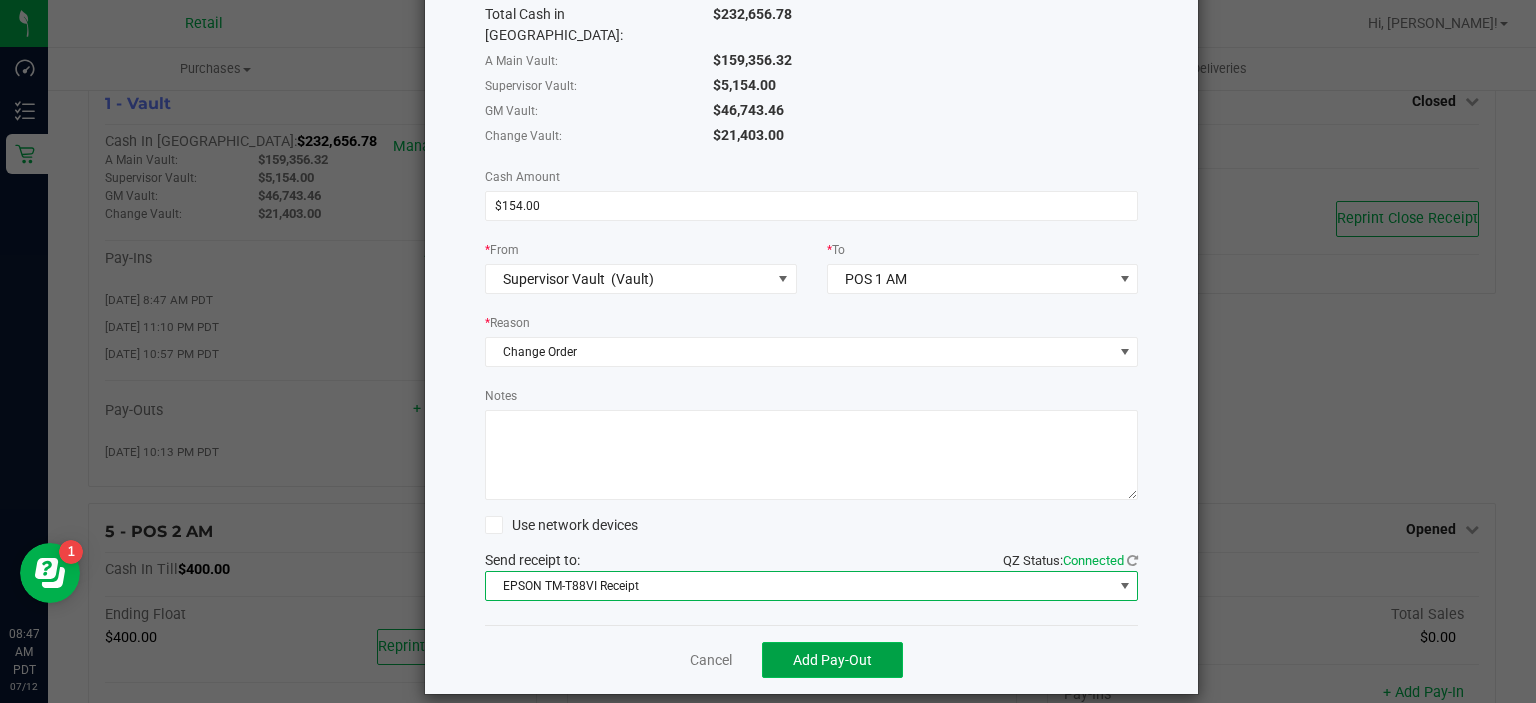 click on "Add Pay-Out" 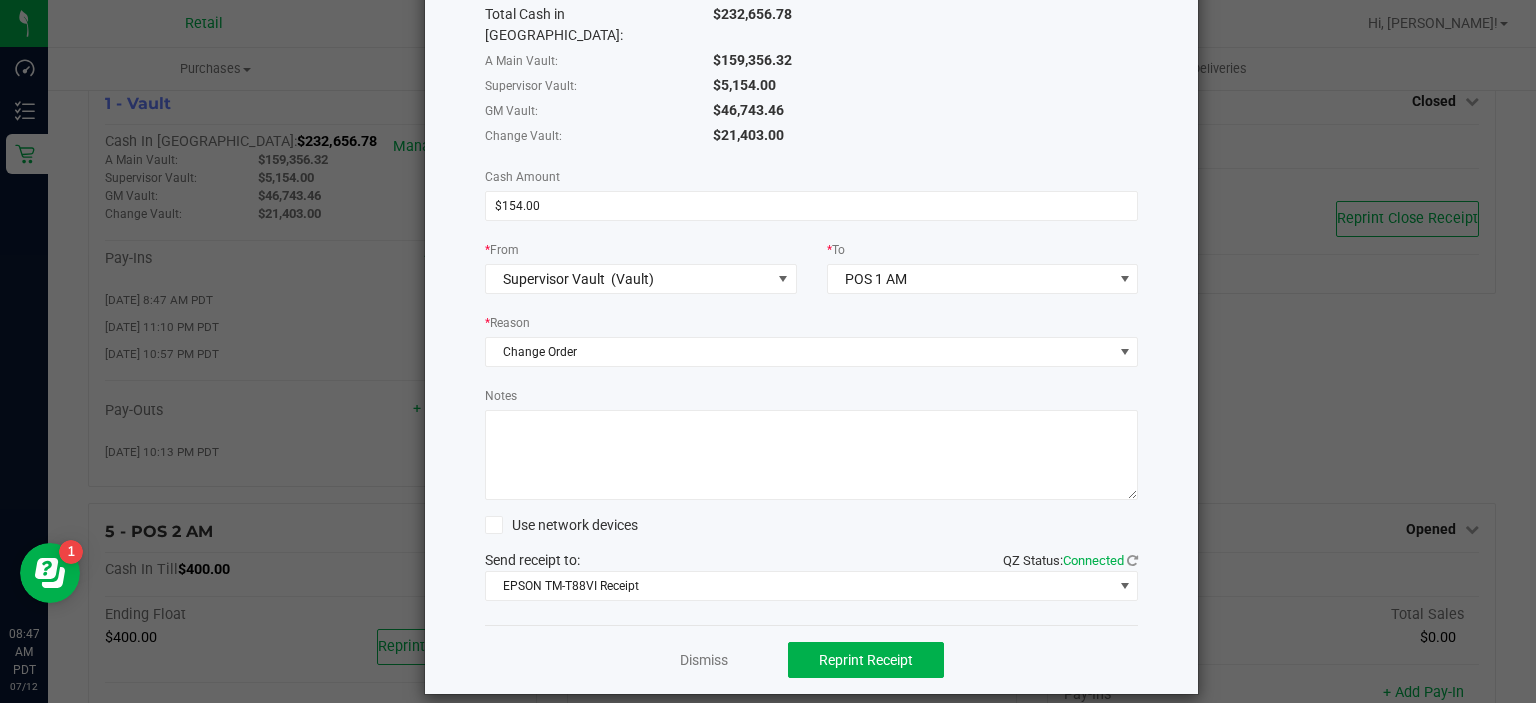 scroll, scrollTop: 0, scrollLeft: 0, axis: both 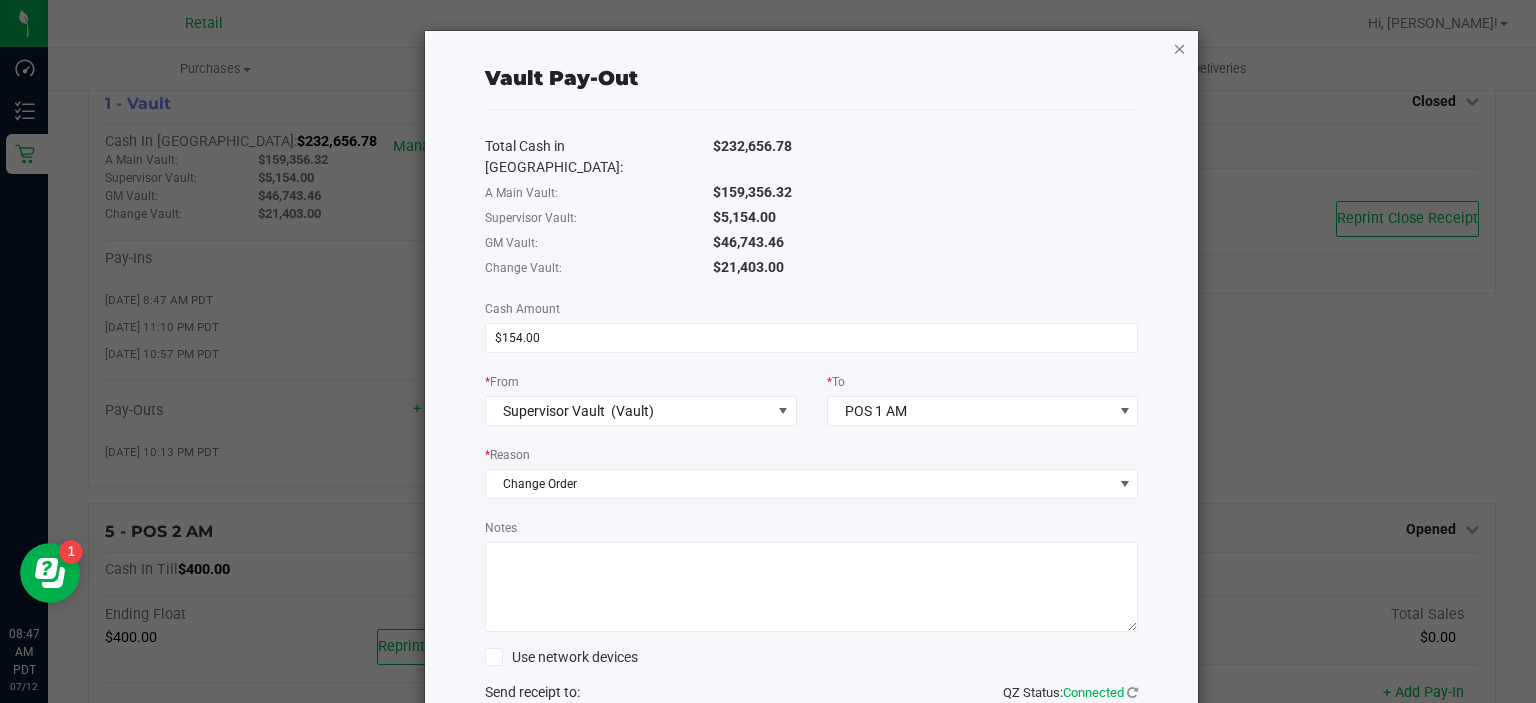 click 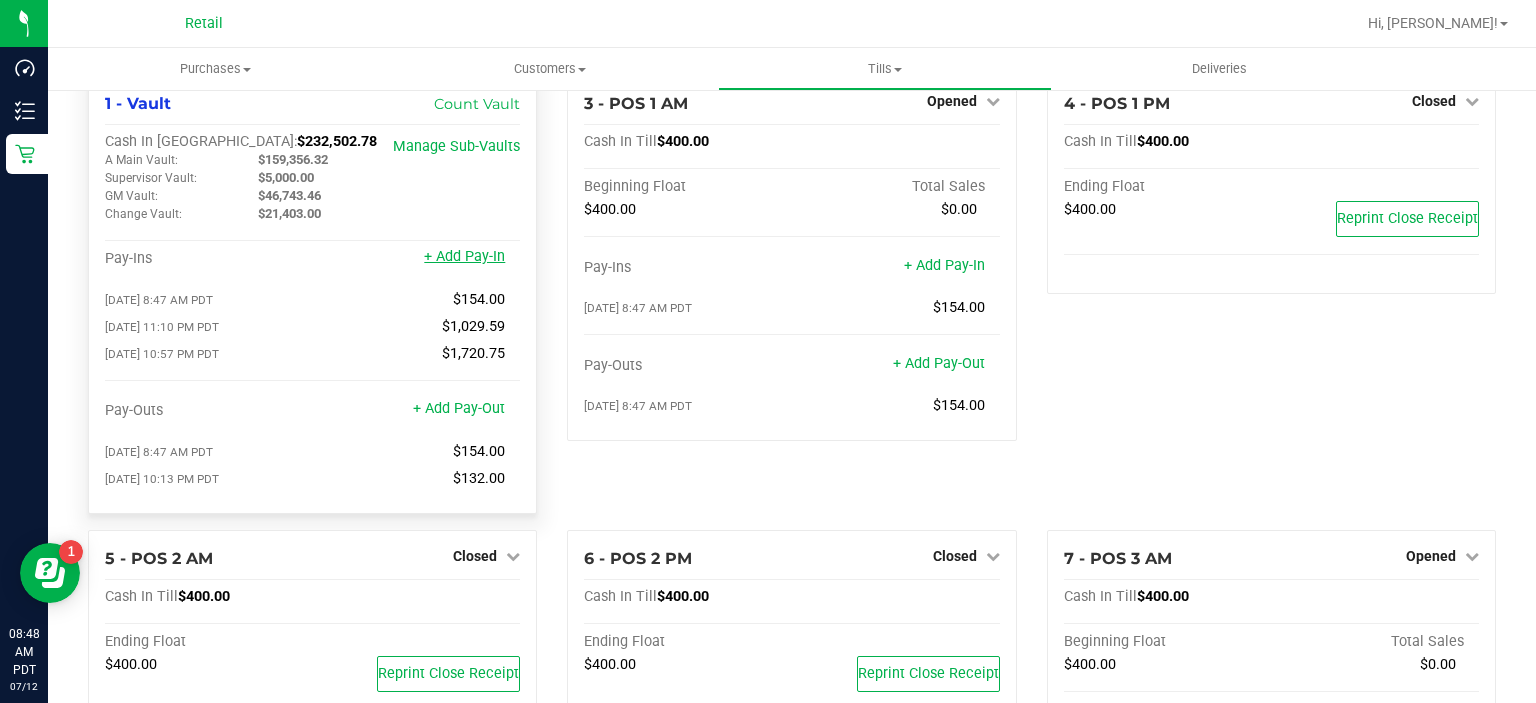 click on "+ Add Pay-In" at bounding box center (464, 256) 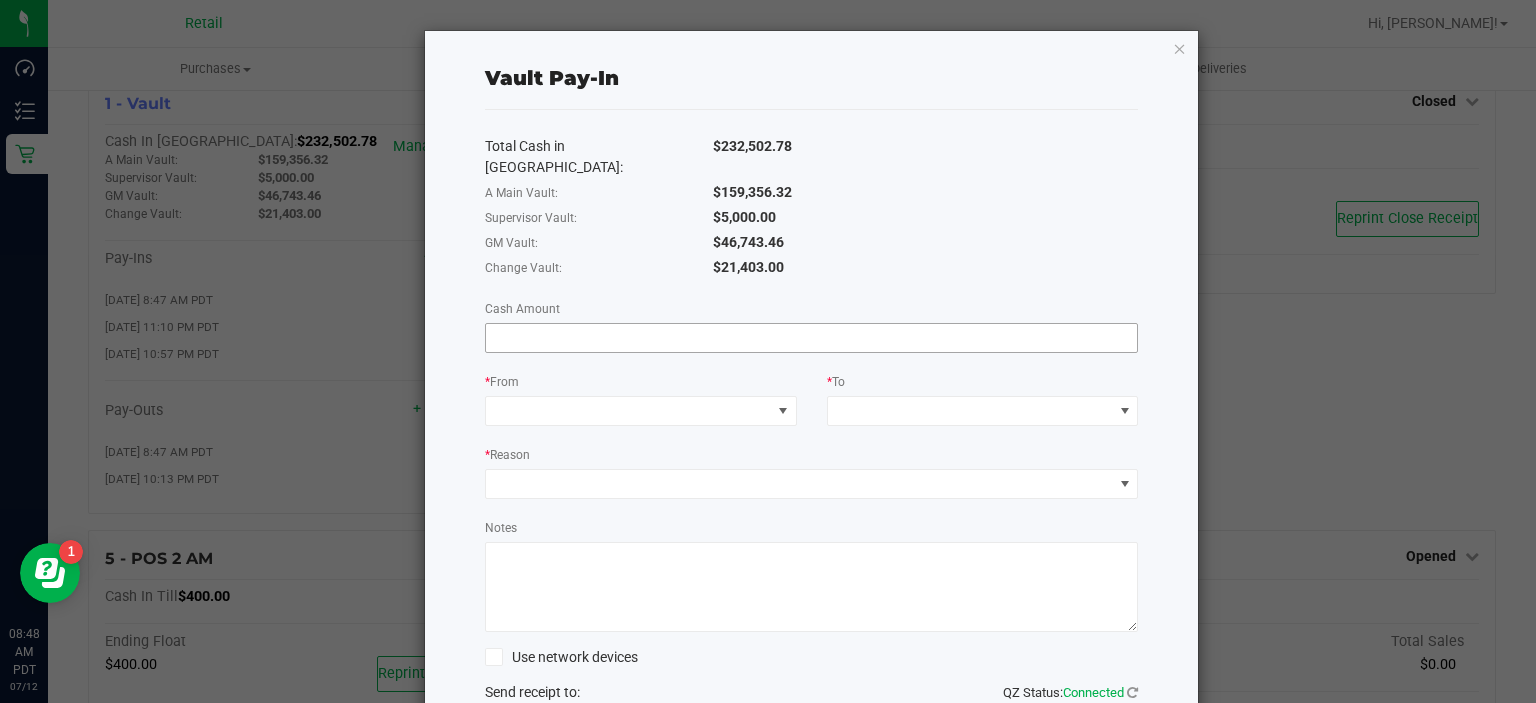 click at bounding box center [812, 338] 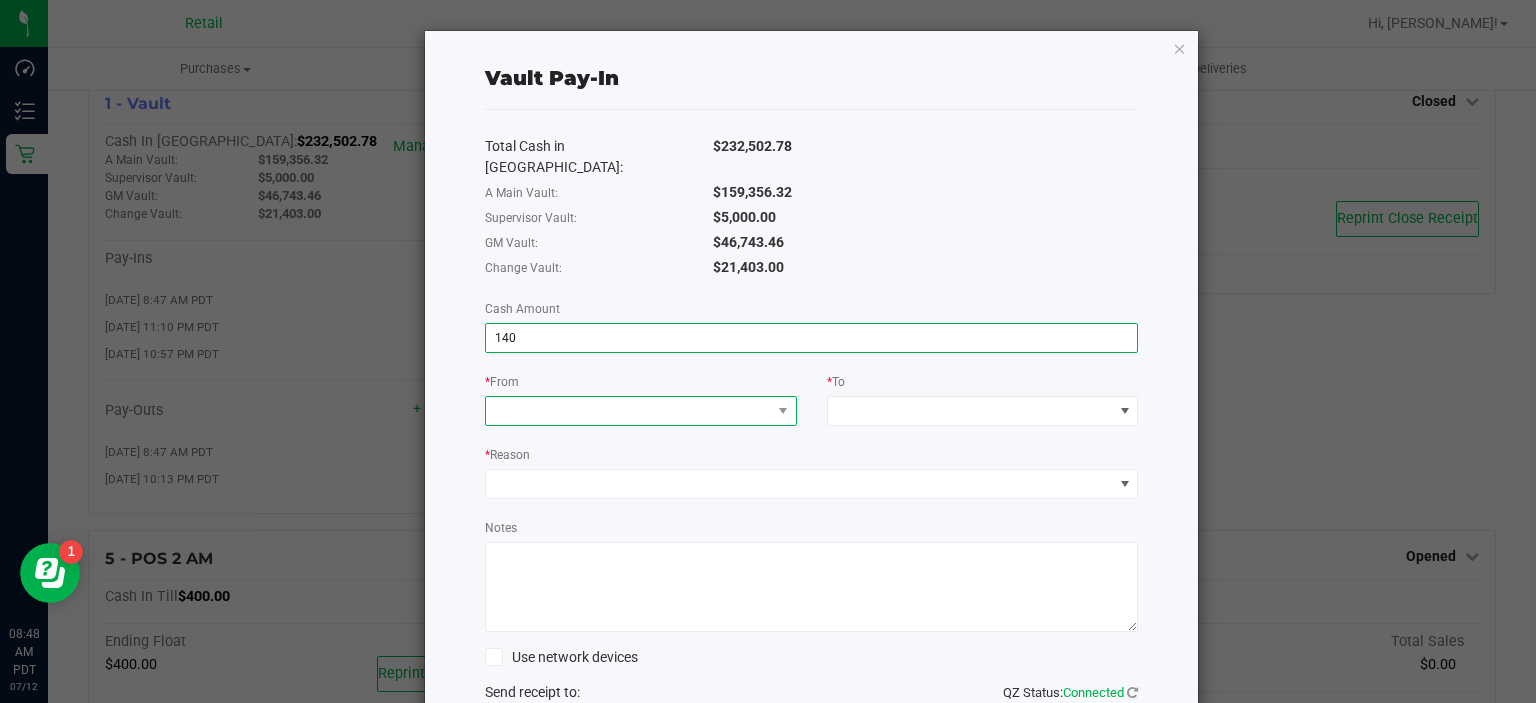 click at bounding box center (628, 411) 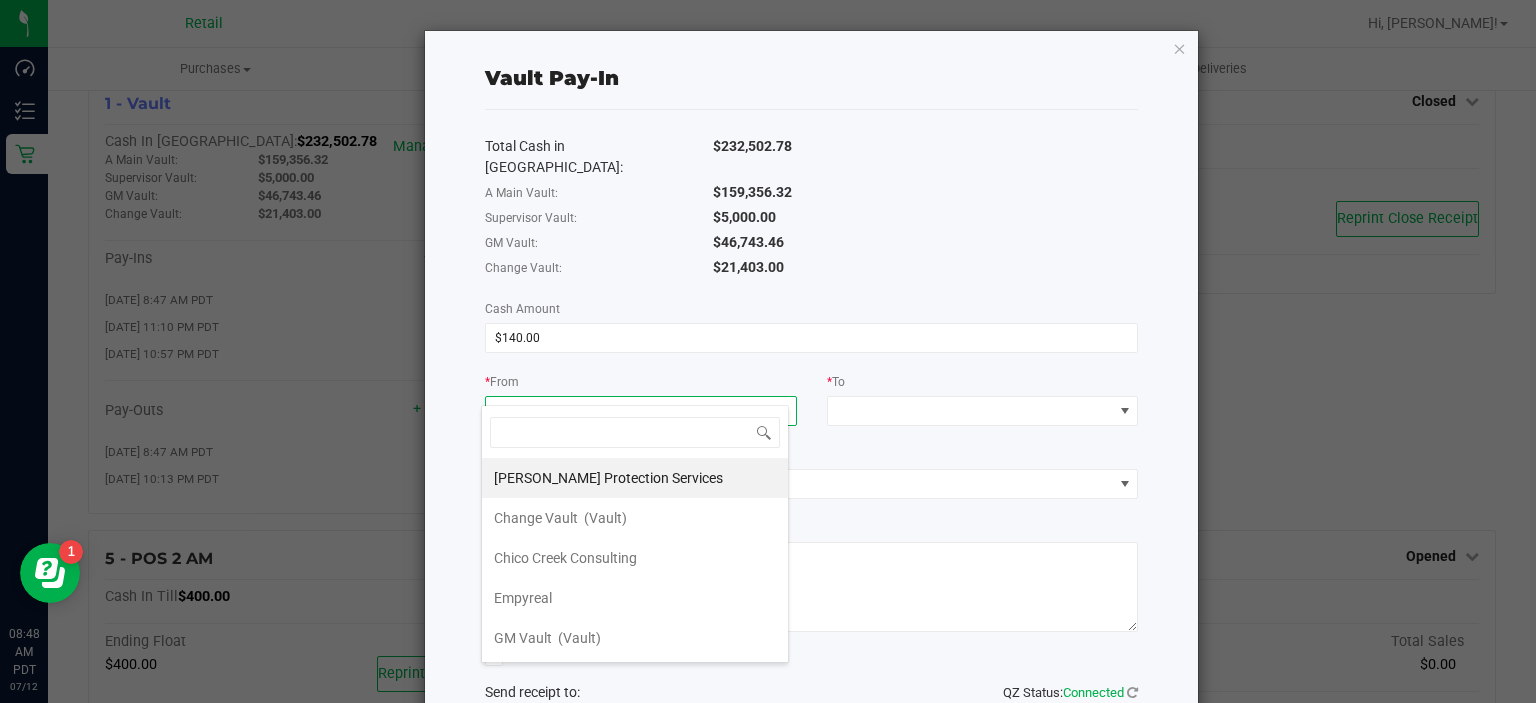 scroll, scrollTop: 99970, scrollLeft: 99692, axis: both 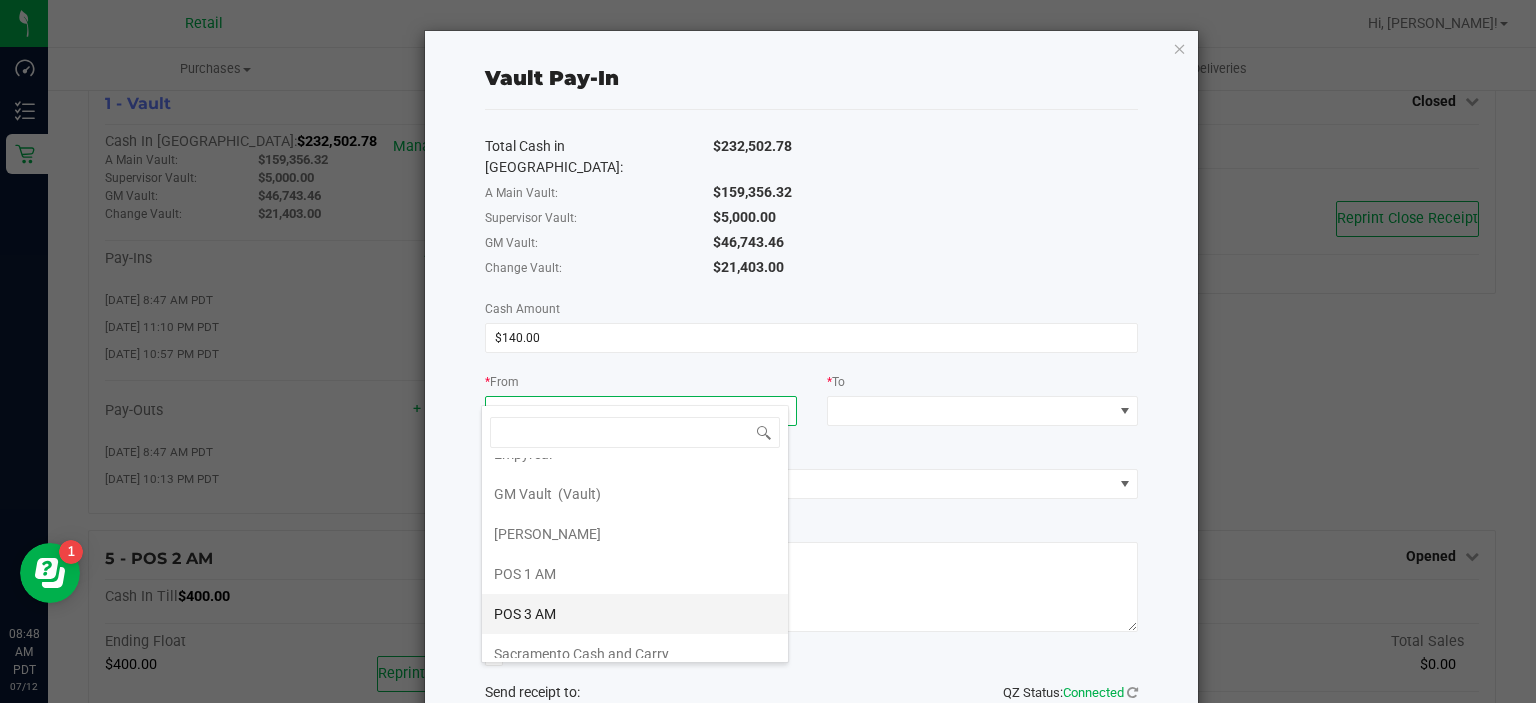 click on "POS 3 AM" at bounding box center (635, 614) 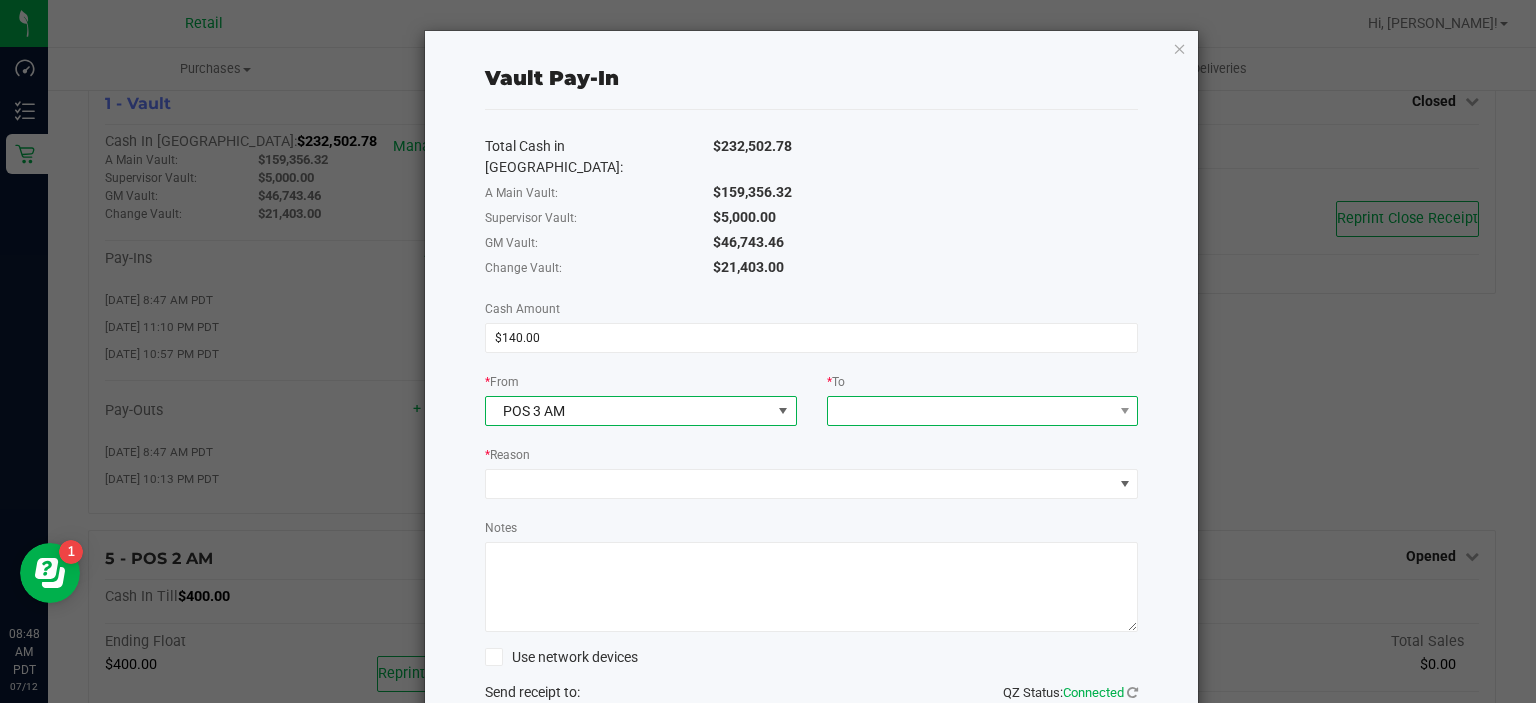 click at bounding box center [970, 411] 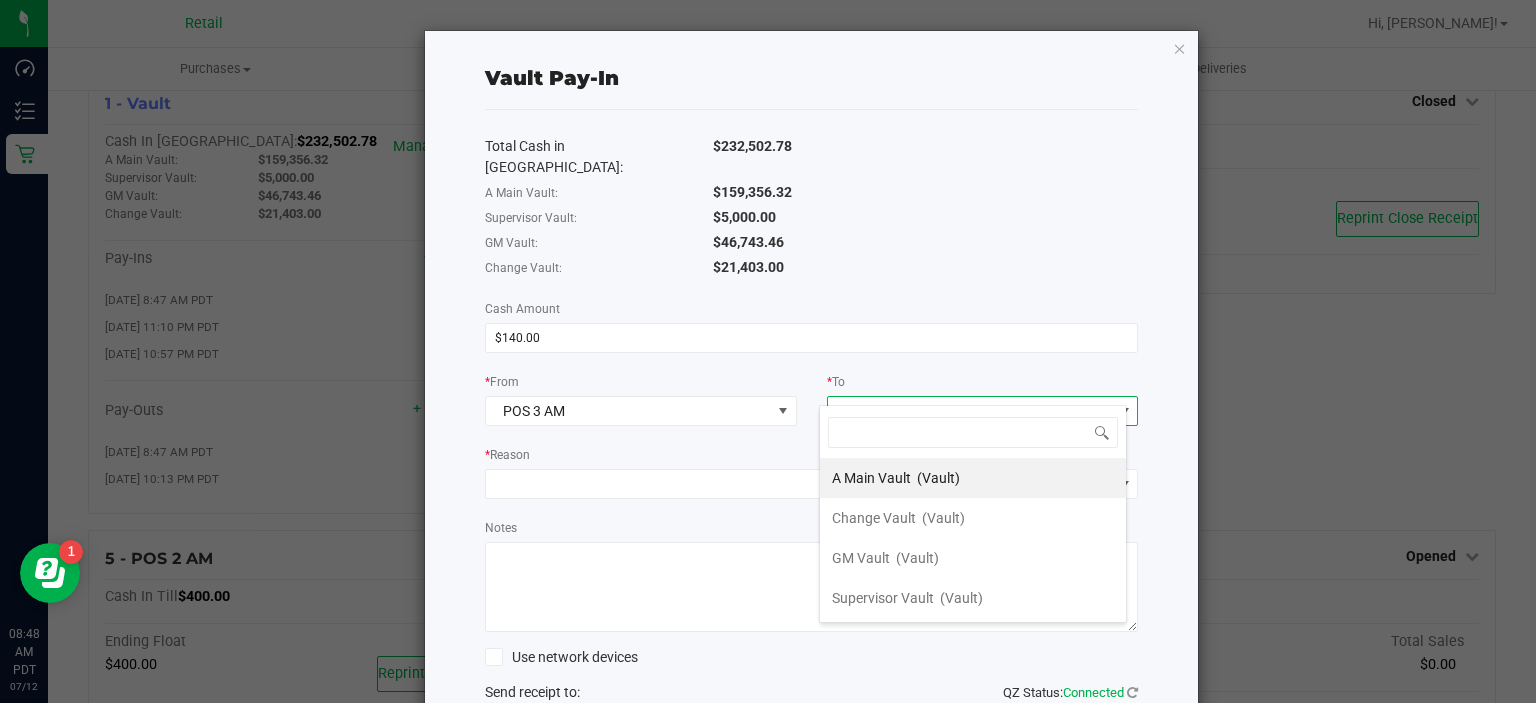 scroll, scrollTop: 99970, scrollLeft: 99692, axis: both 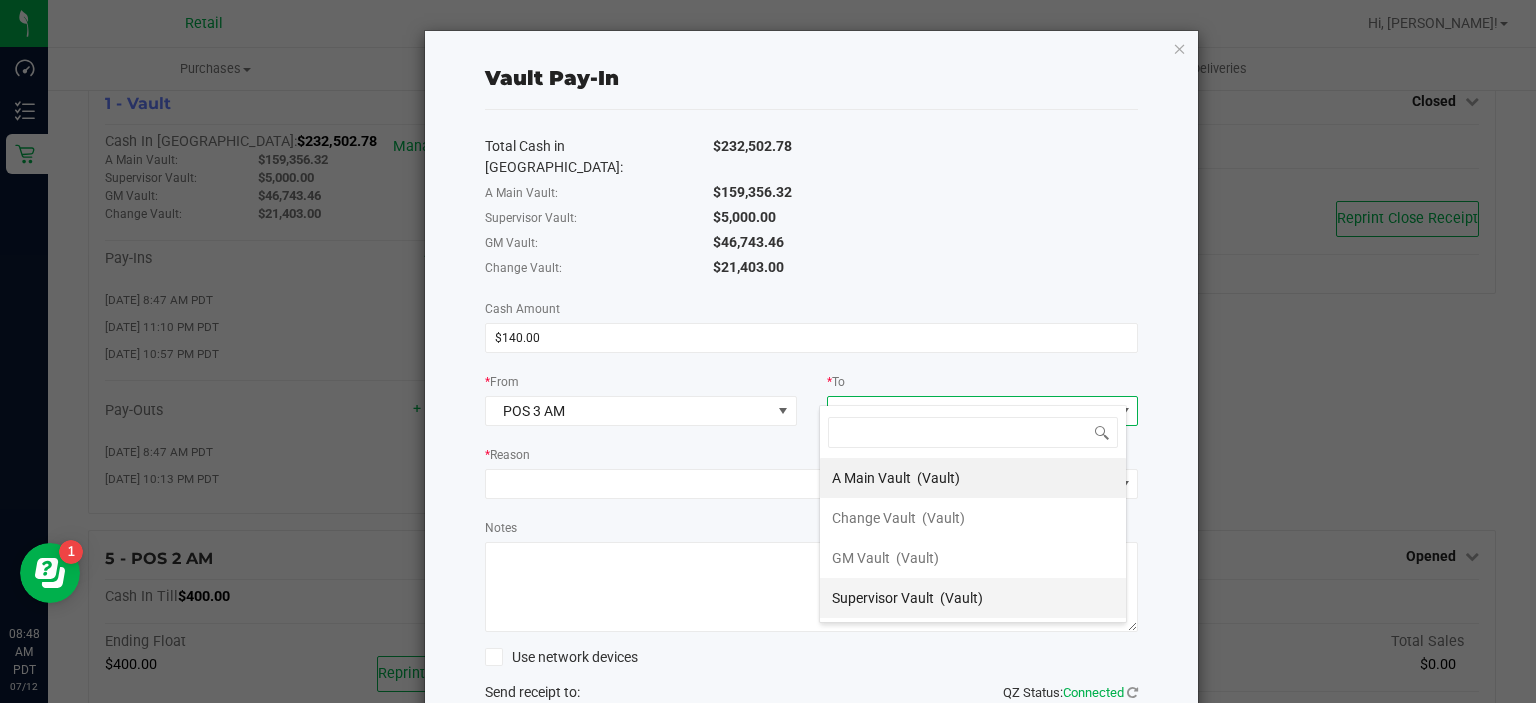 click on "(Vault)" at bounding box center (961, 598) 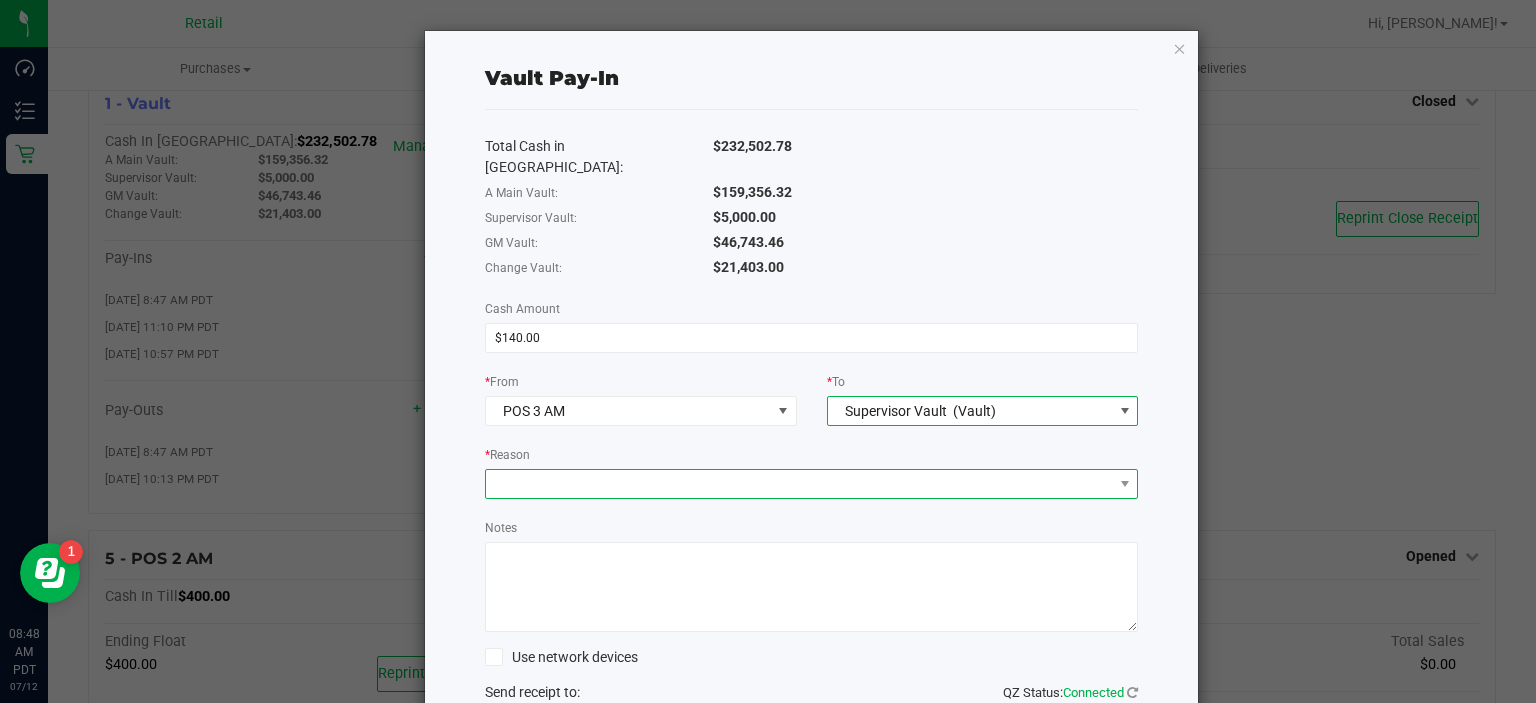 click at bounding box center [799, 484] 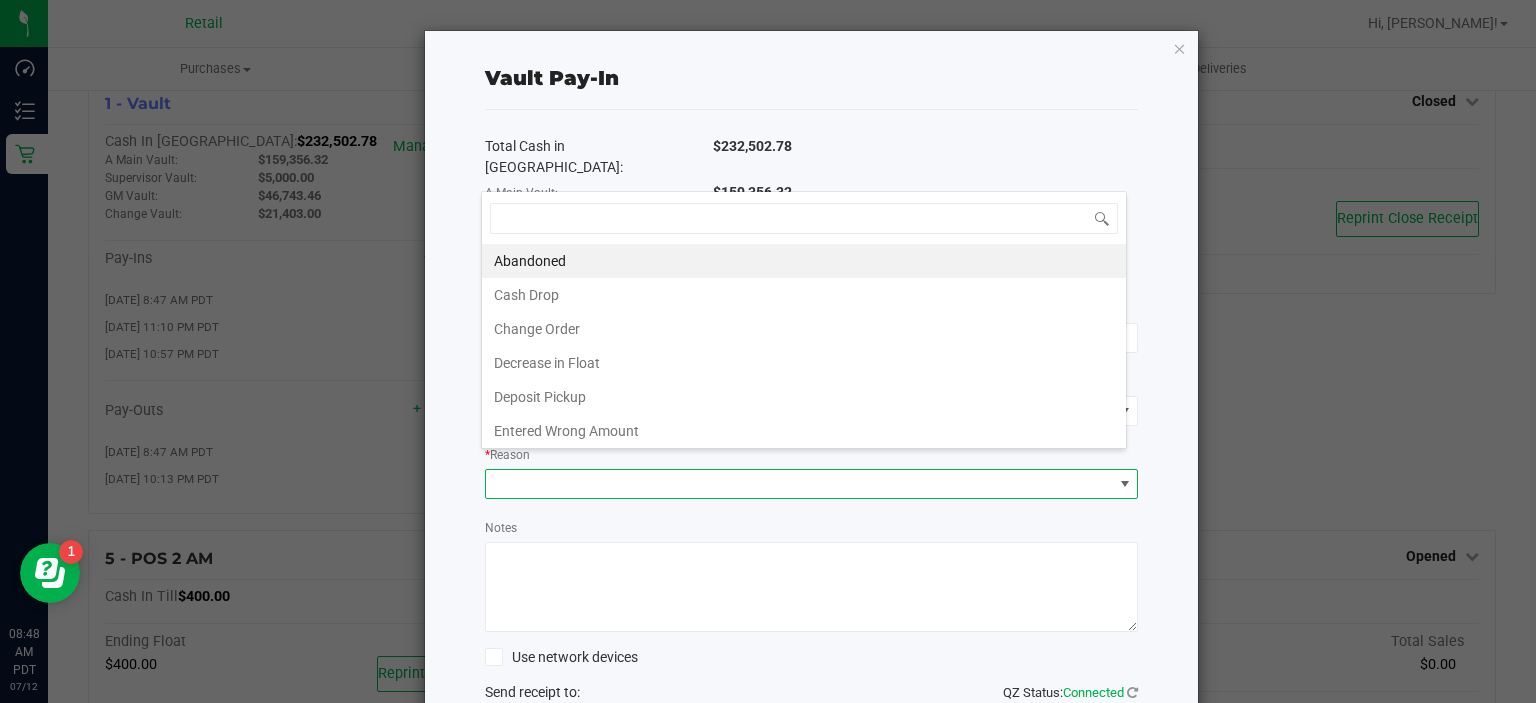 scroll, scrollTop: 99970, scrollLeft: 99353, axis: both 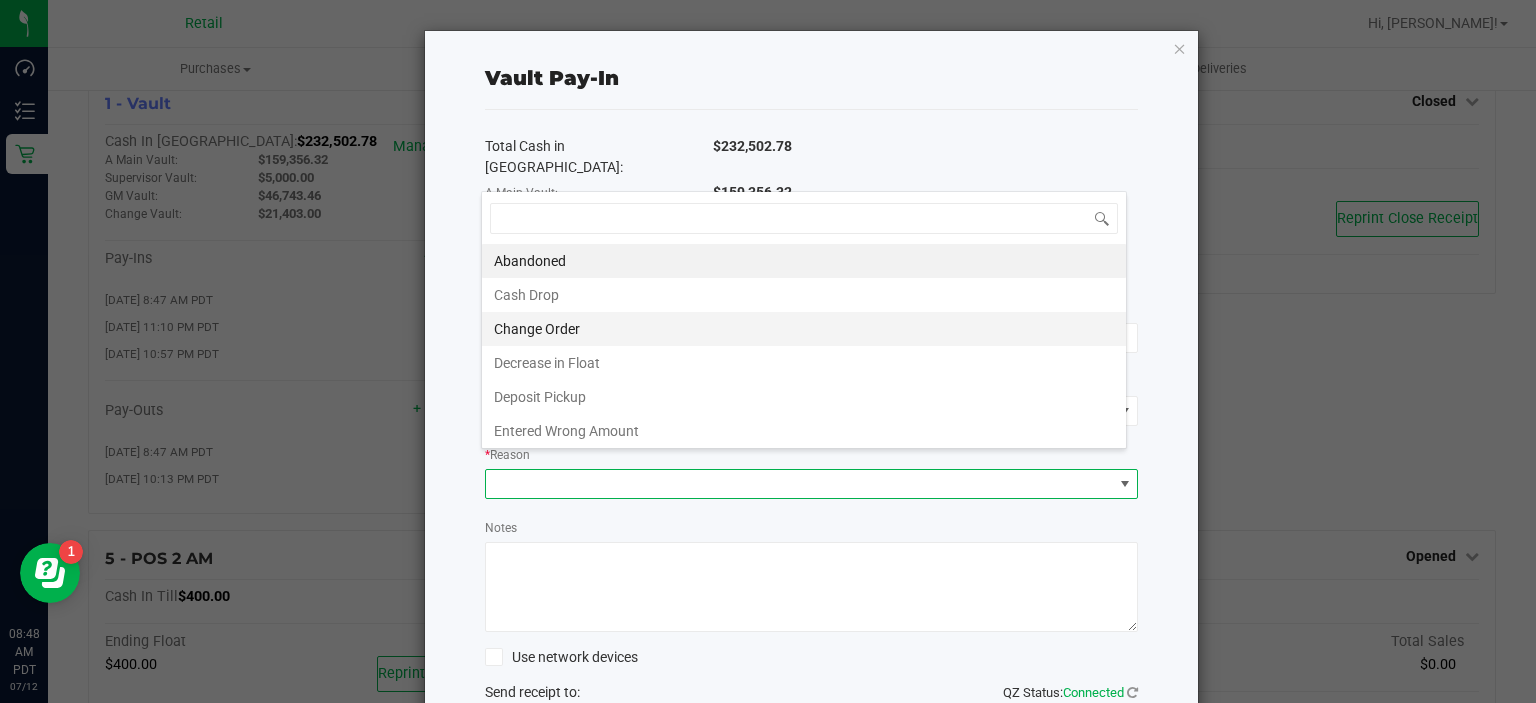 click on "Change Order" at bounding box center [804, 329] 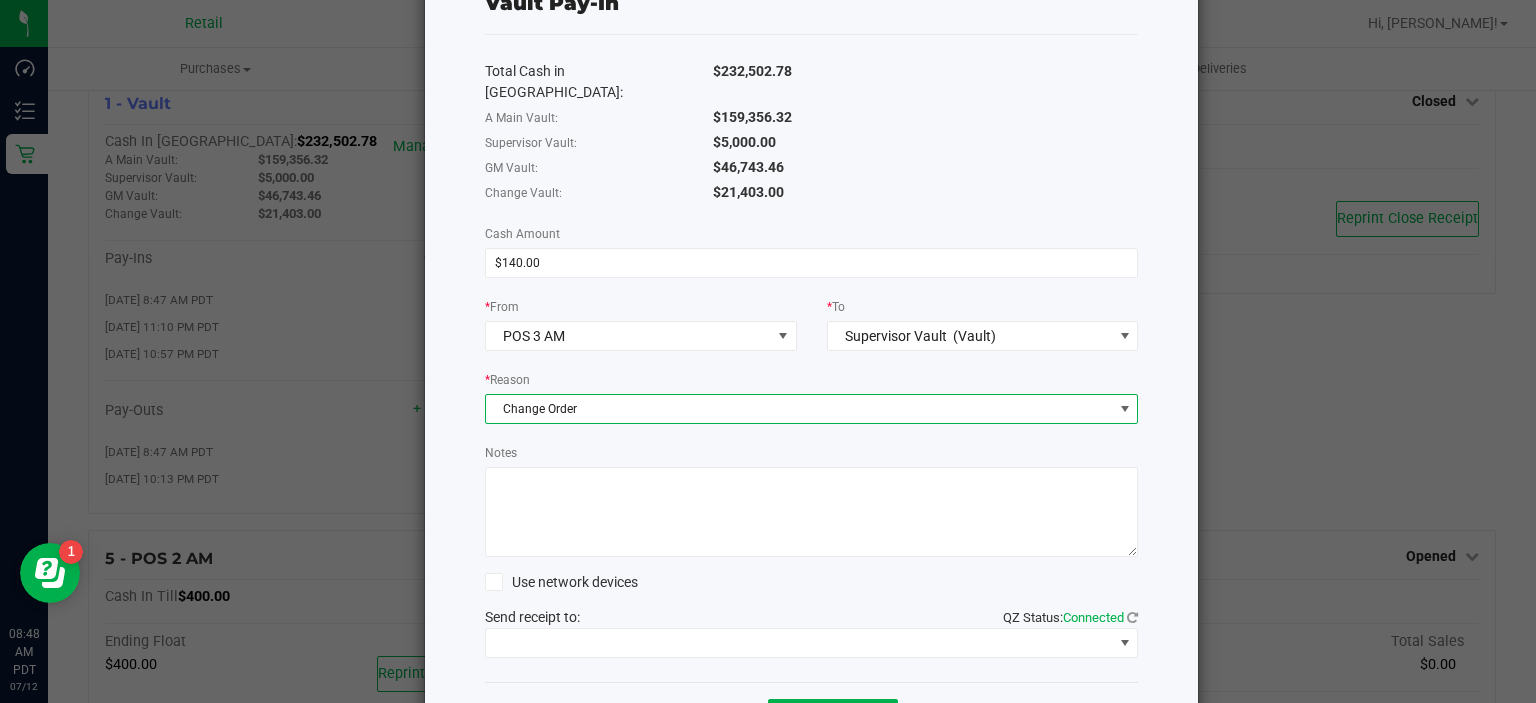 scroll, scrollTop: 112, scrollLeft: 0, axis: vertical 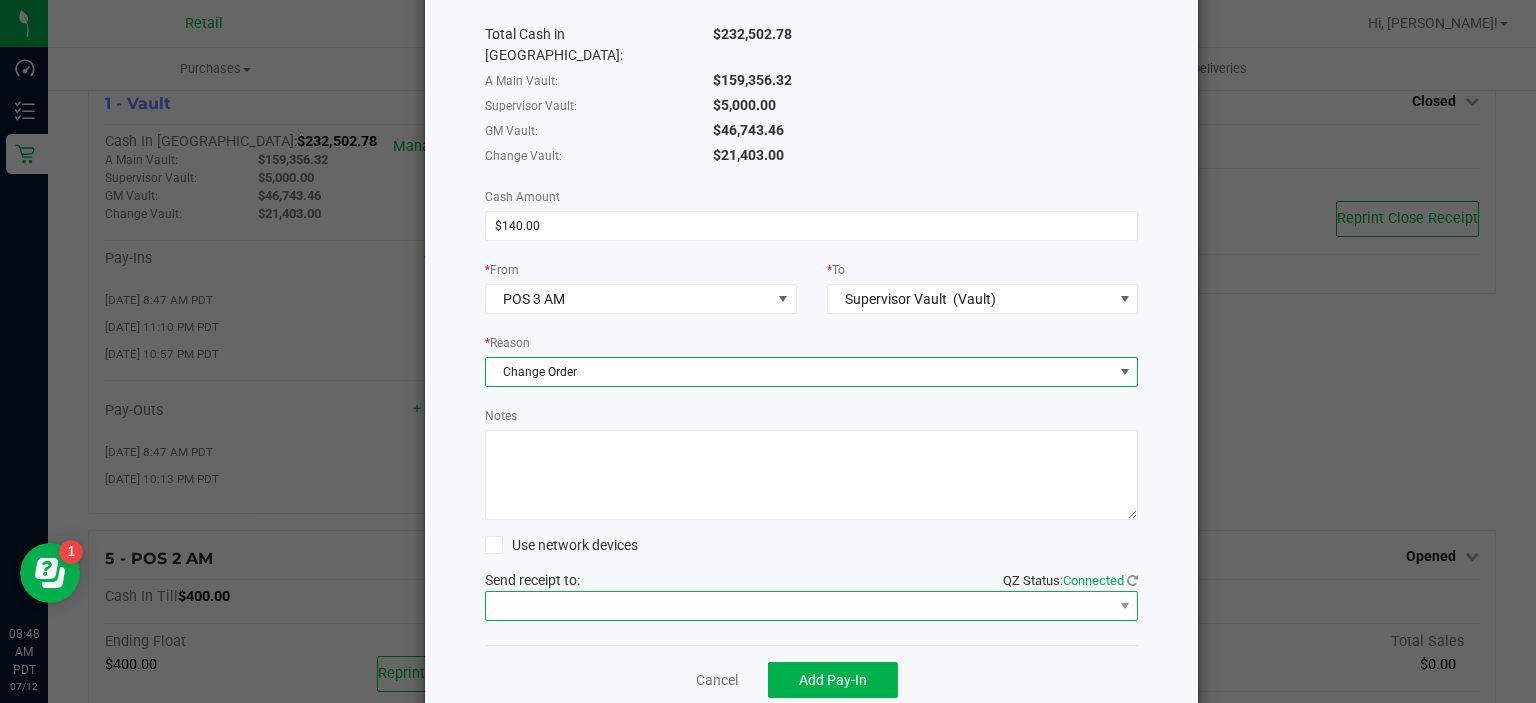 click at bounding box center (799, 606) 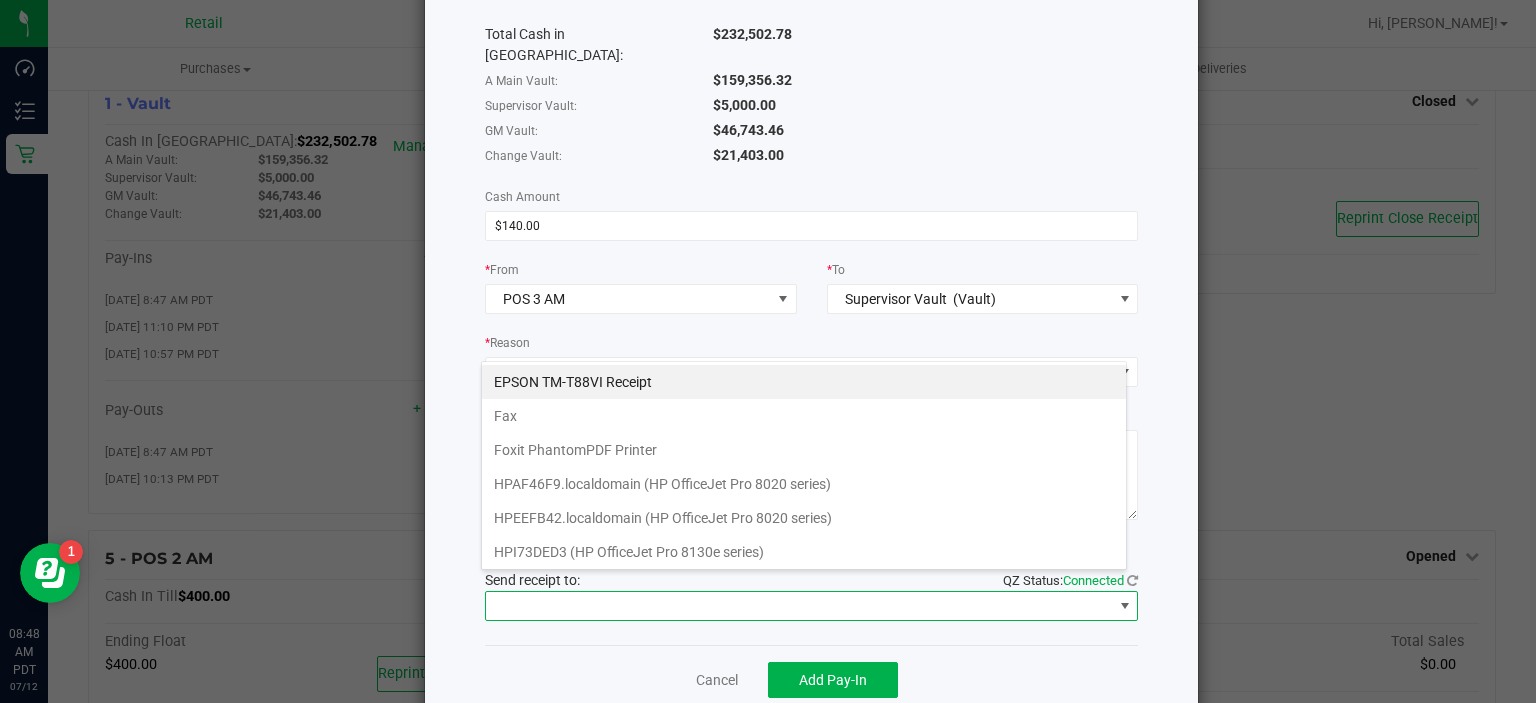 scroll, scrollTop: 99970, scrollLeft: 99353, axis: both 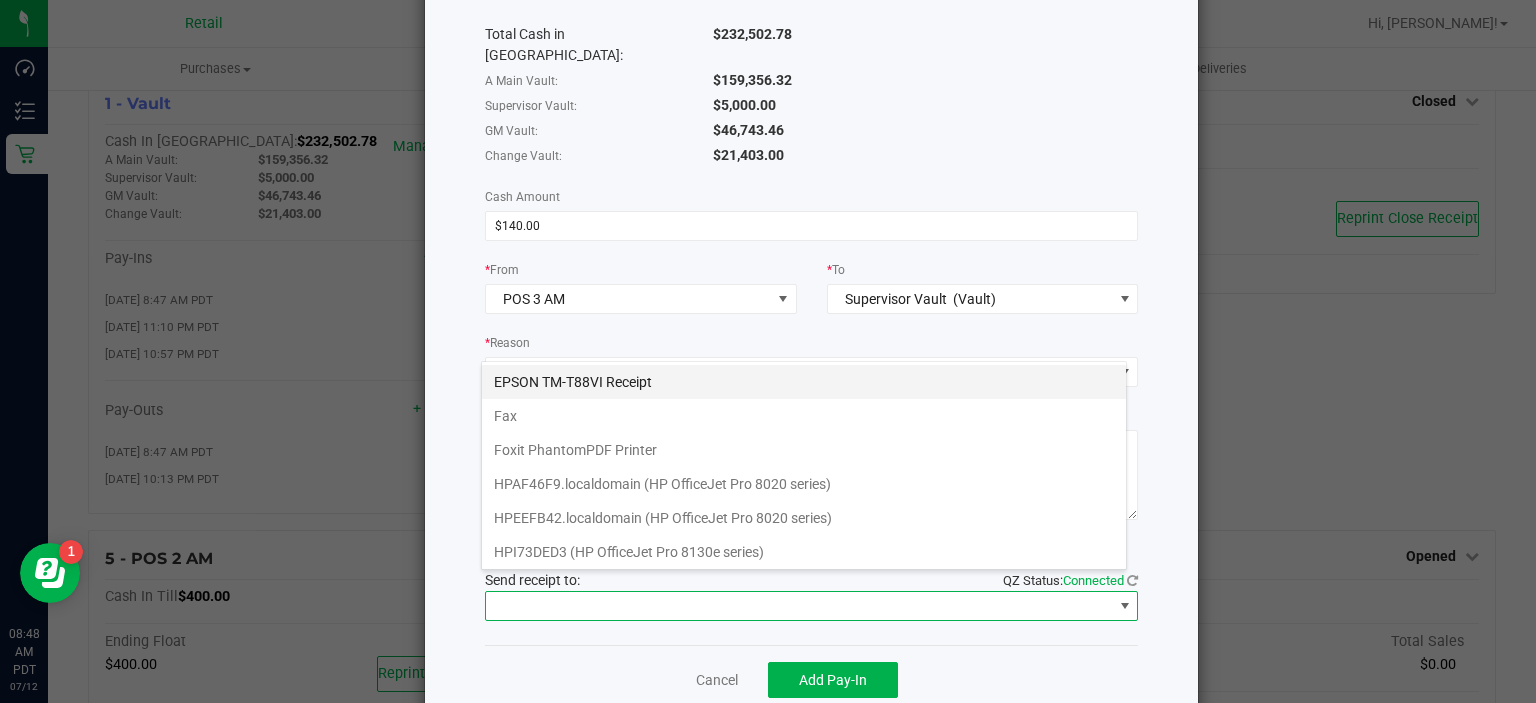 click on "EPSON TM-T88VI Receipt" at bounding box center (804, 382) 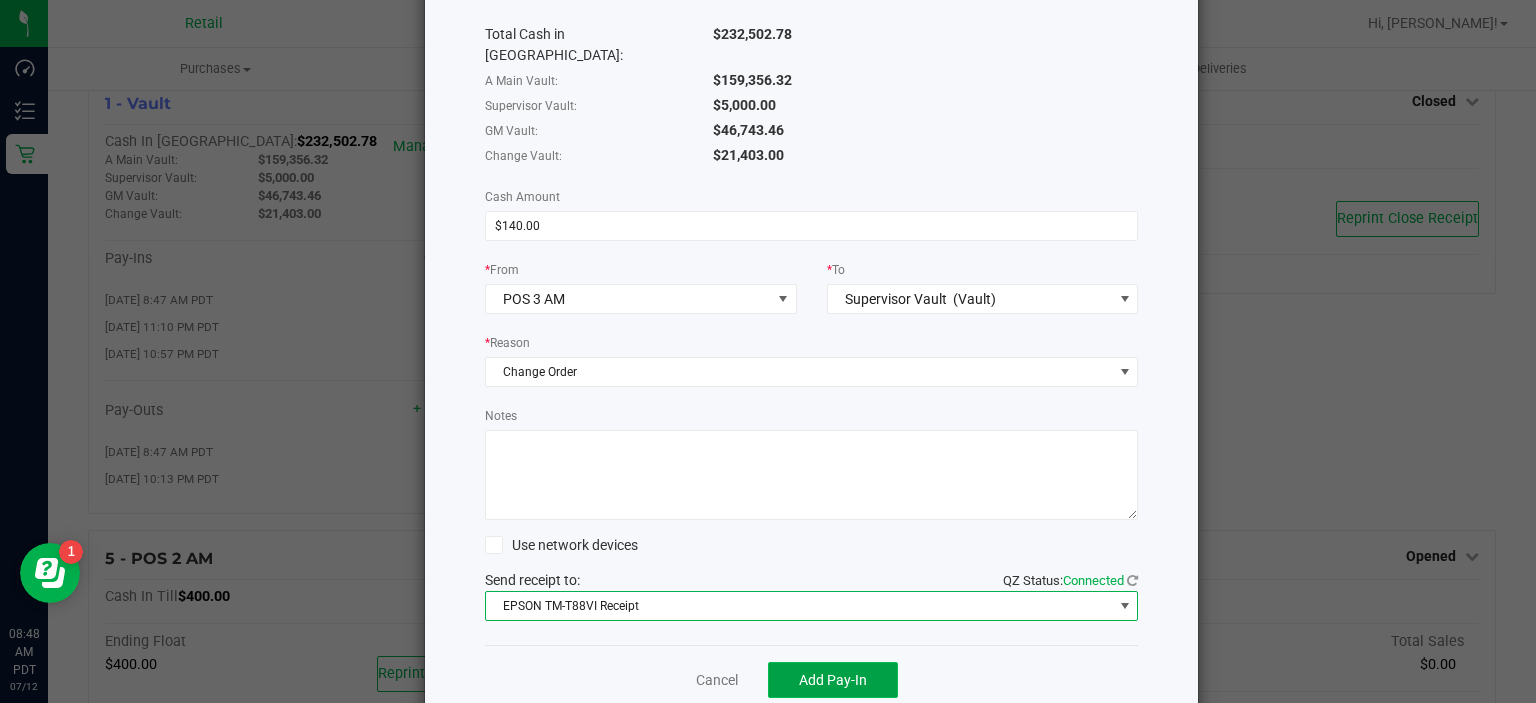 click on "Add Pay-In" 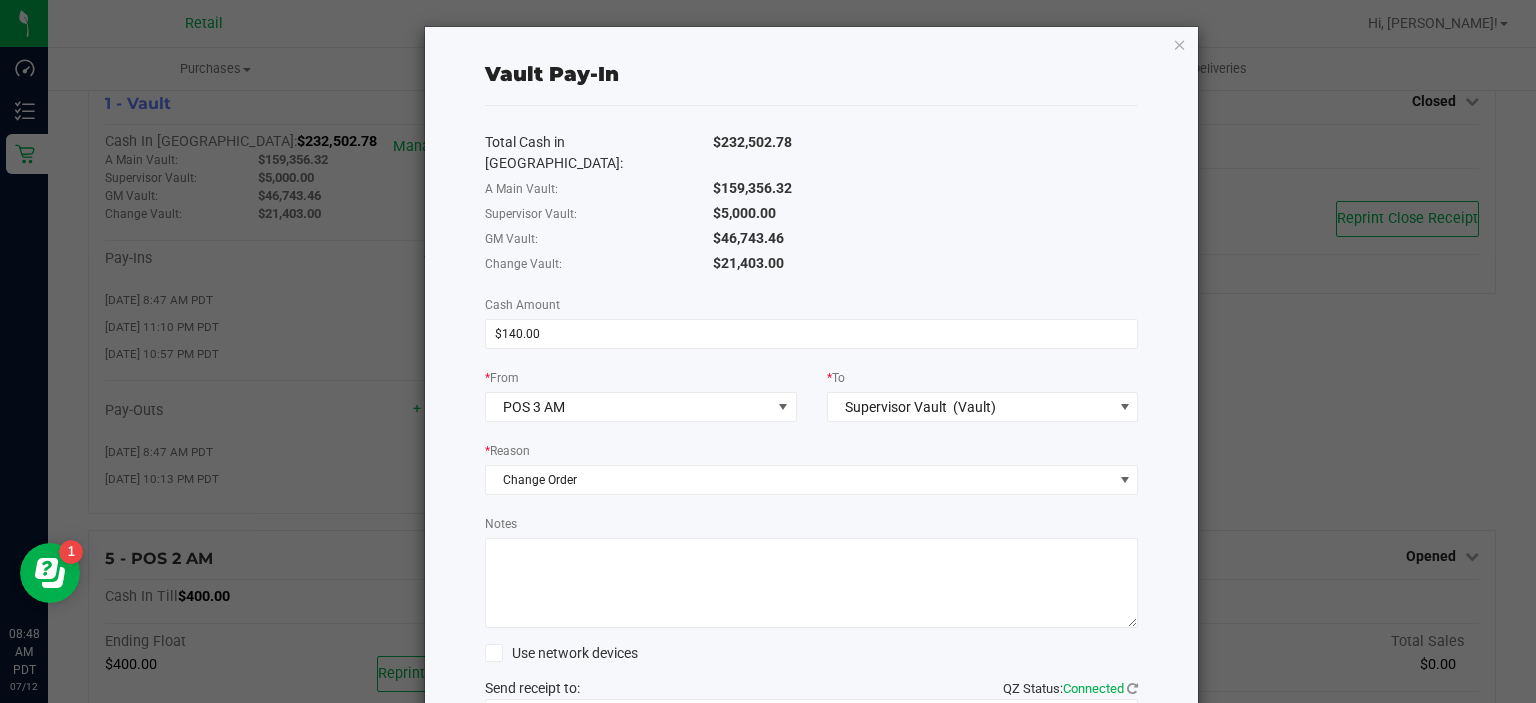 scroll, scrollTop: 0, scrollLeft: 0, axis: both 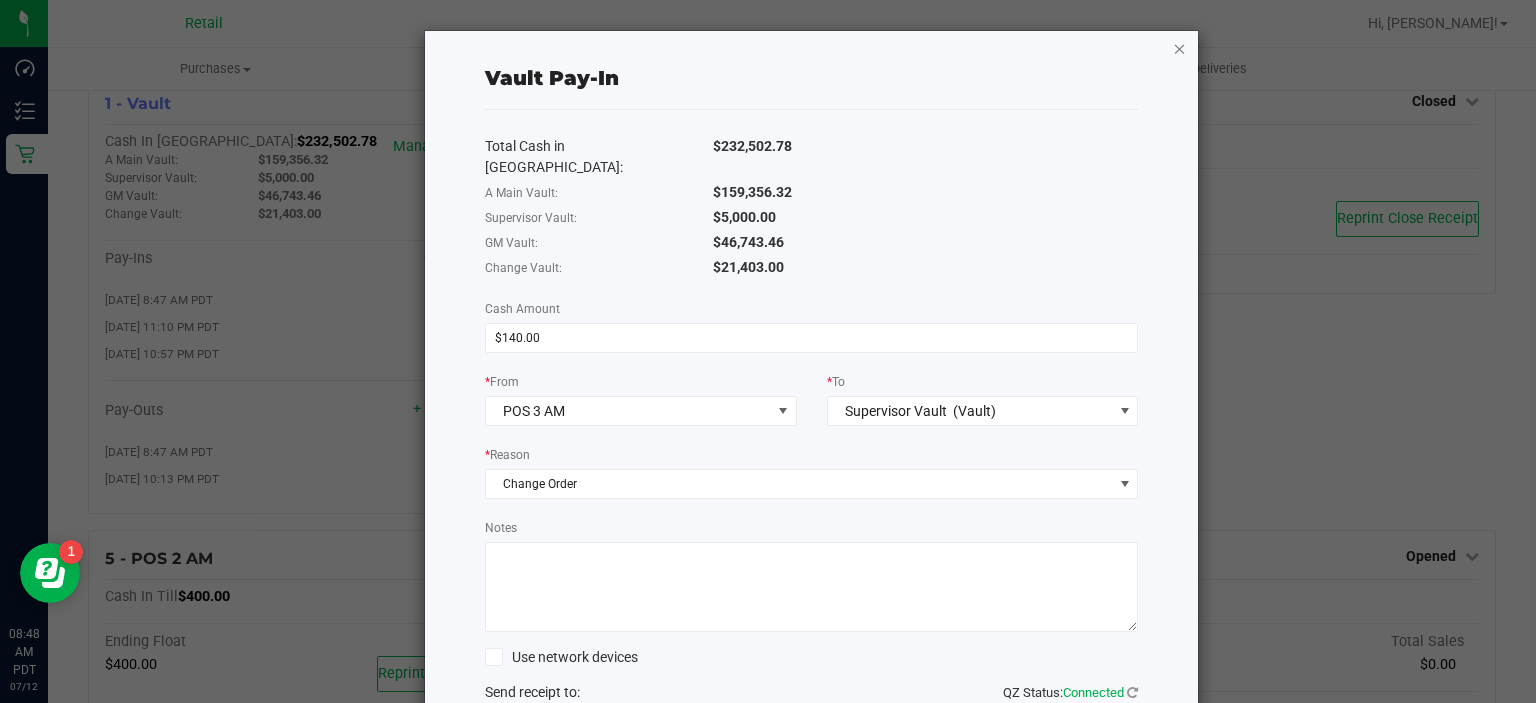 click 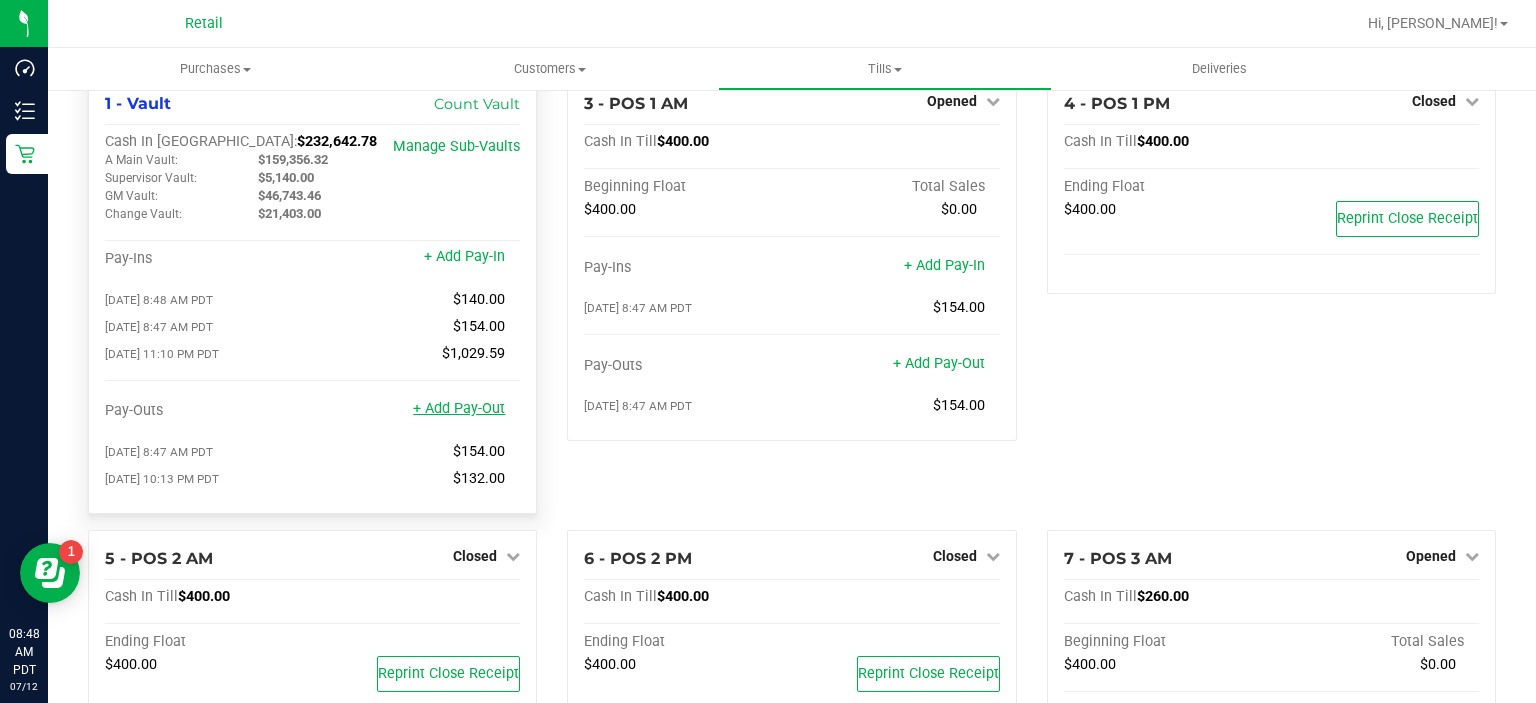 click on "+ Add Pay-Out" at bounding box center (459, 408) 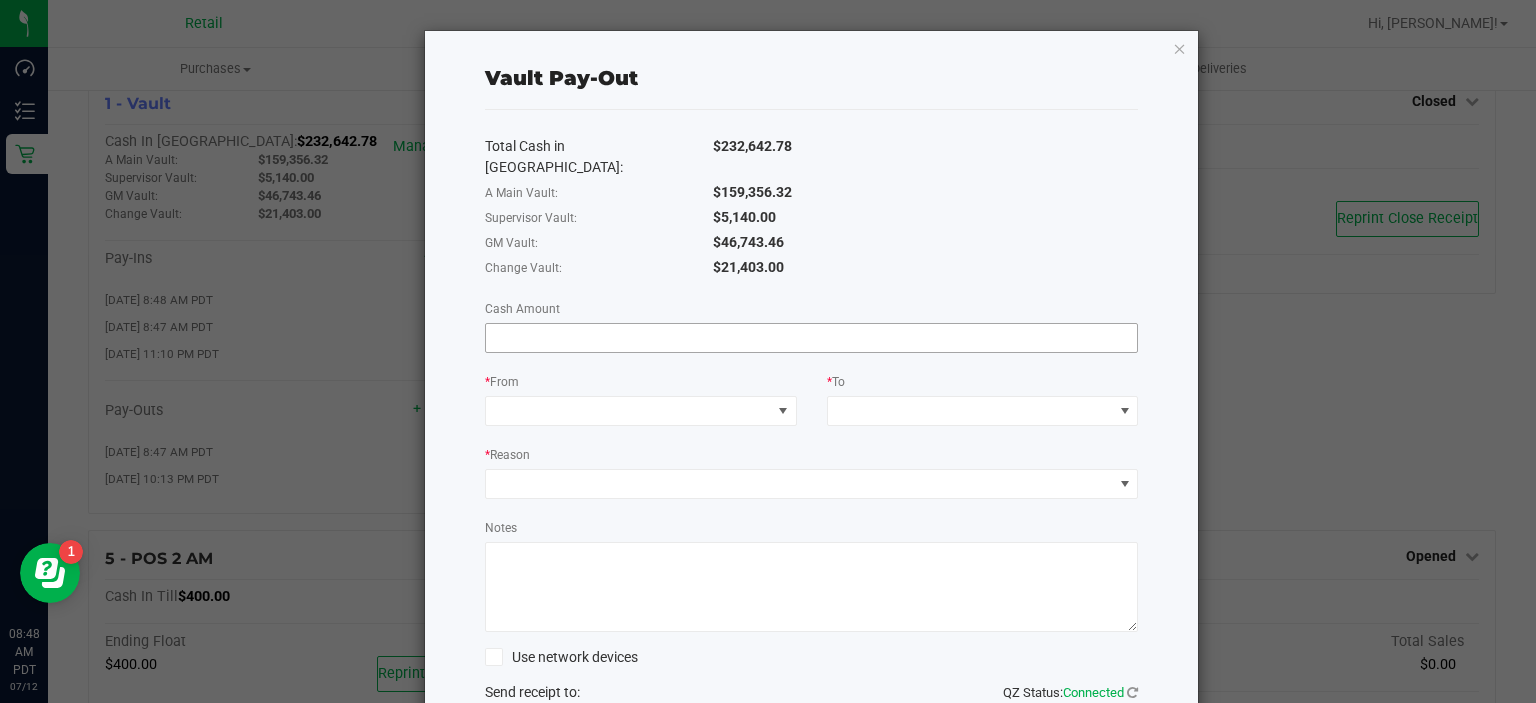 click at bounding box center (812, 338) 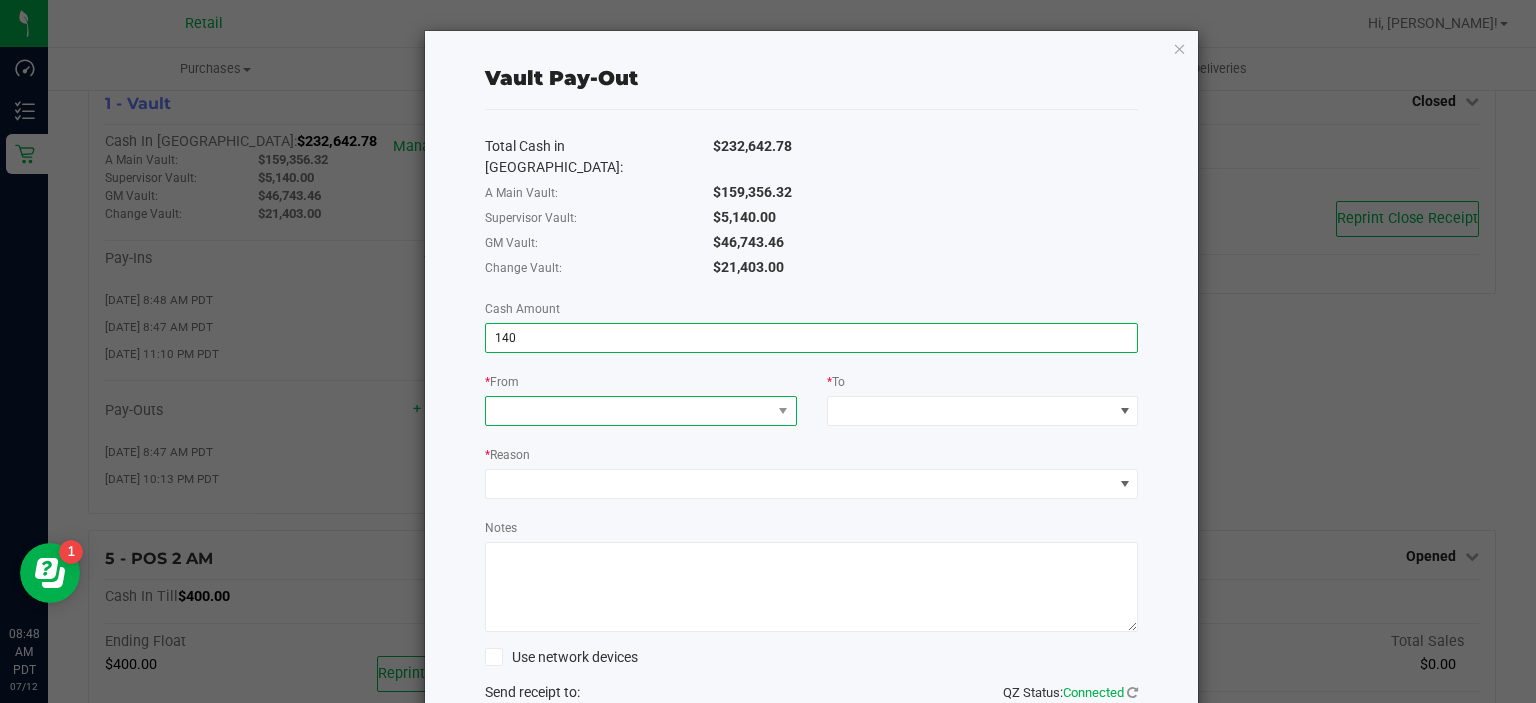 click at bounding box center (628, 411) 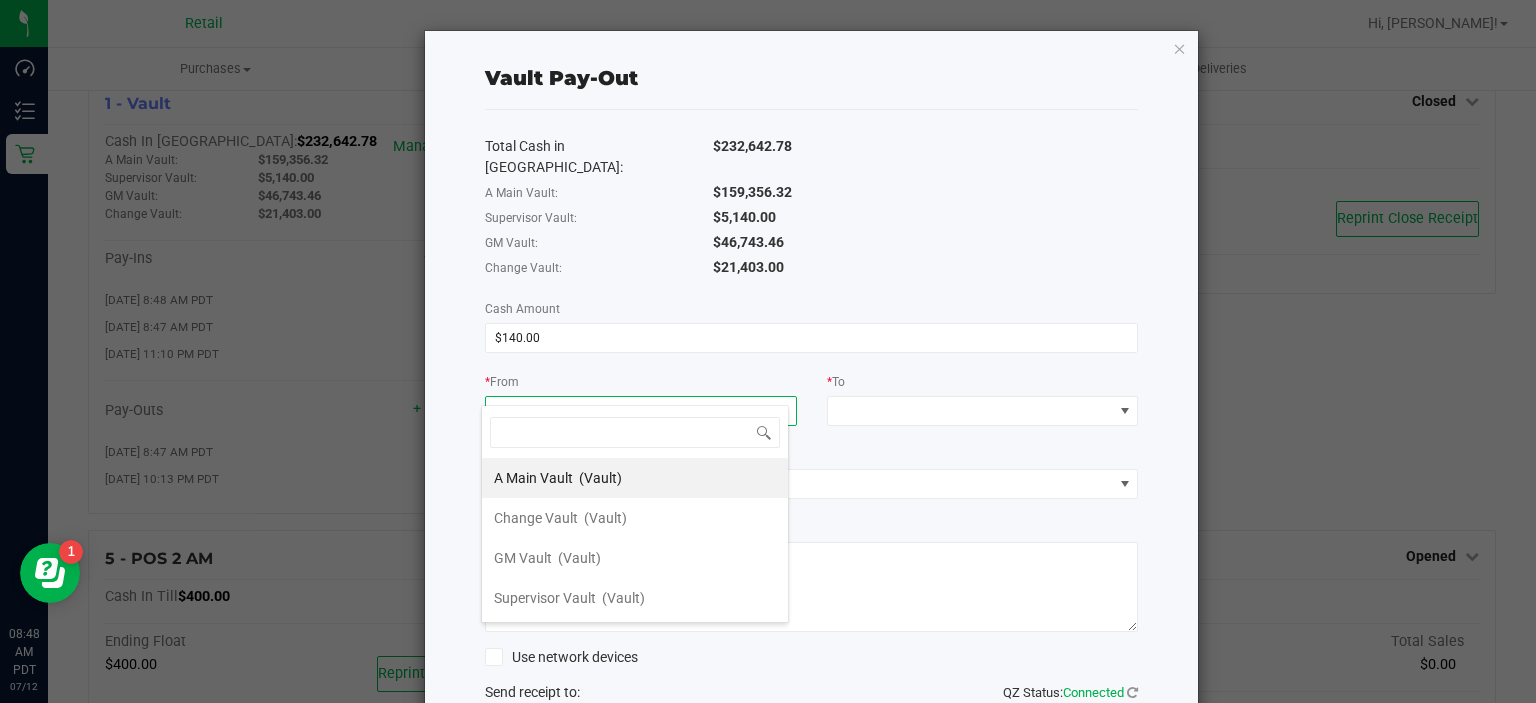 scroll, scrollTop: 99970, scrollLeft: 99692, axis: both 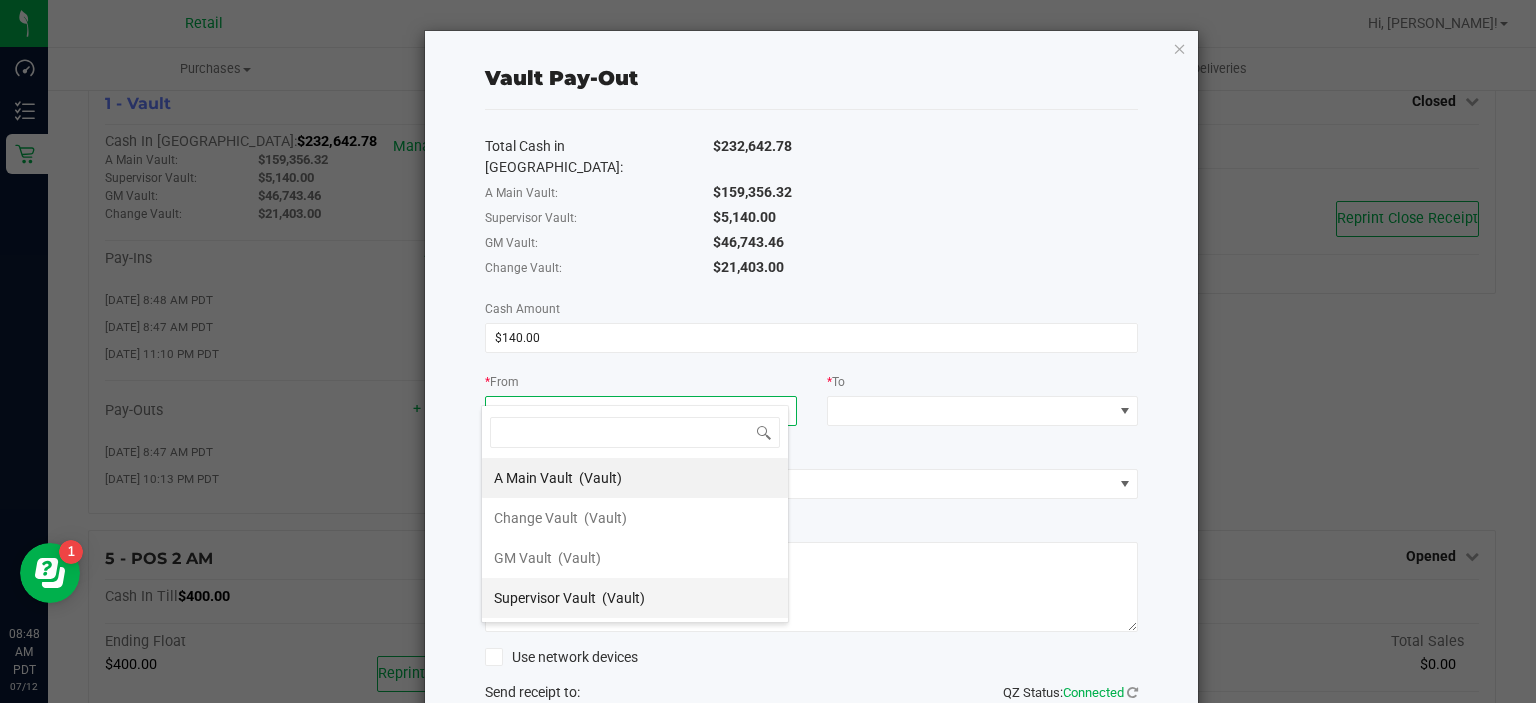 click on "Supervisor Vault    (Vault)" at bounding box center [635, 598] 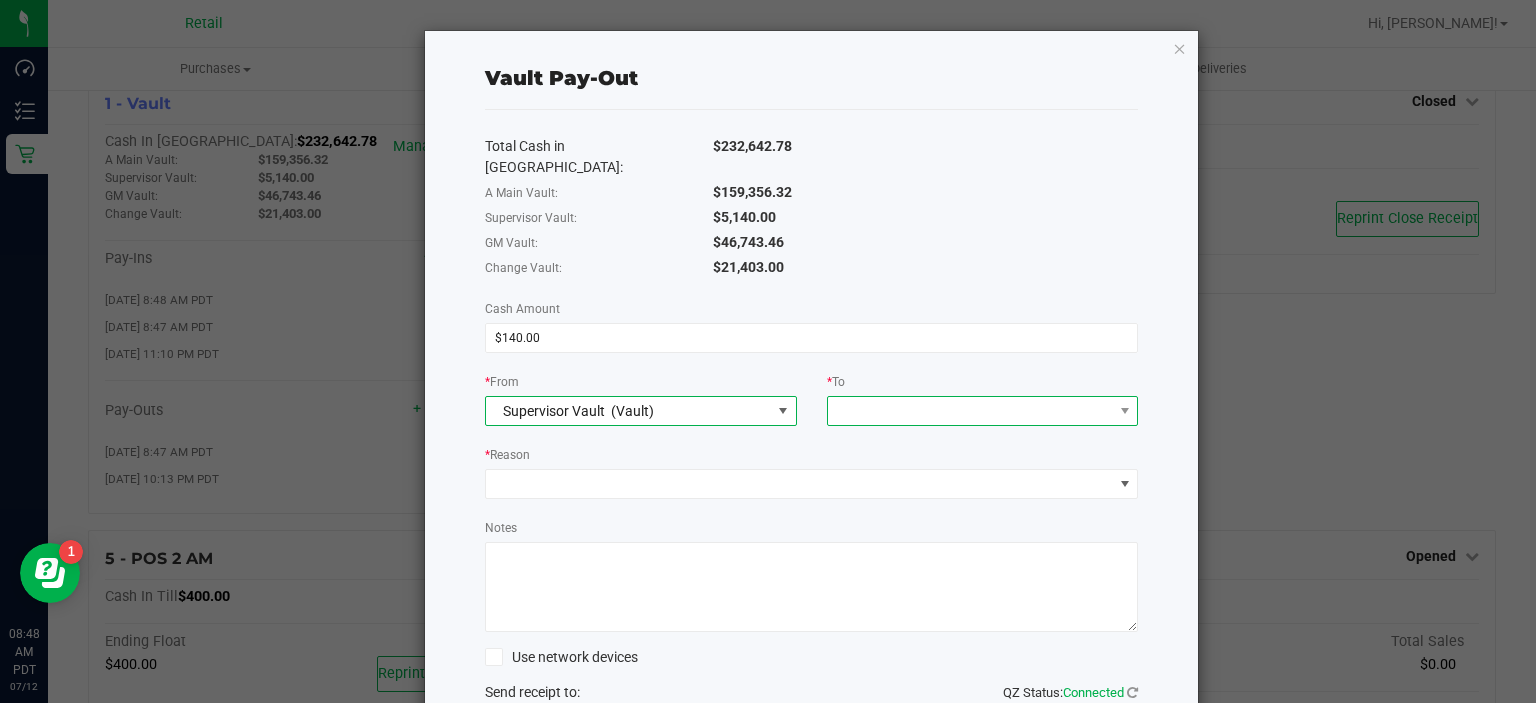 click at bounding box center [970, 411] 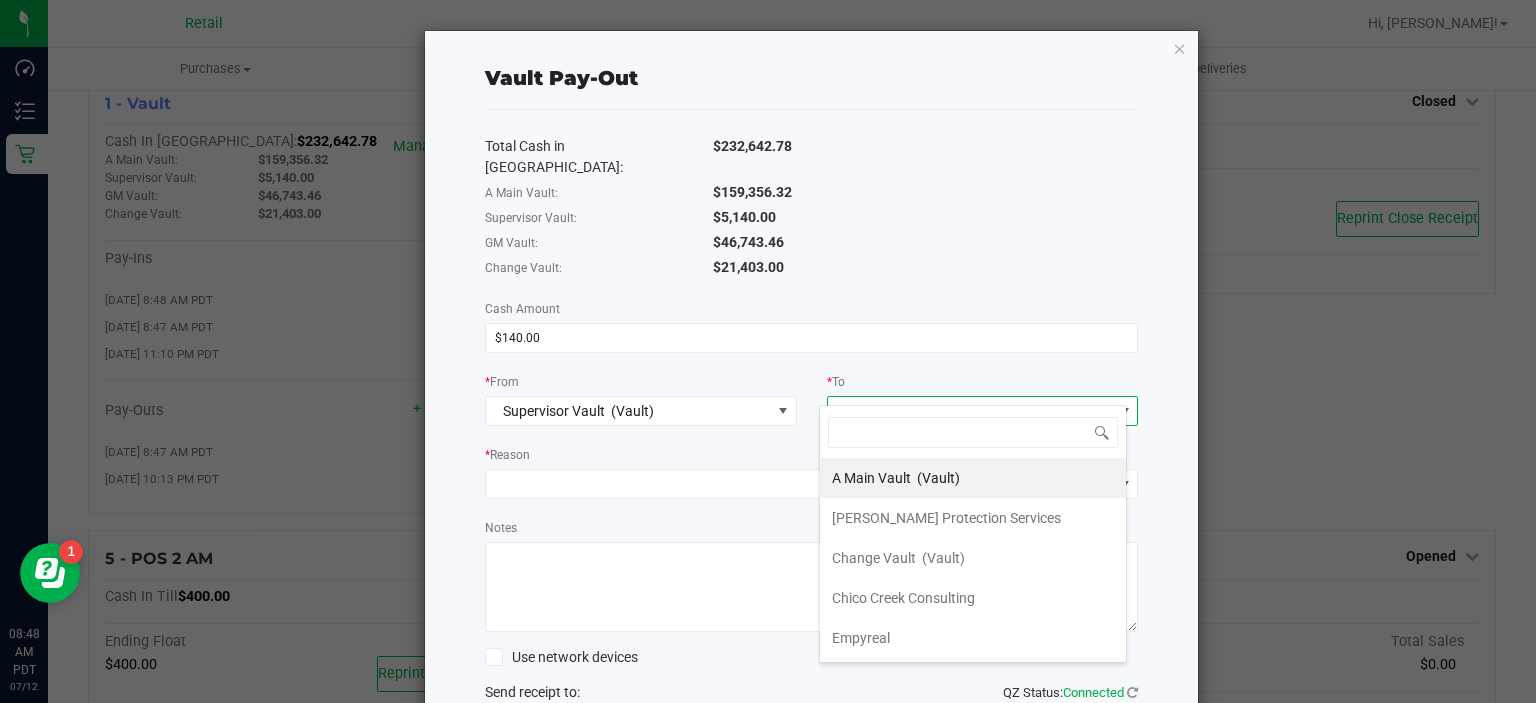 scroll, scrollTop: 99970, scrollLeft: 99692, axis: both 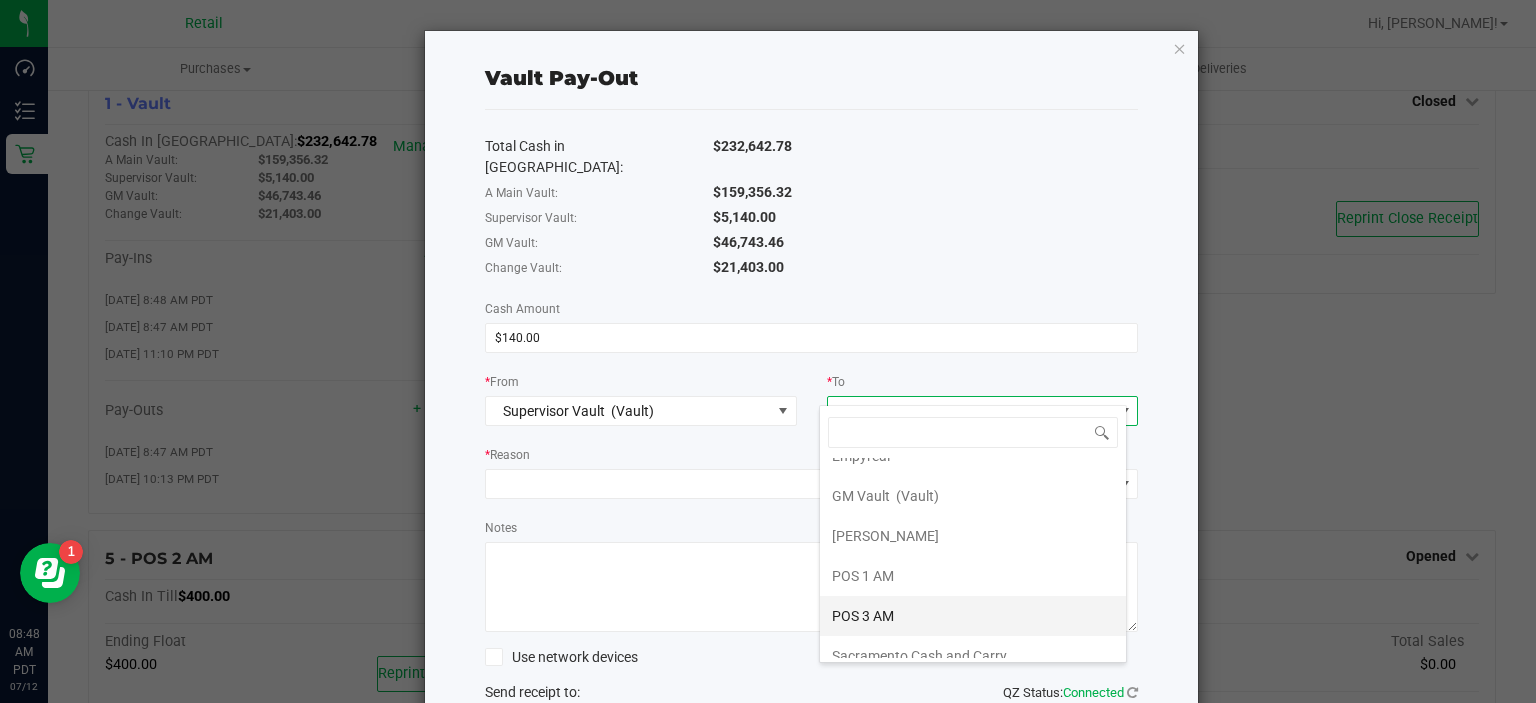 click on "POS 3 AM" at bounding box center [973, 616] 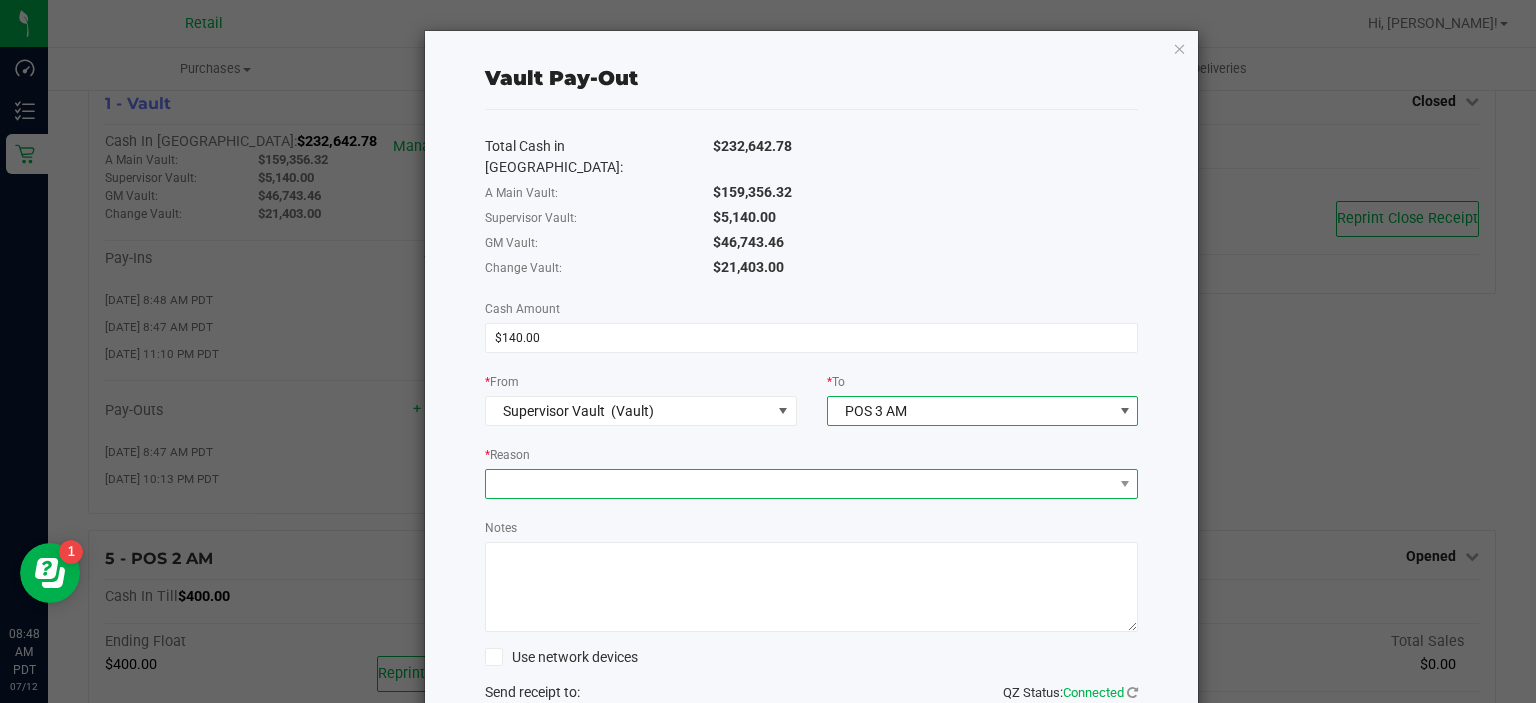 click at bounding box center [799, 484] 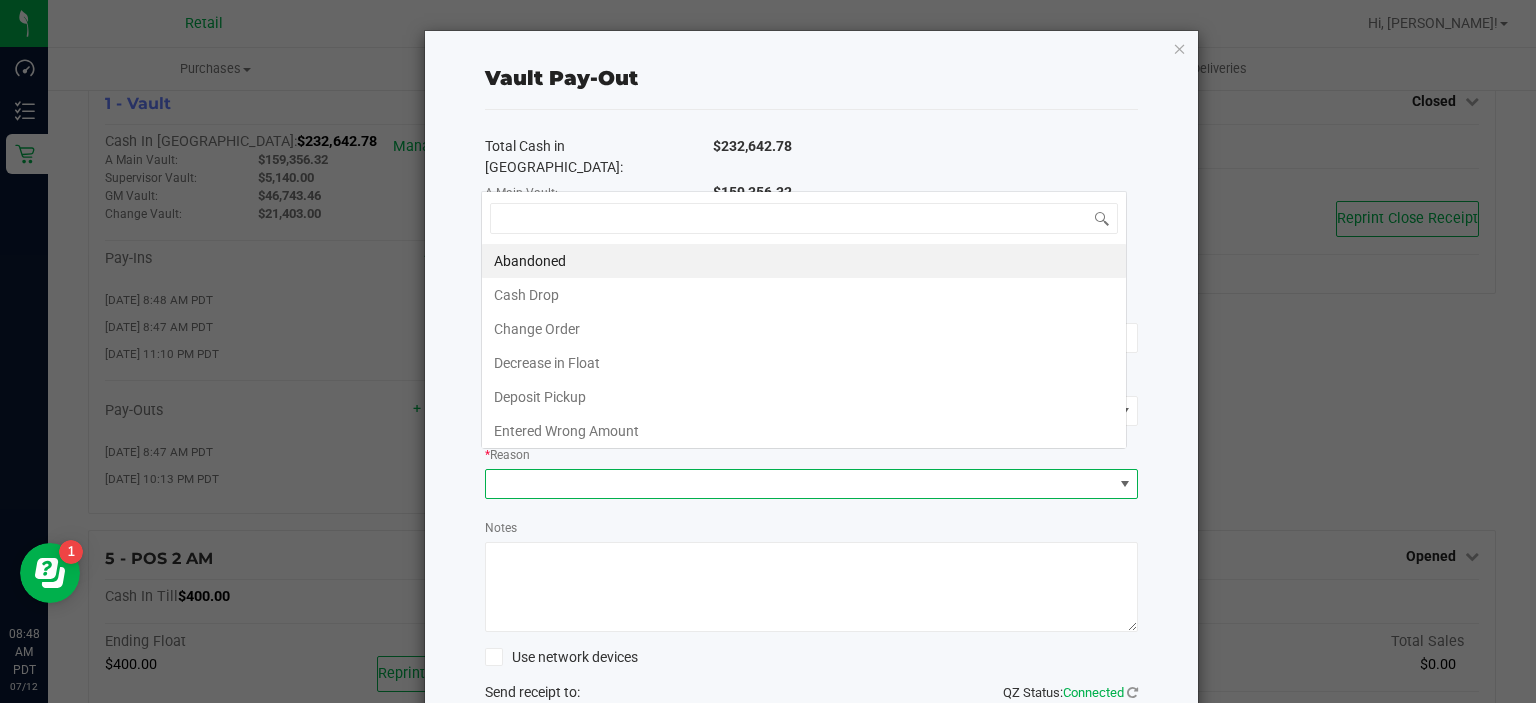 scroll, scrollTop: 0, scrollLeft: 0, axis: both 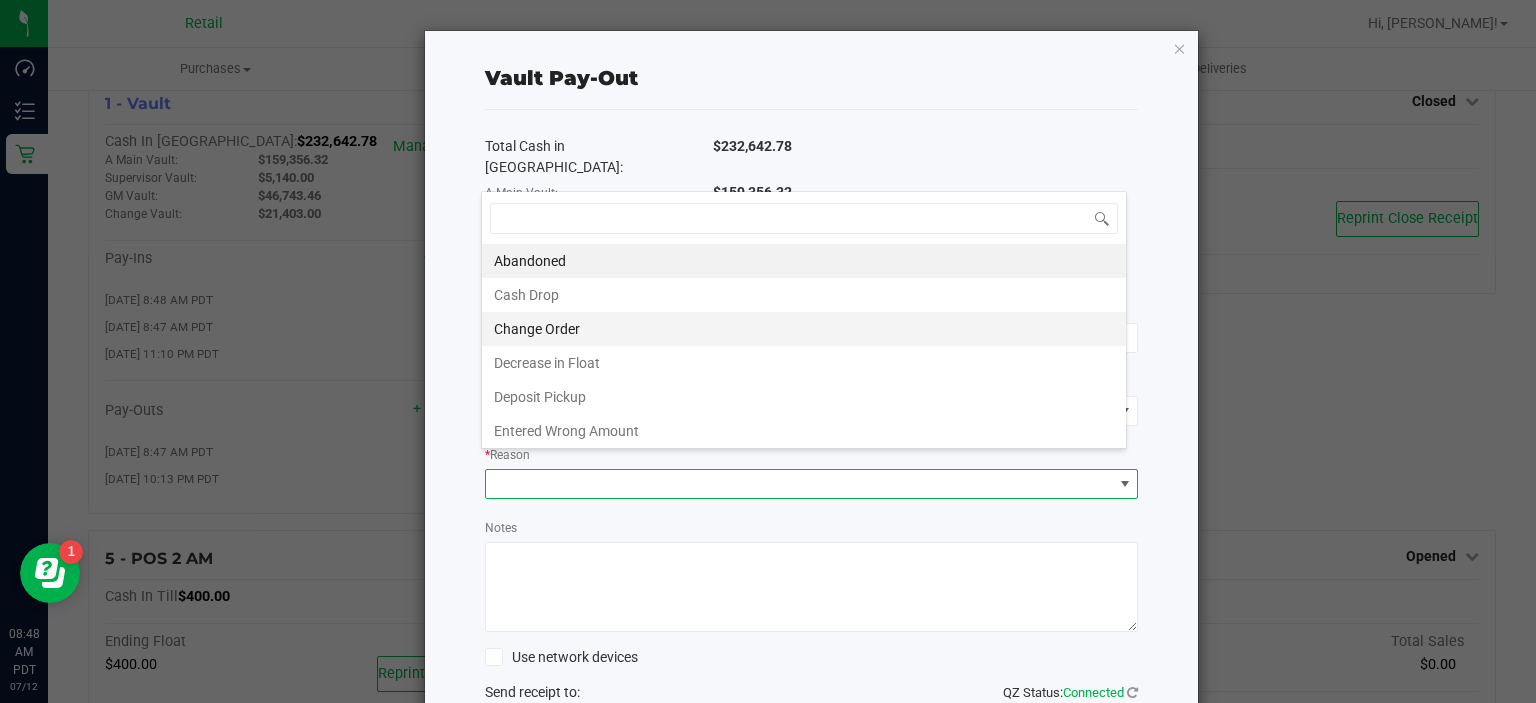 click on "Change Order" at bounding box center [804, 329] 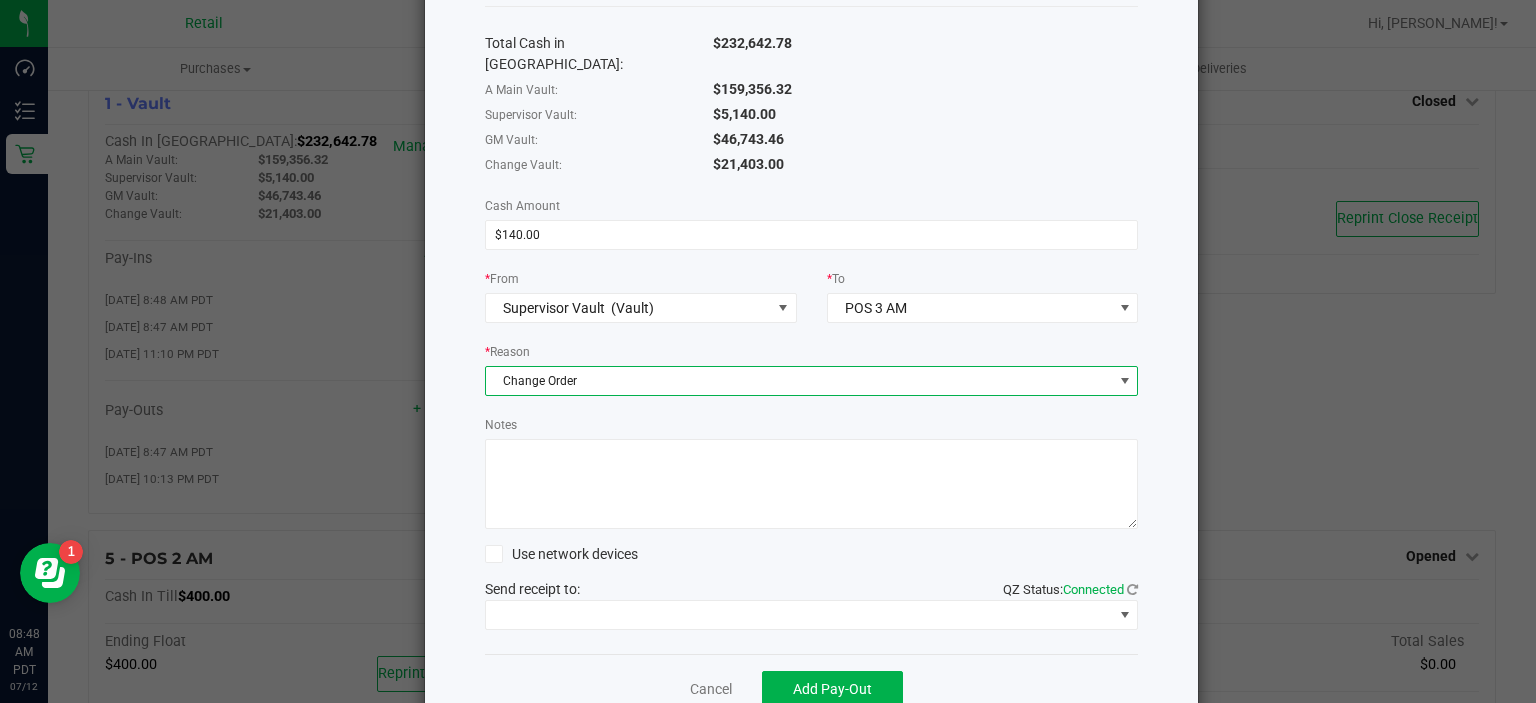 scroll, scrollTop: 126, scrollLeft: 0, axis: vertical 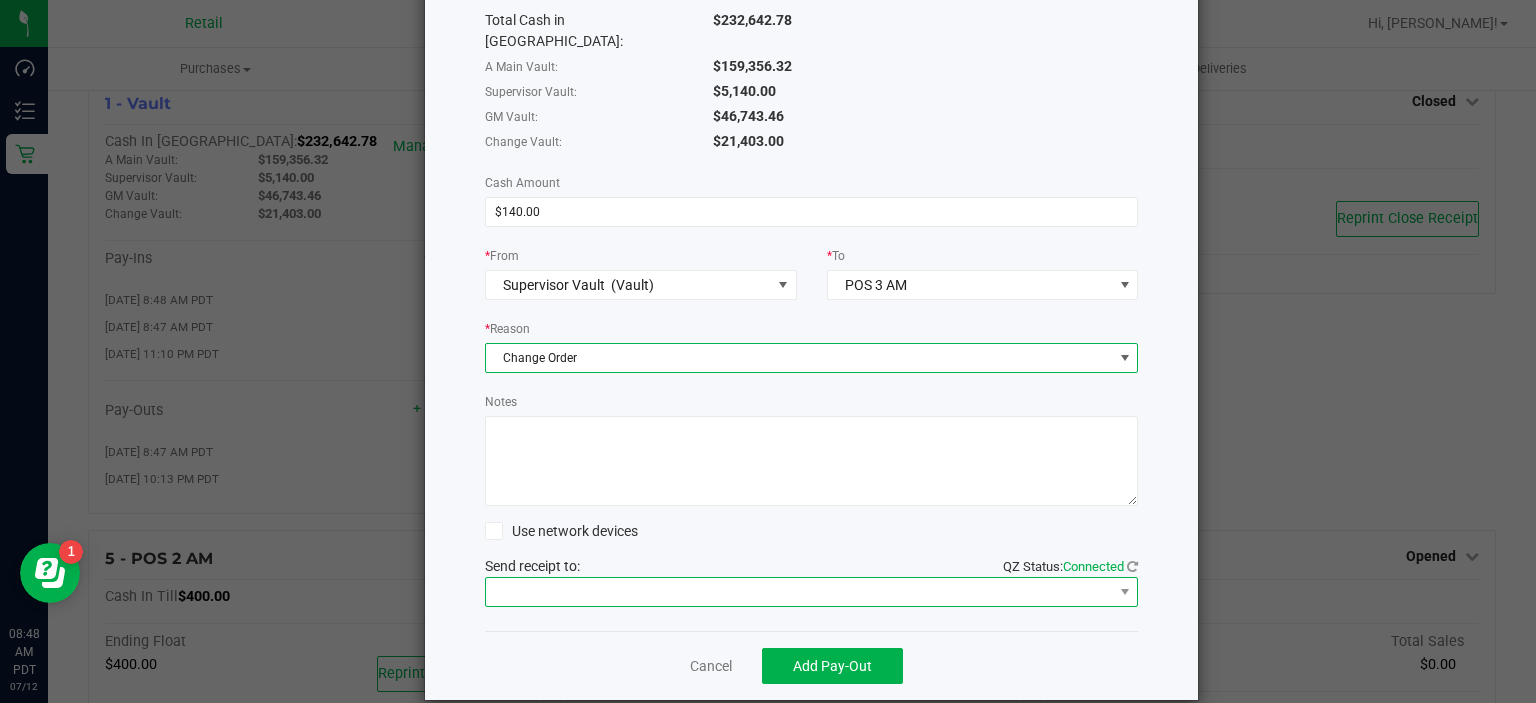 click at bounding box center [799, 592] 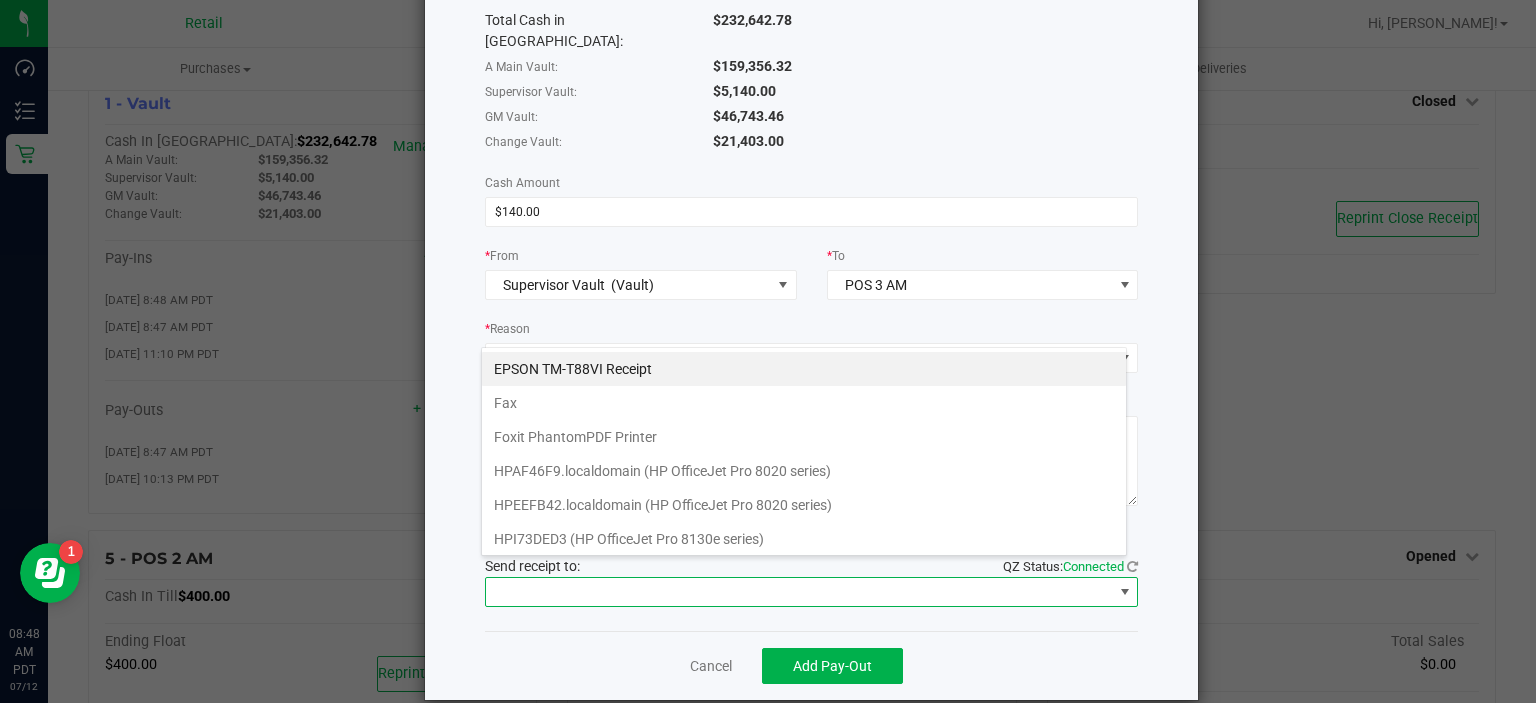 scroll, scrollTop: 99970, scrollLeft: 99353, axis: both 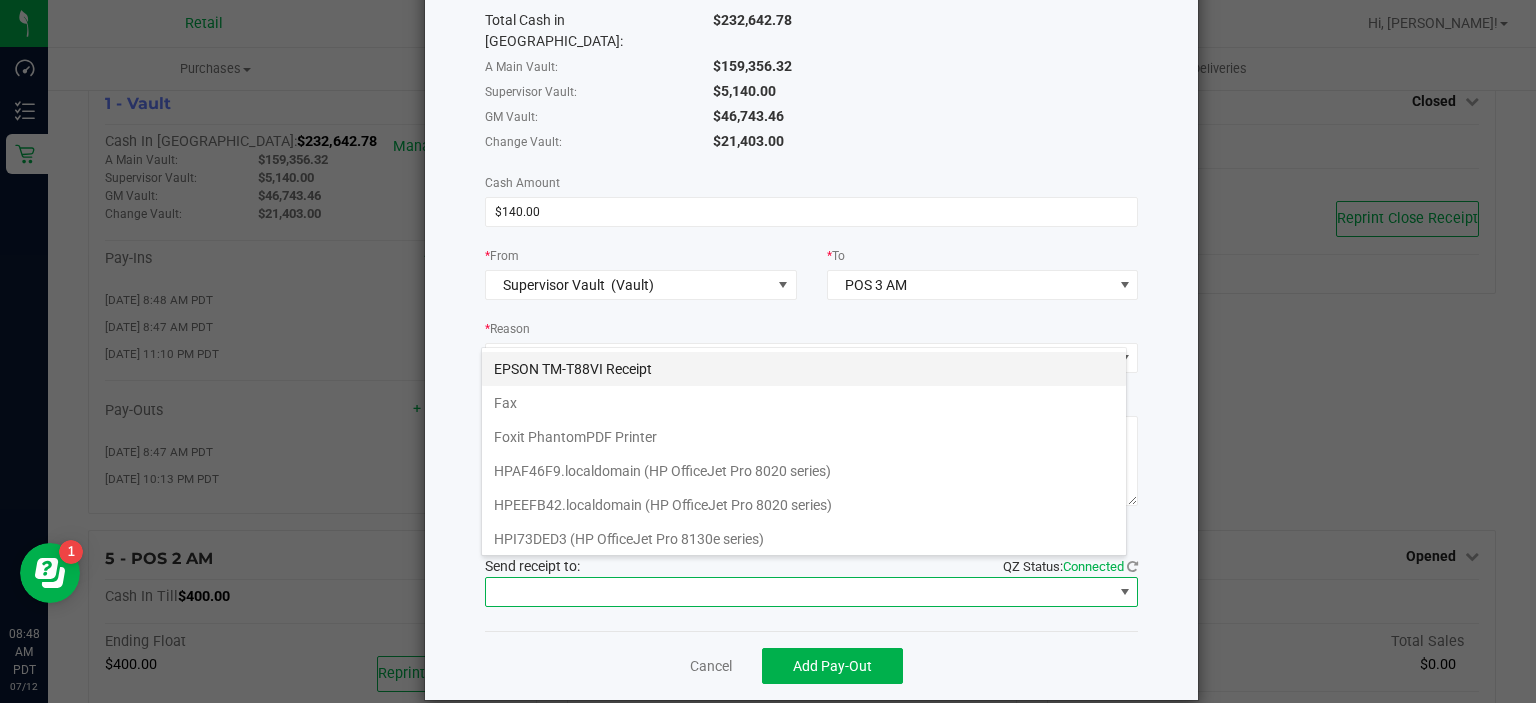click on "EPSON TM-T88VI Receipt" at bounding box center (804, 369) 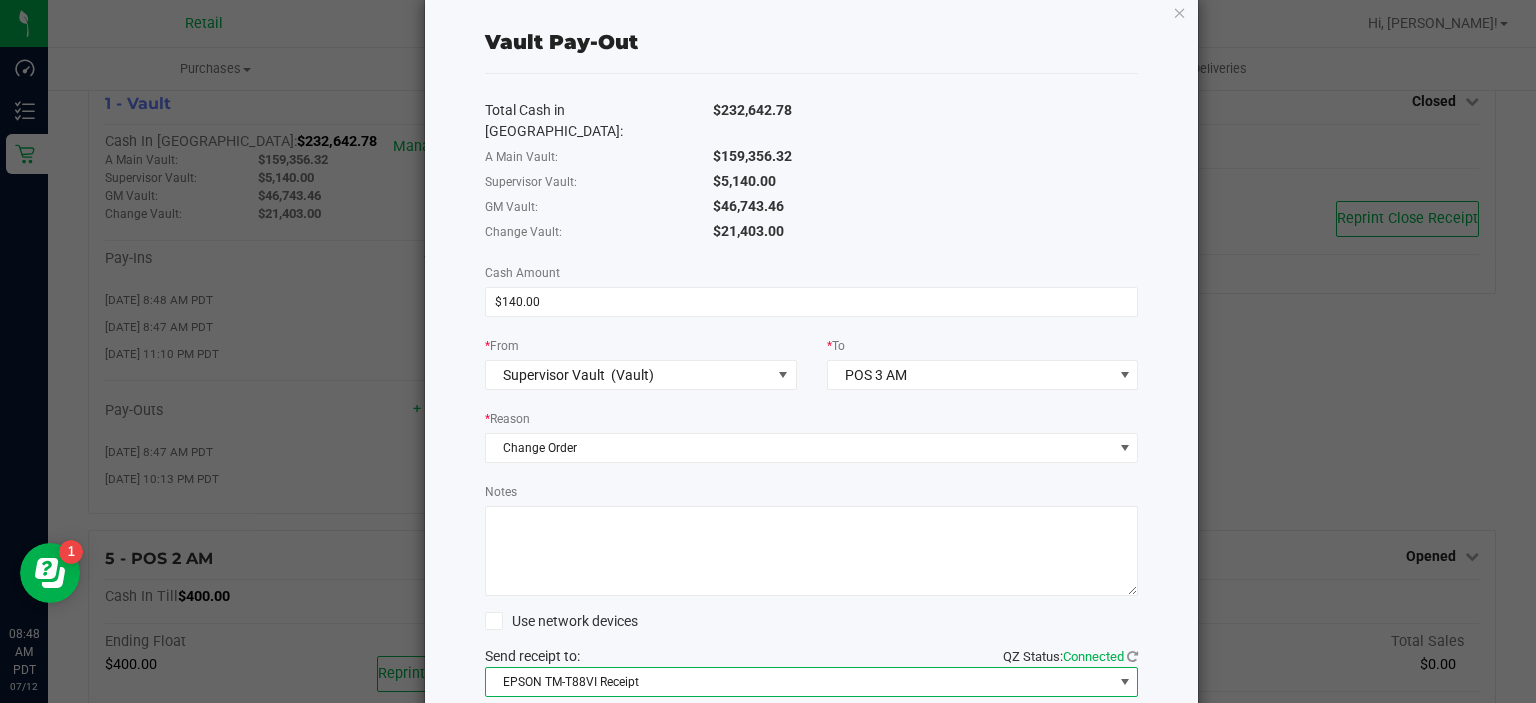 scroll, scrollTop: 132, scrollLeft: 0, axis: vertical 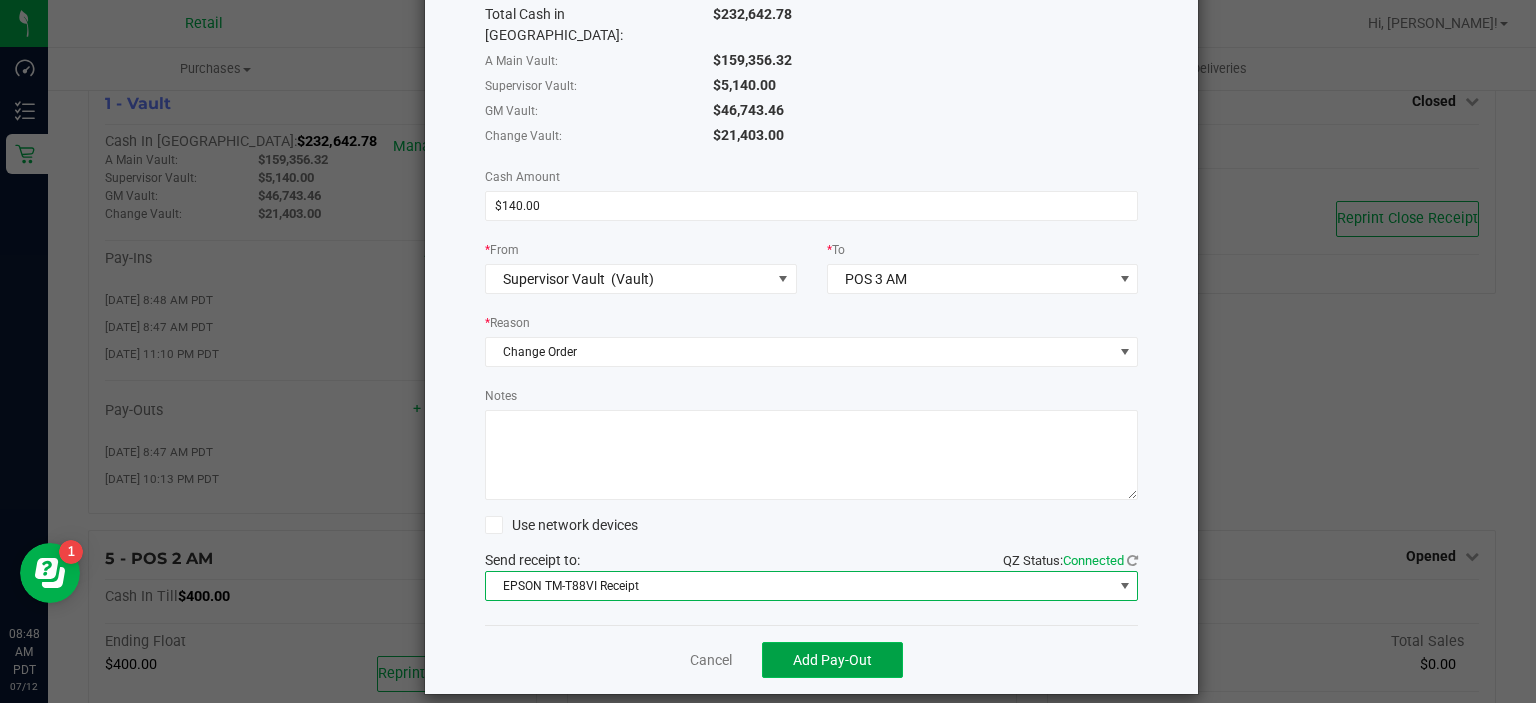 click on "Add Pay-Out" 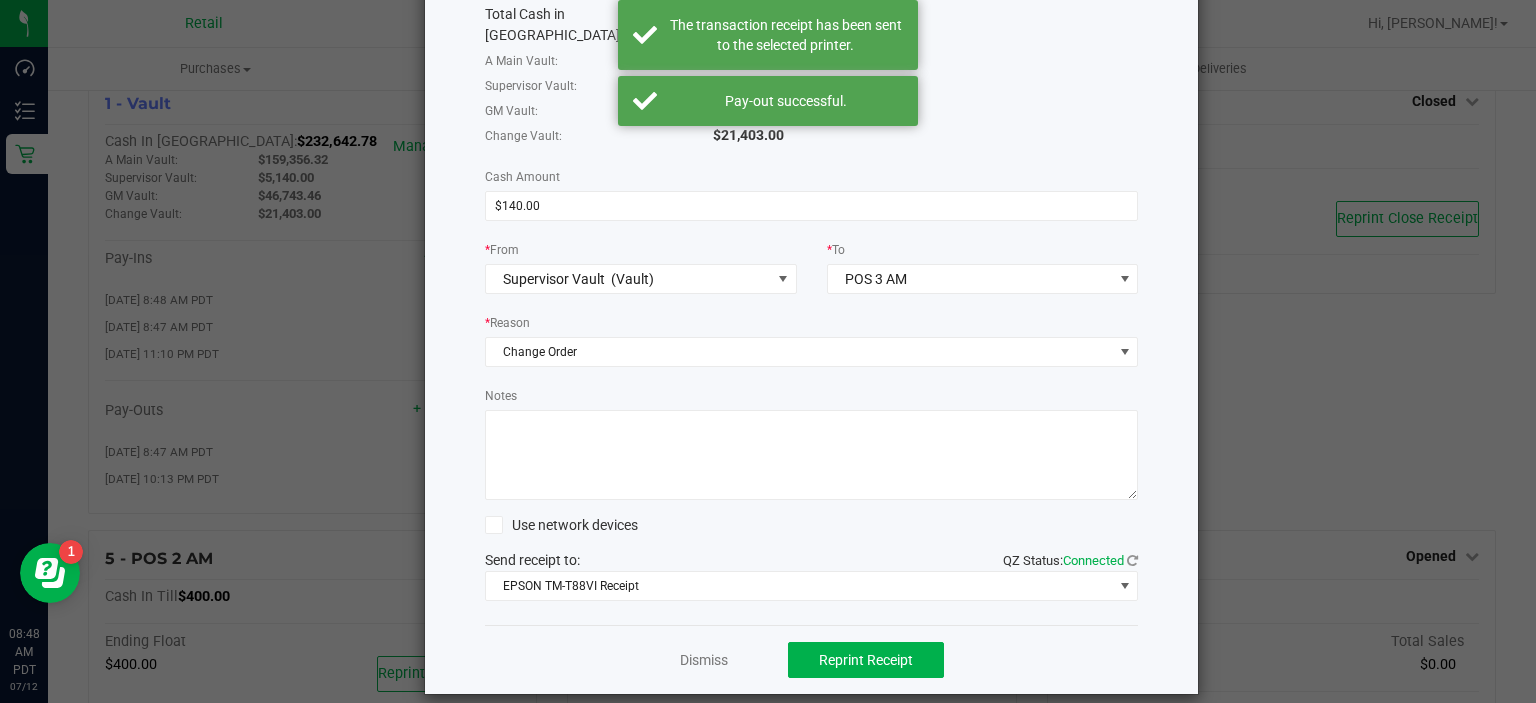 scroll, scrollTop: 0, scrollLeft: 0, axis: both 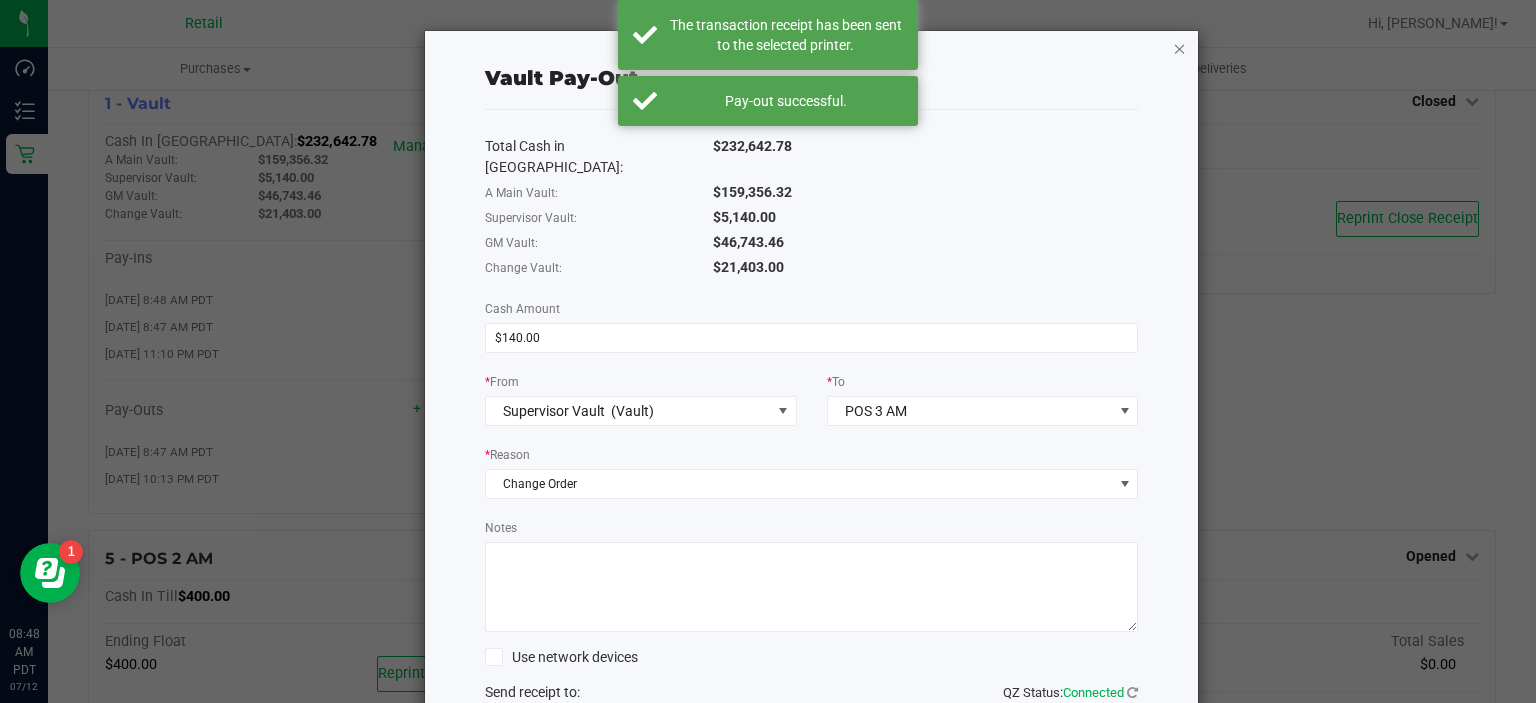 click 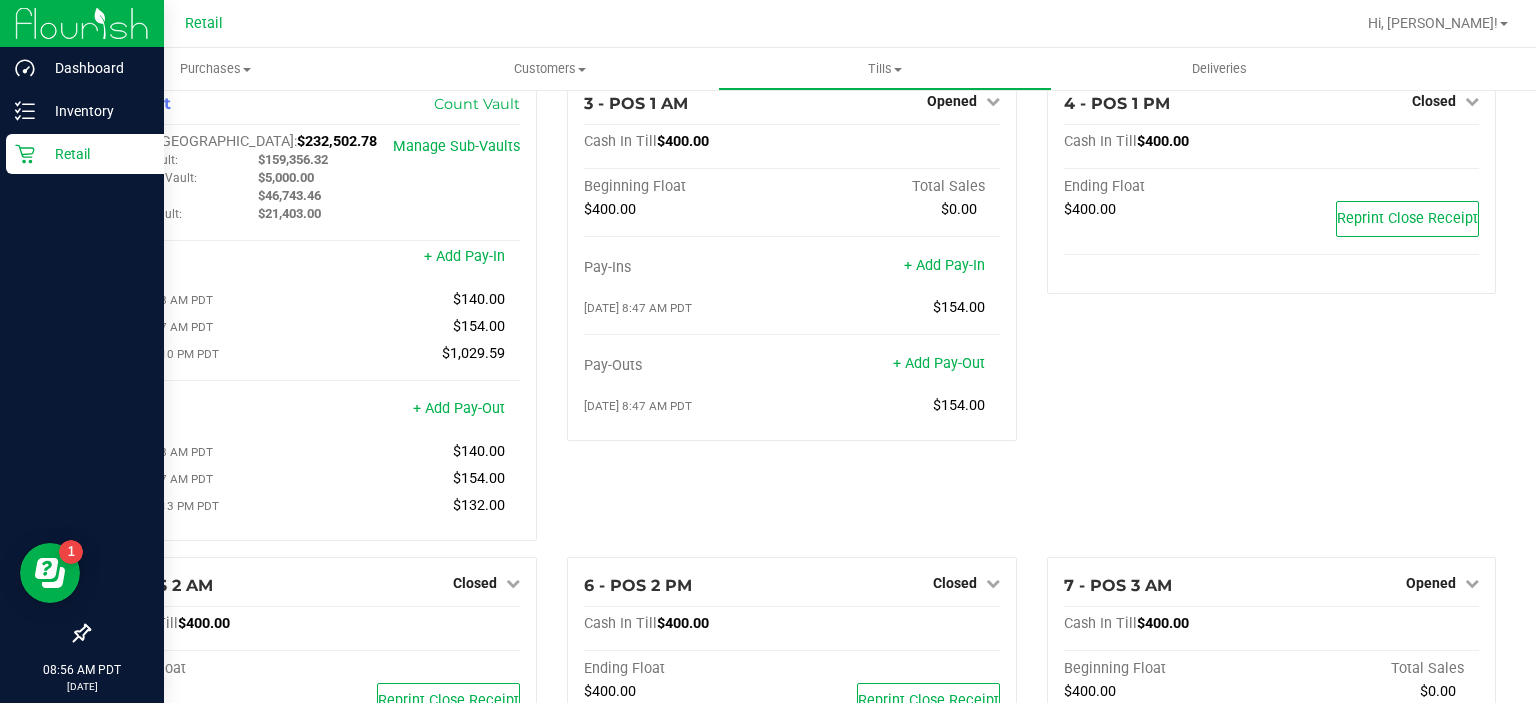 click 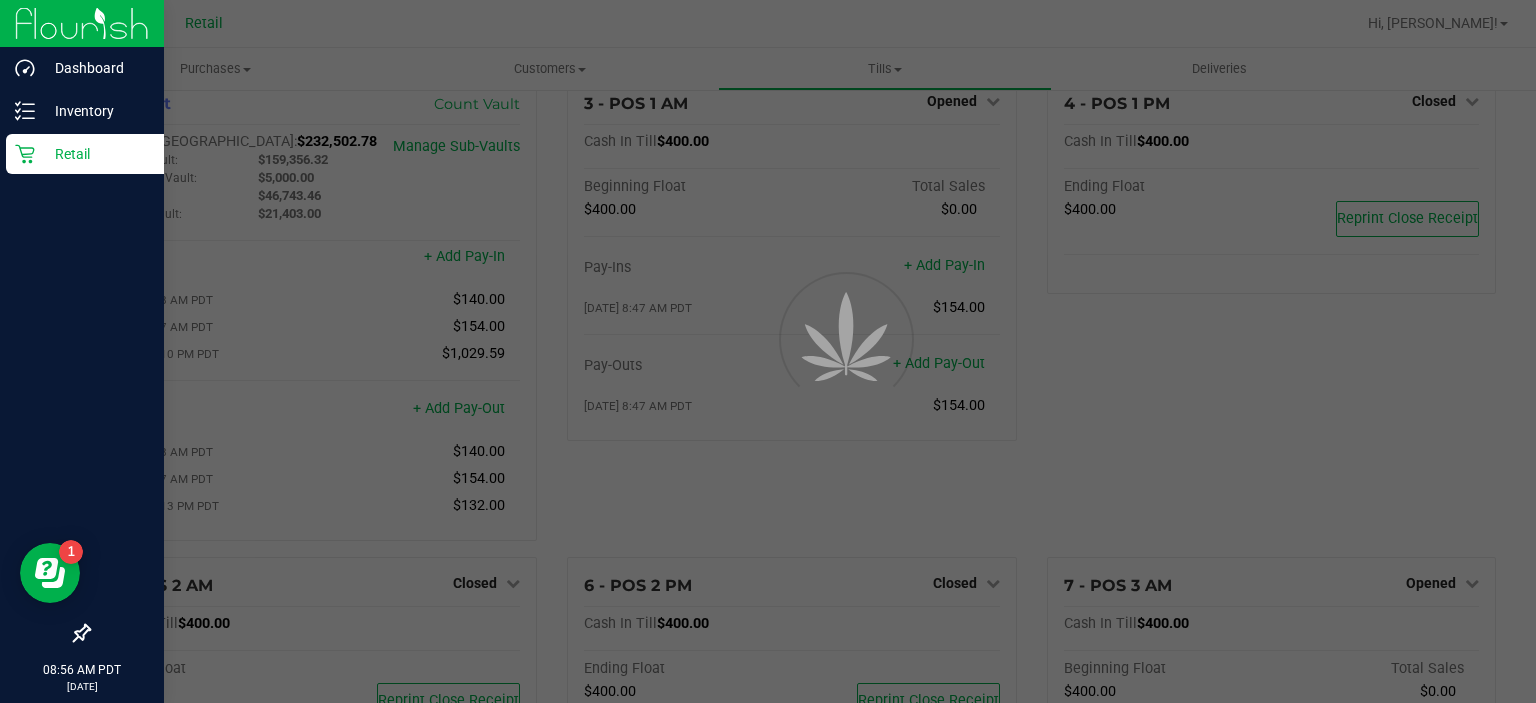 scroll, scrollTop: 0, scrollLeft: 0, axis: both 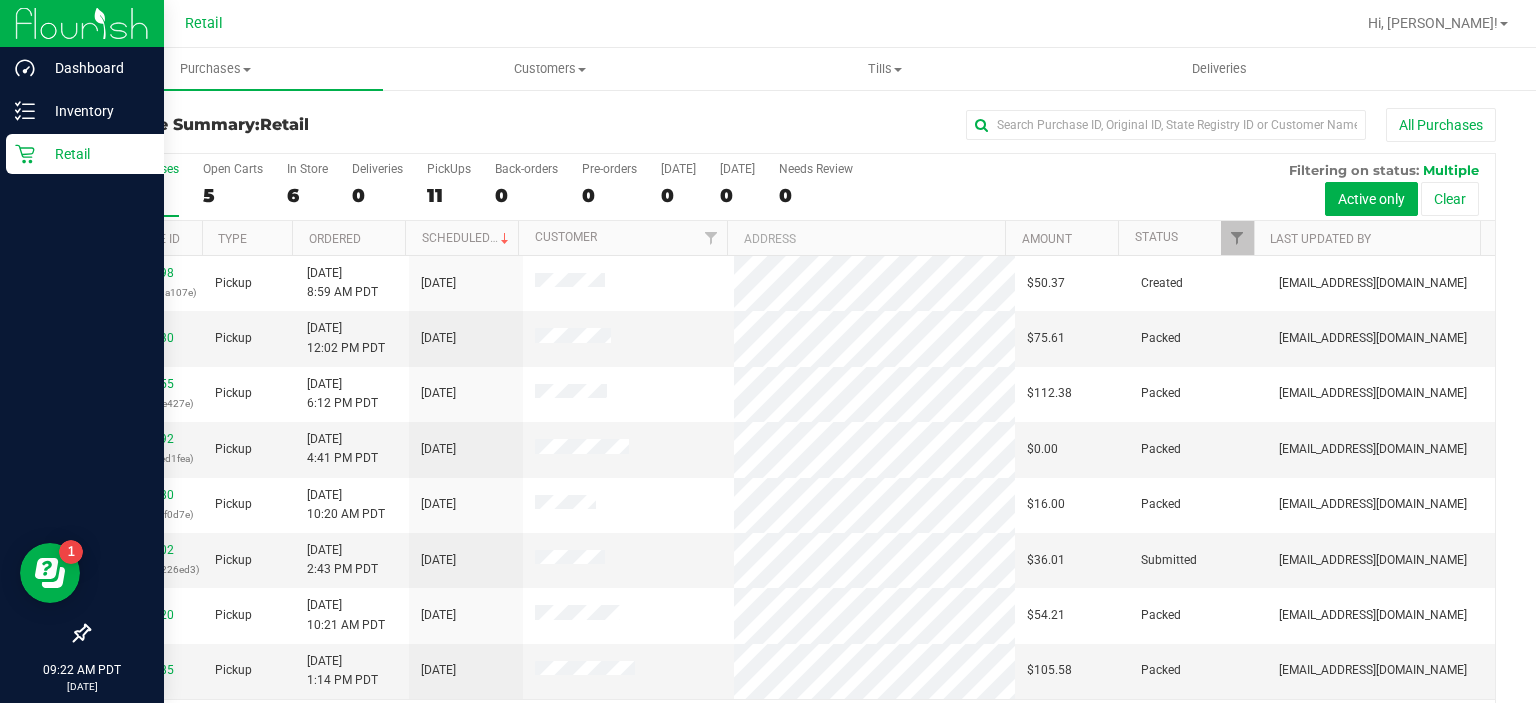 click on "Retail" at bounding box center [95, 154] 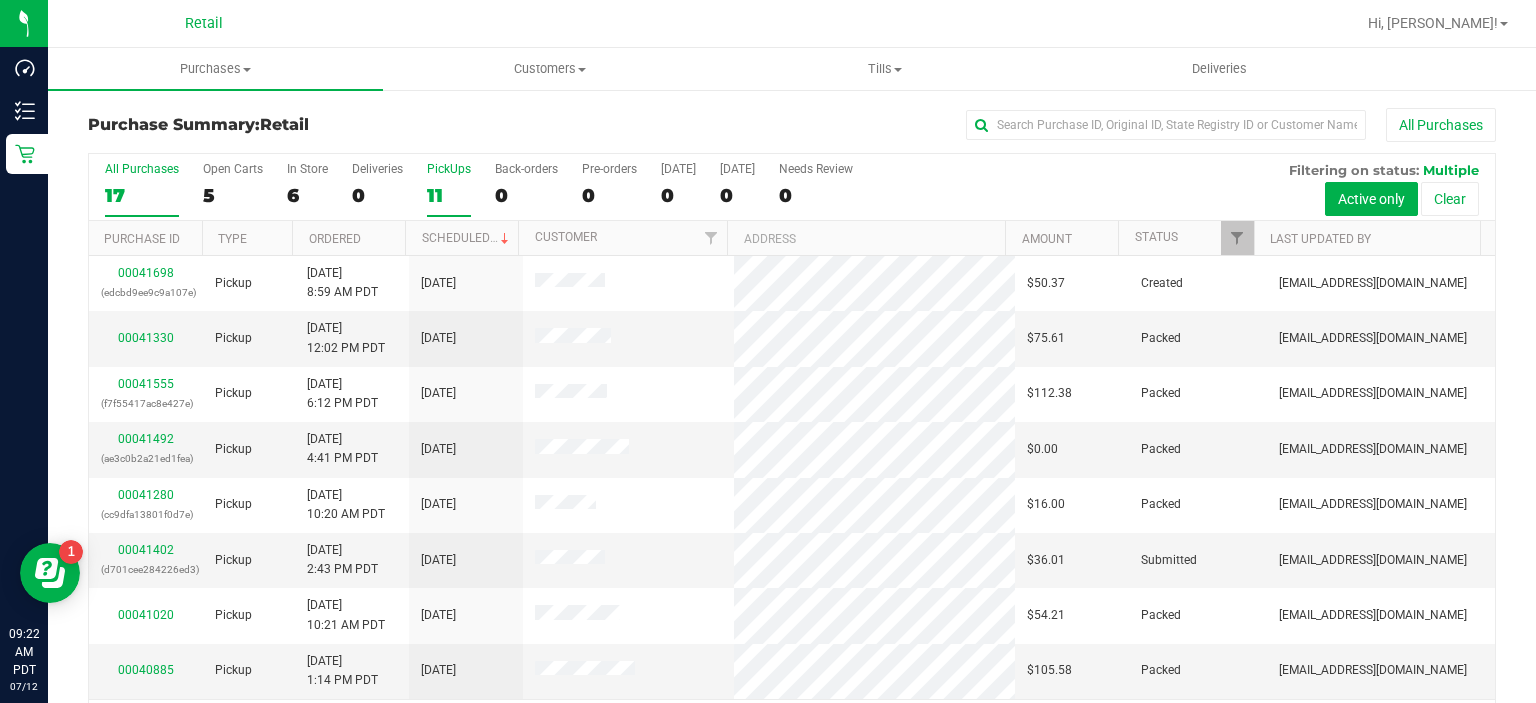 click on "11" at bounding box center (449, 195) 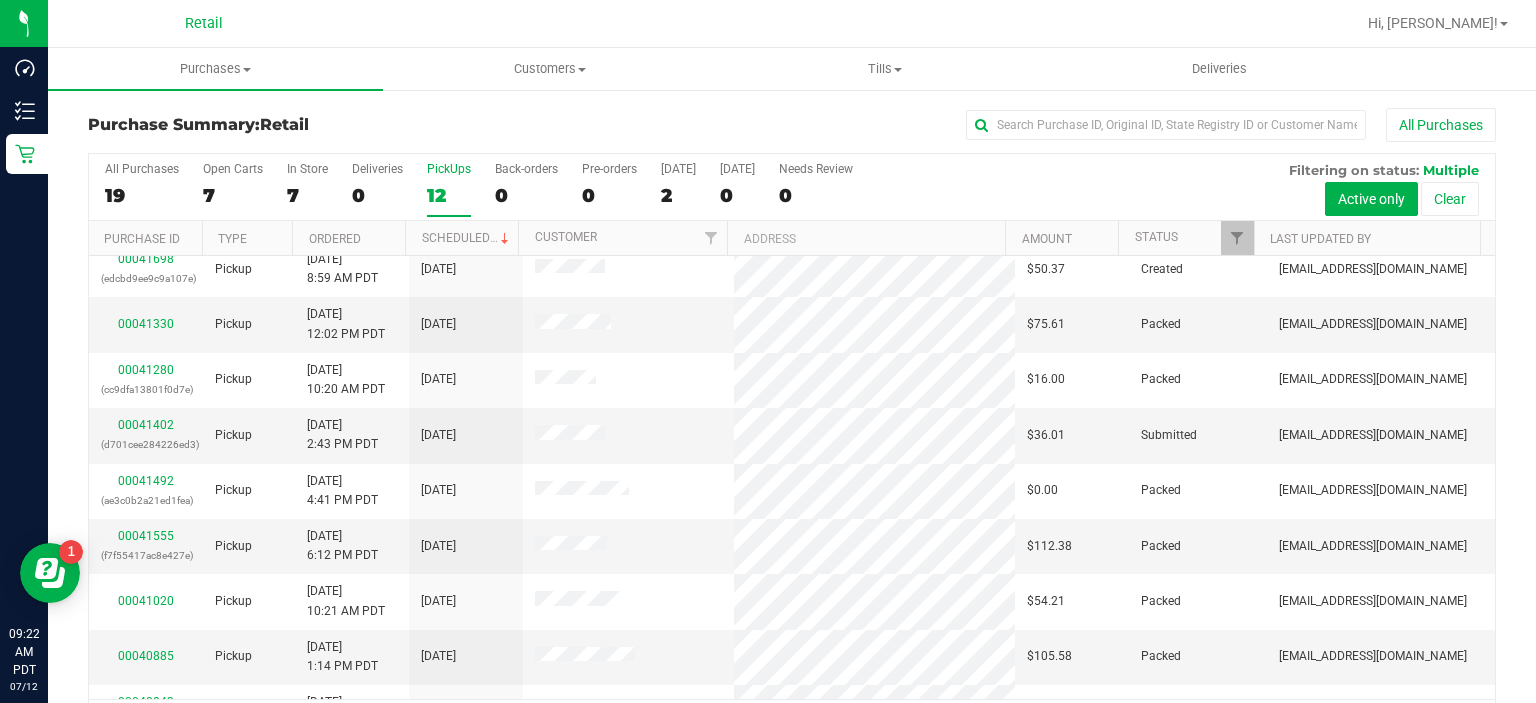 scroll, scrollTop: 0, scrollLeft: 0, axis: both 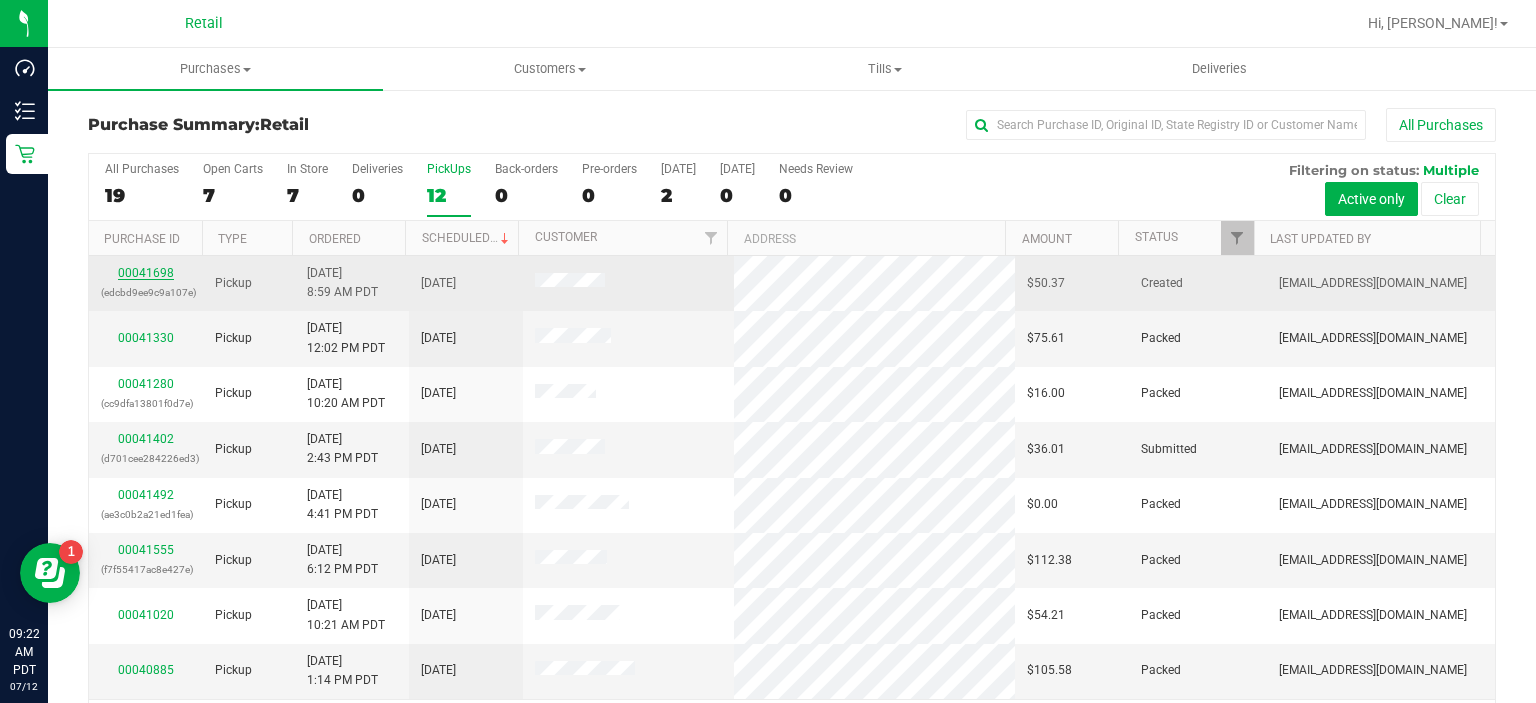 click on "00041698" at bounding box center (146, 273) 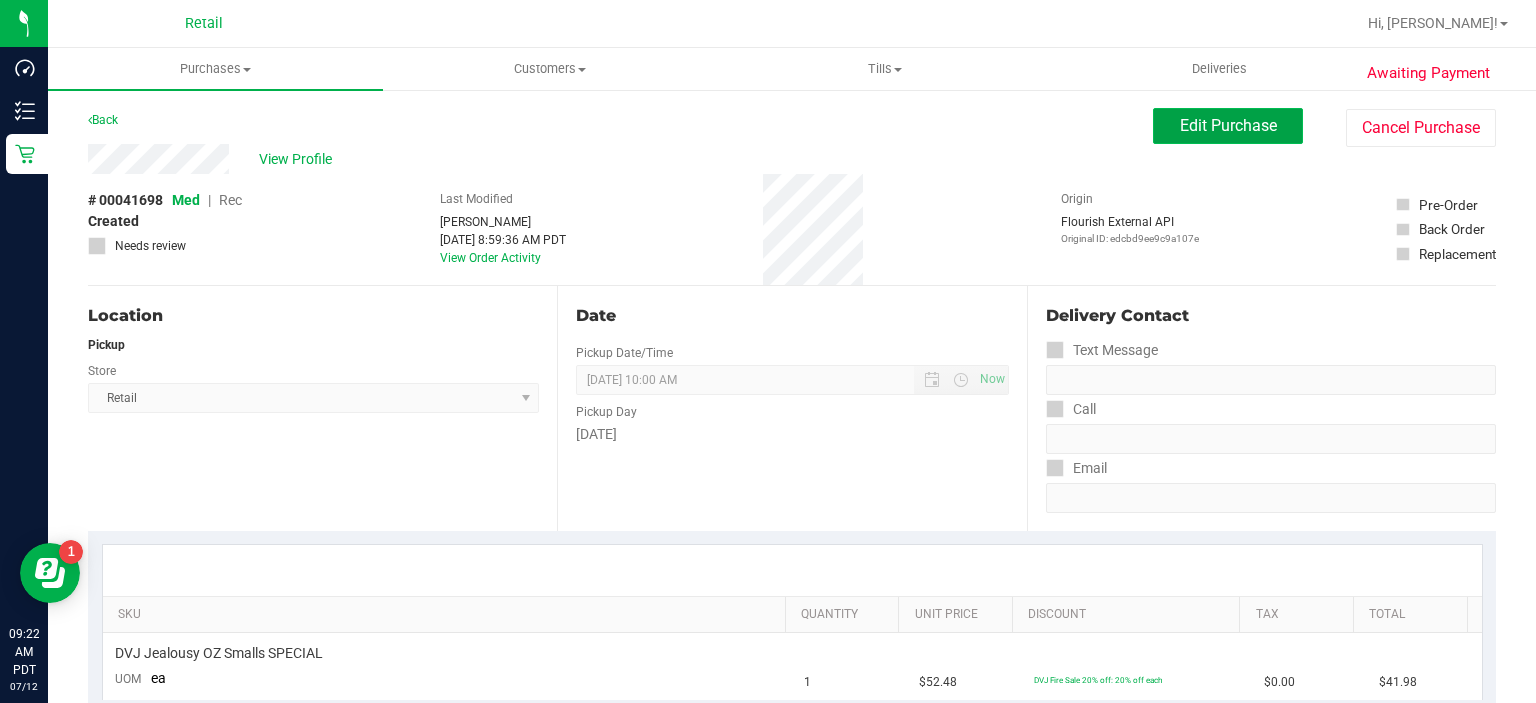 click on "Edit Purchase" at bounding box center [1228, 126] 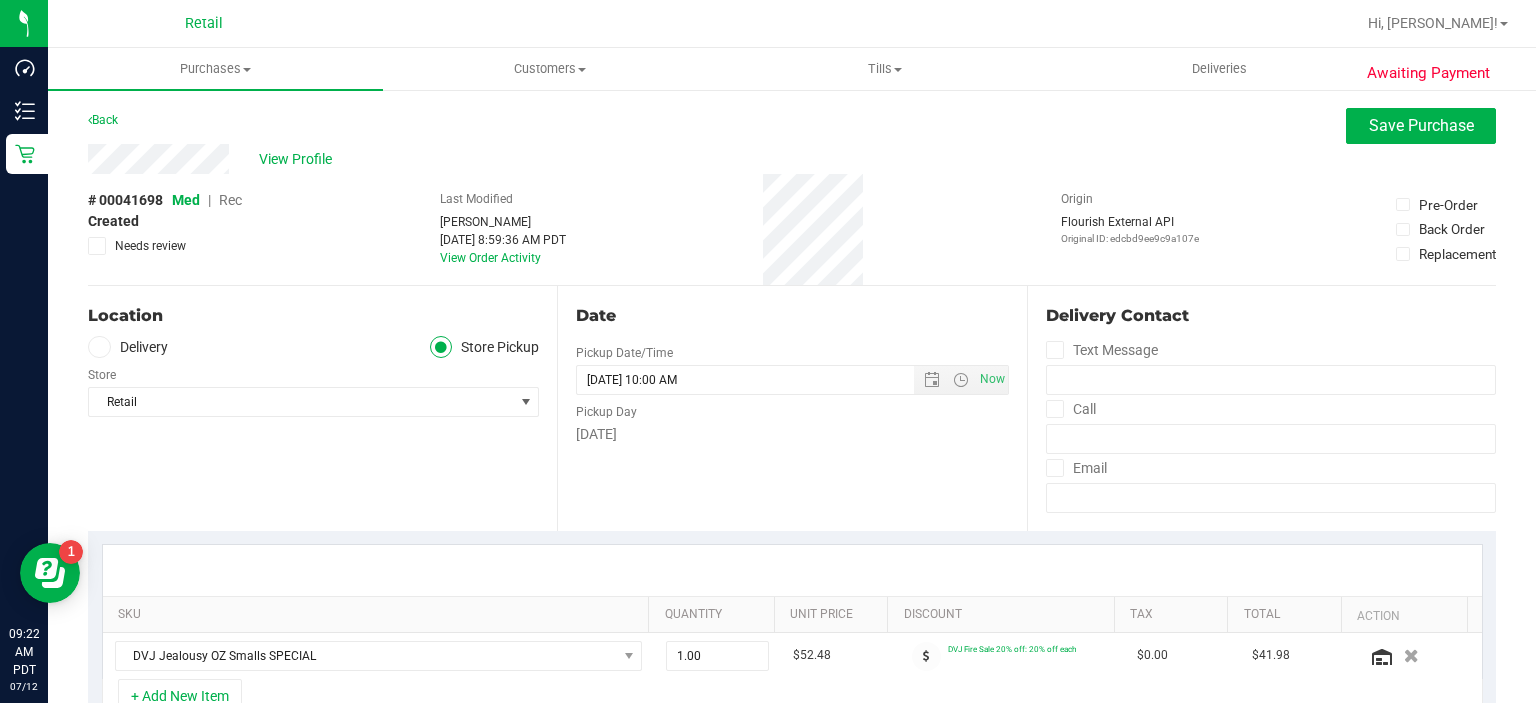 click on "Rec" at bounding box center (230, 200) 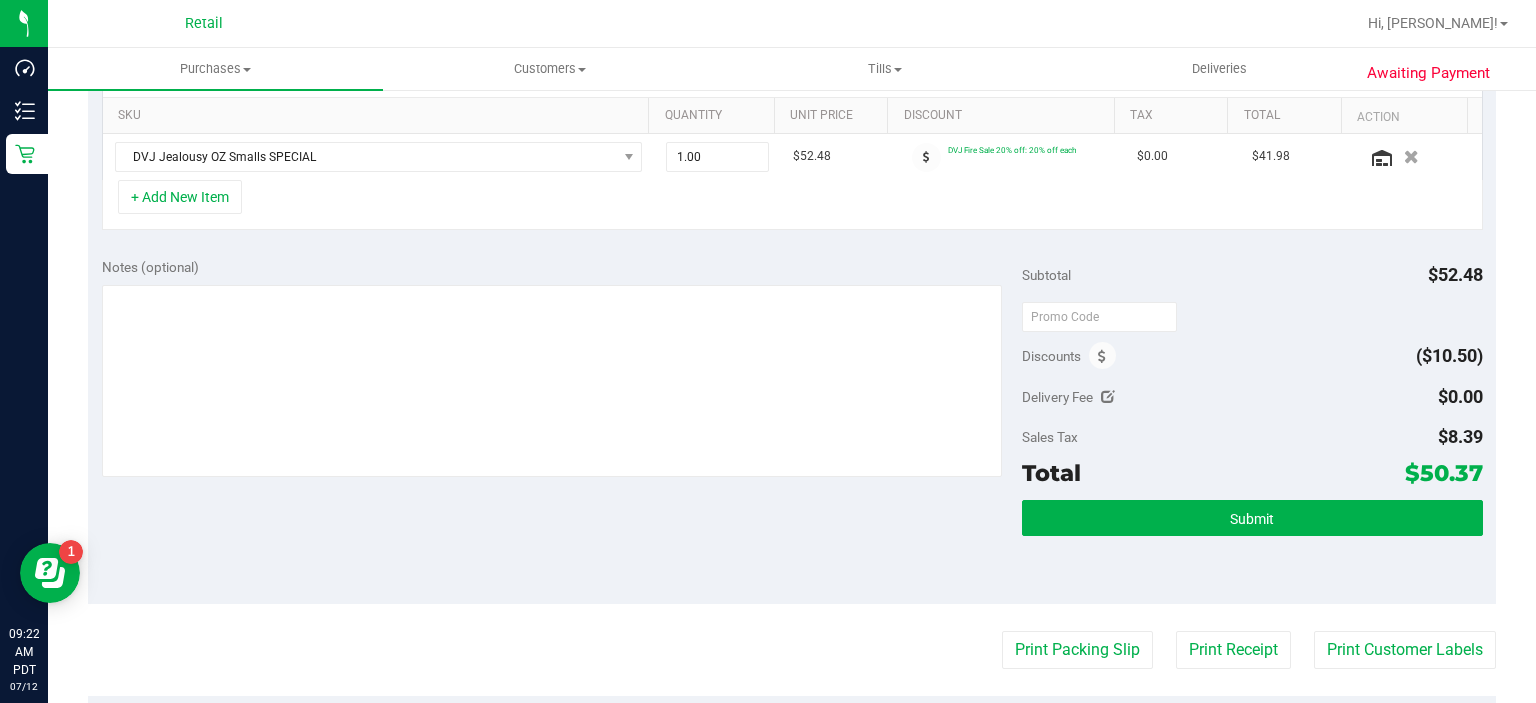 scroll, scrollTop: 500, scrollLeft: 0, axis: vertical 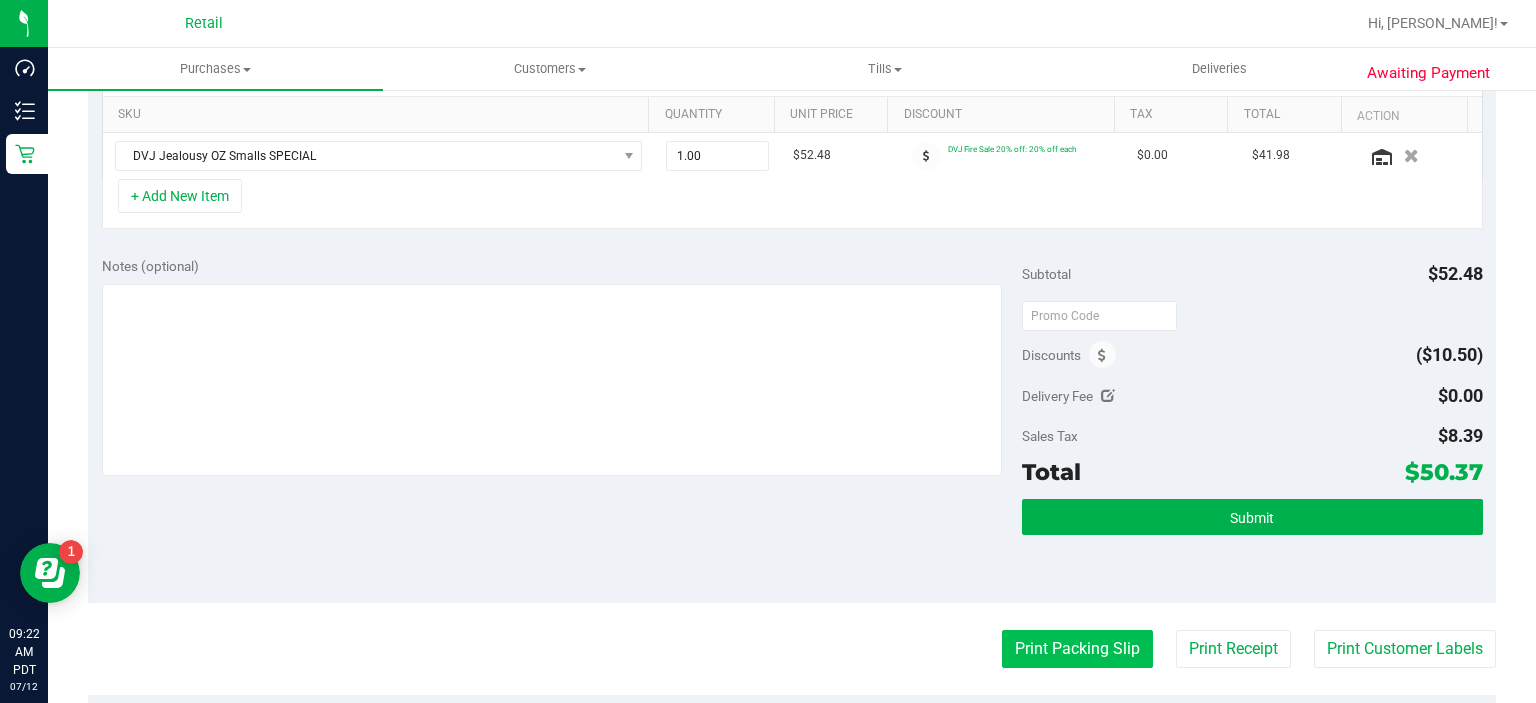 click on "Print Packing Slip" at bounding box center [1077, 649] 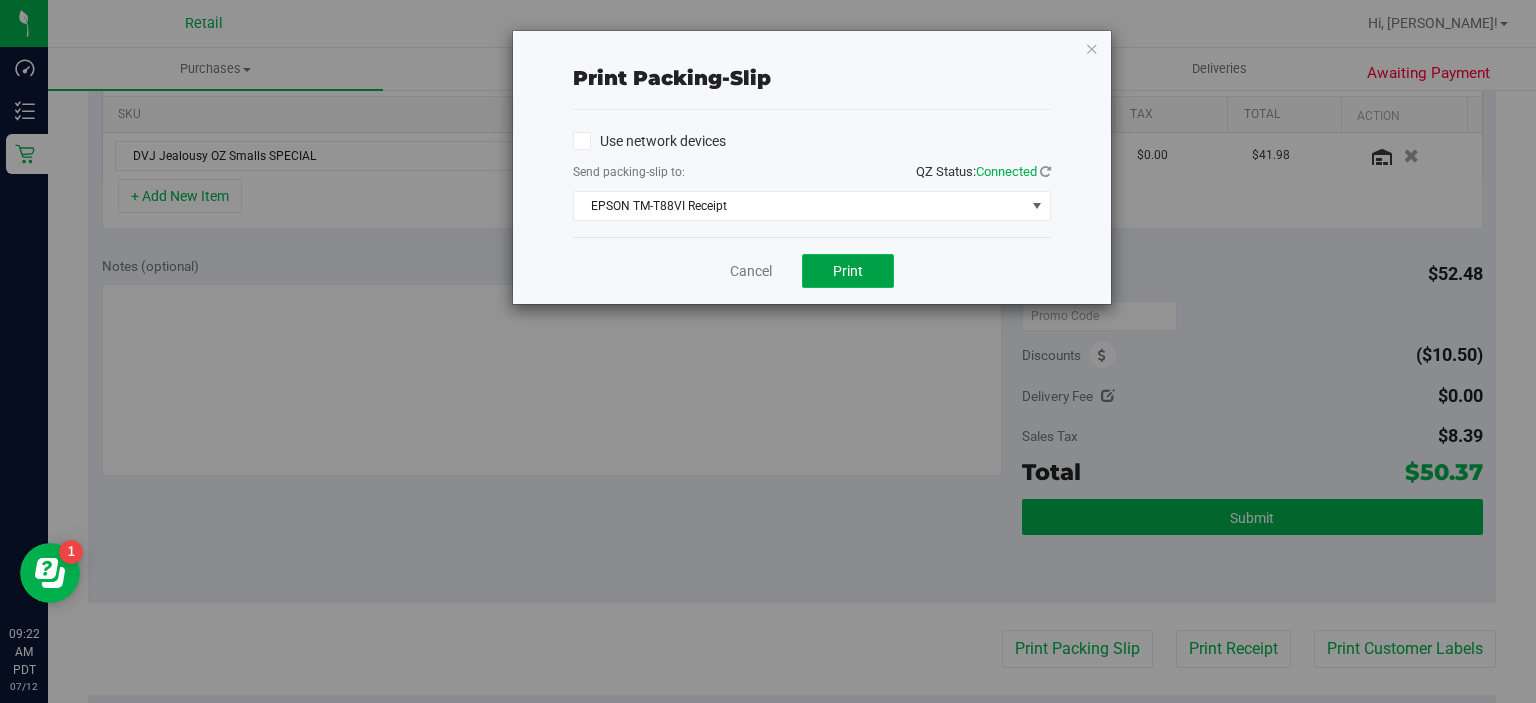 click on "Print" at bounding box center (848, 271) 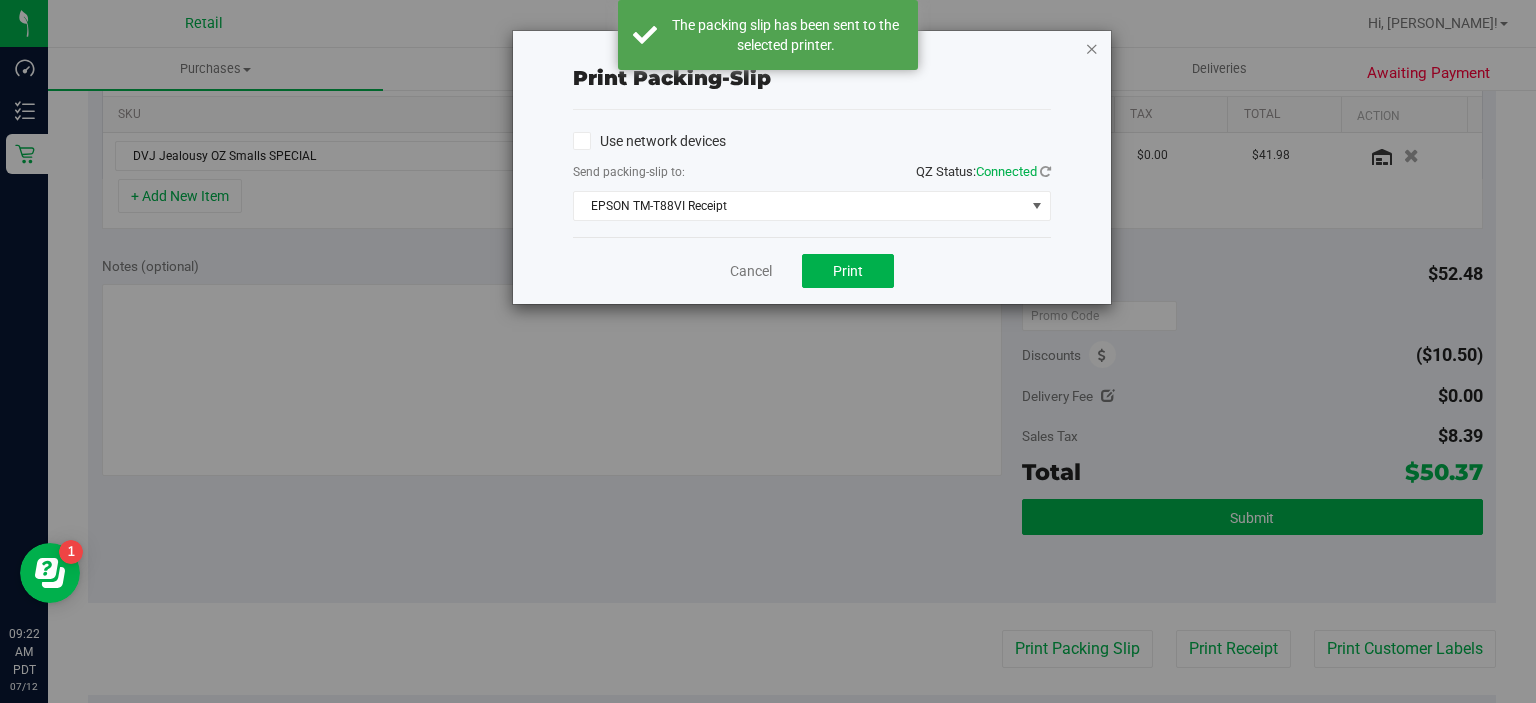 click at bounding box center (1092, 48) 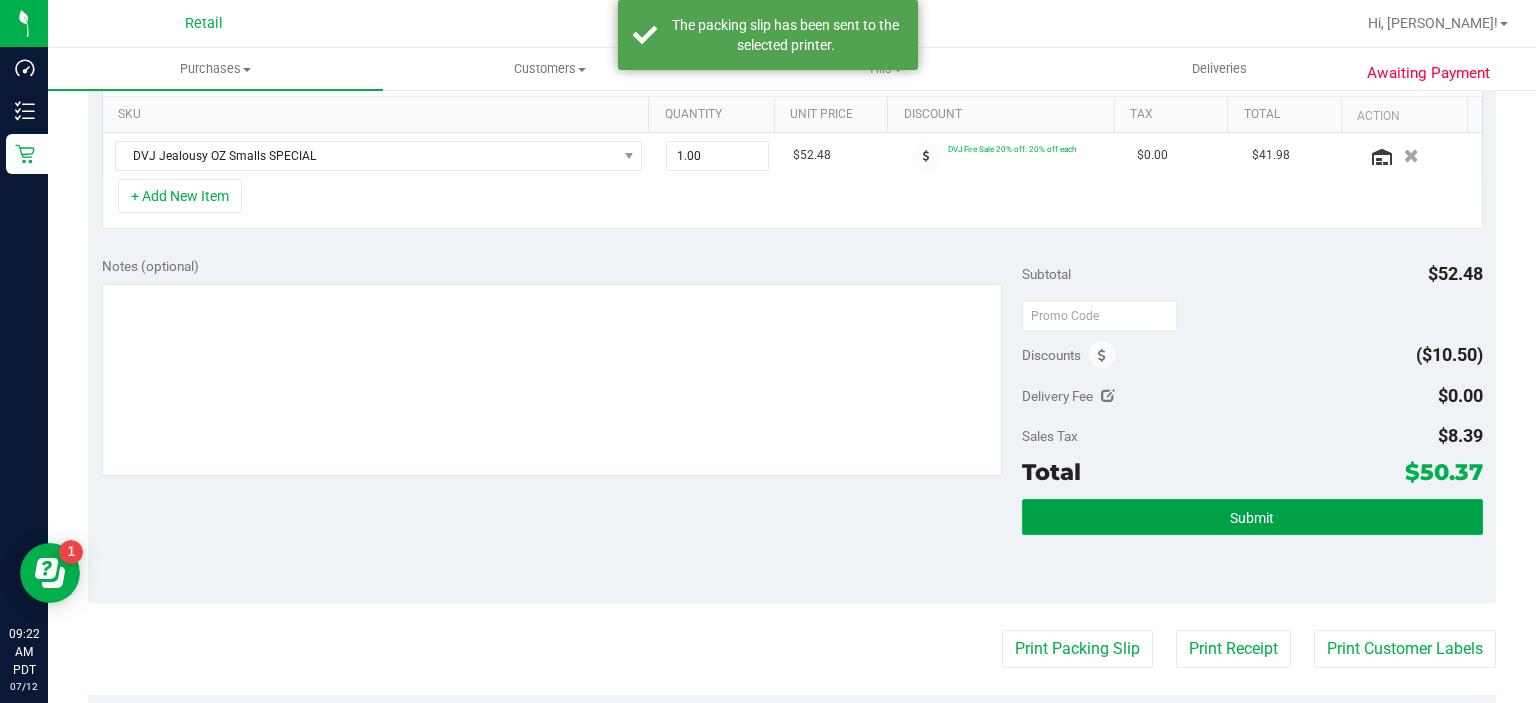 click on "Submit" at bounding box center (1252, 518) 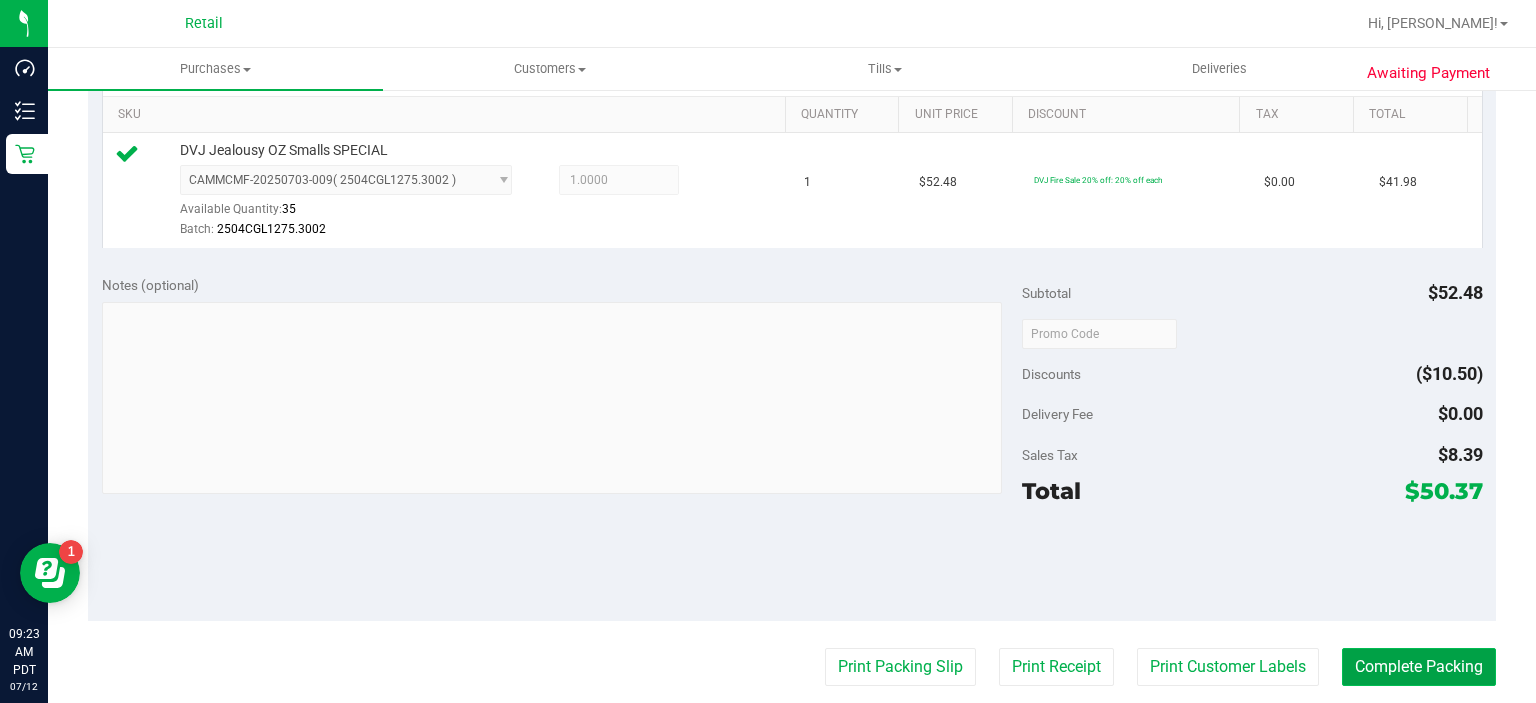 click on "Complete Packing" at bounding box center [1419, 667] 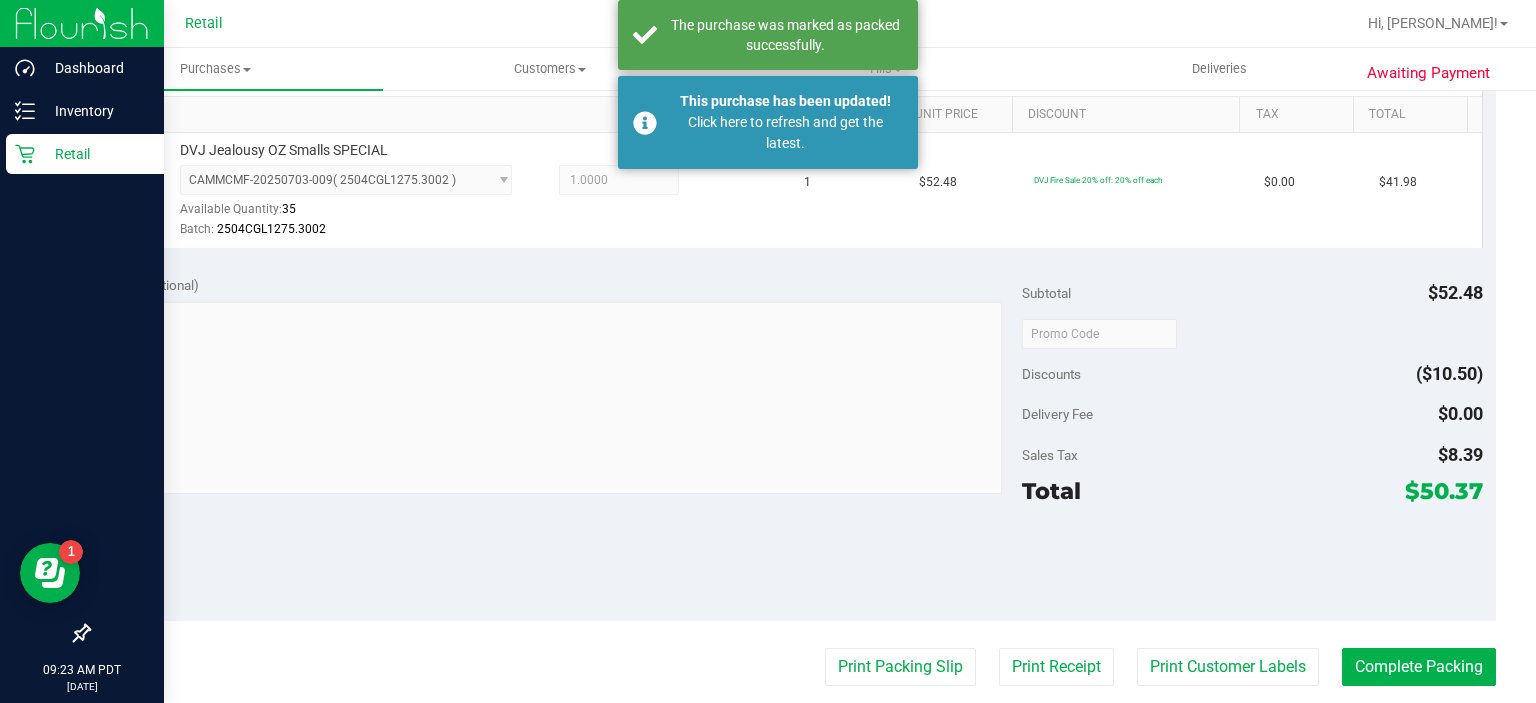 click on "Retail" at bounding box center [82, 155] 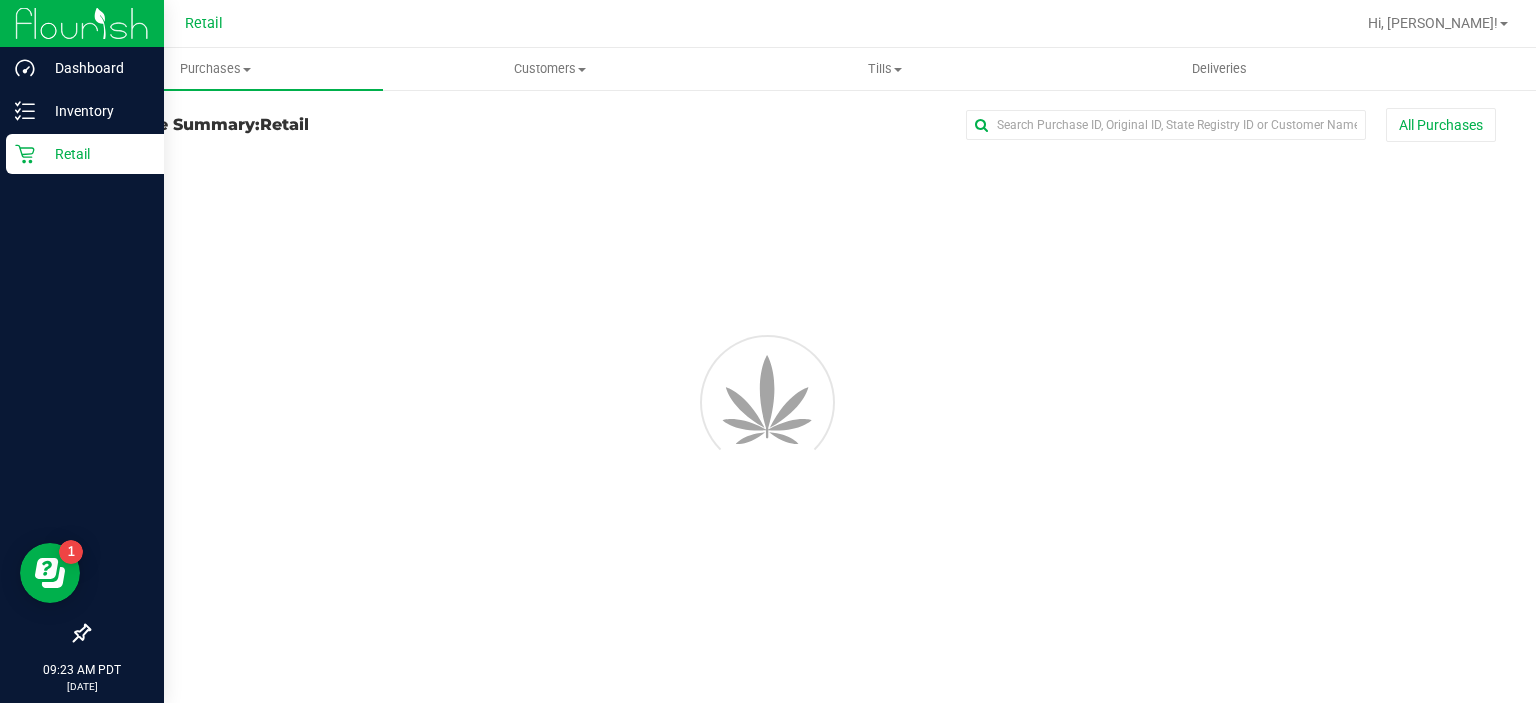 scroll, scrollTop: 0, scrollLeft: 0, axis: both 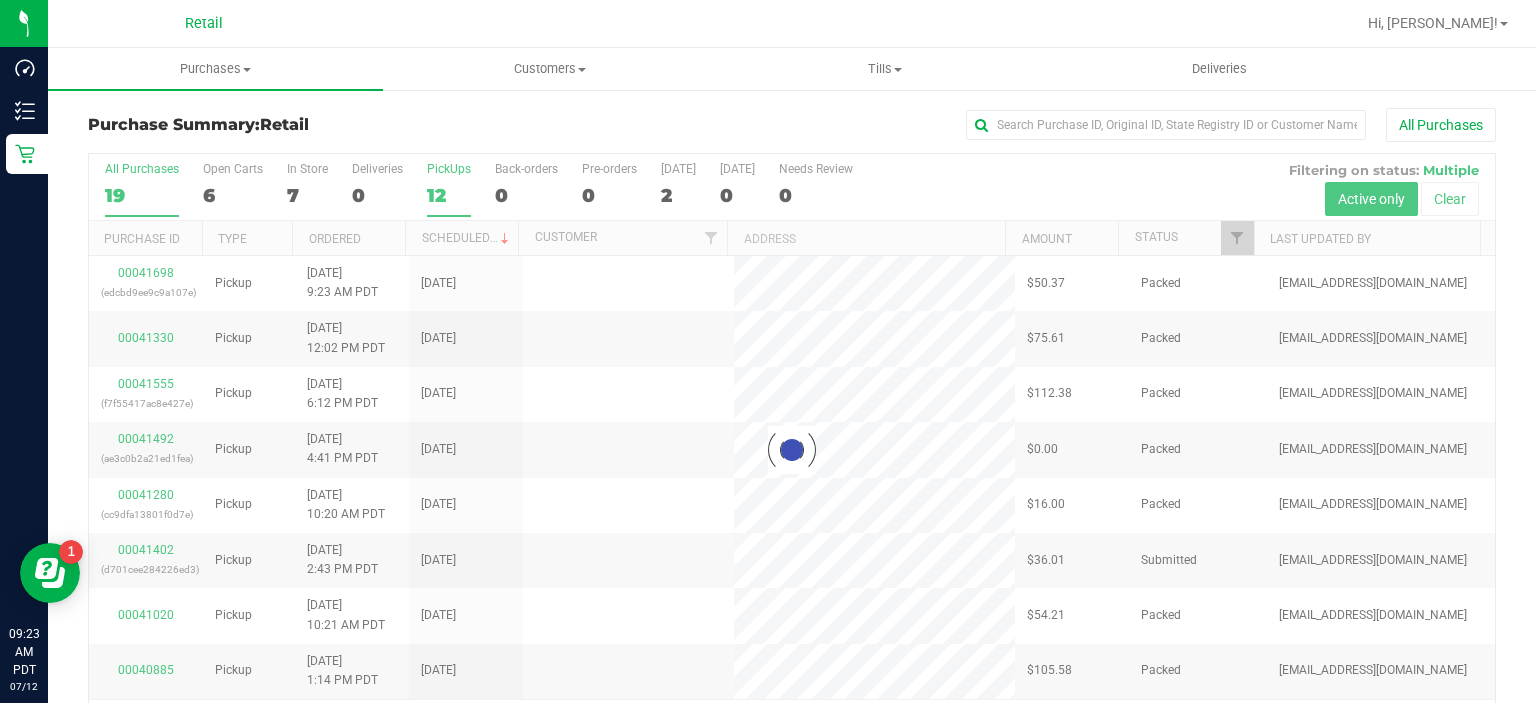 click on "PickUps
12" at bounding box center (449, 189) 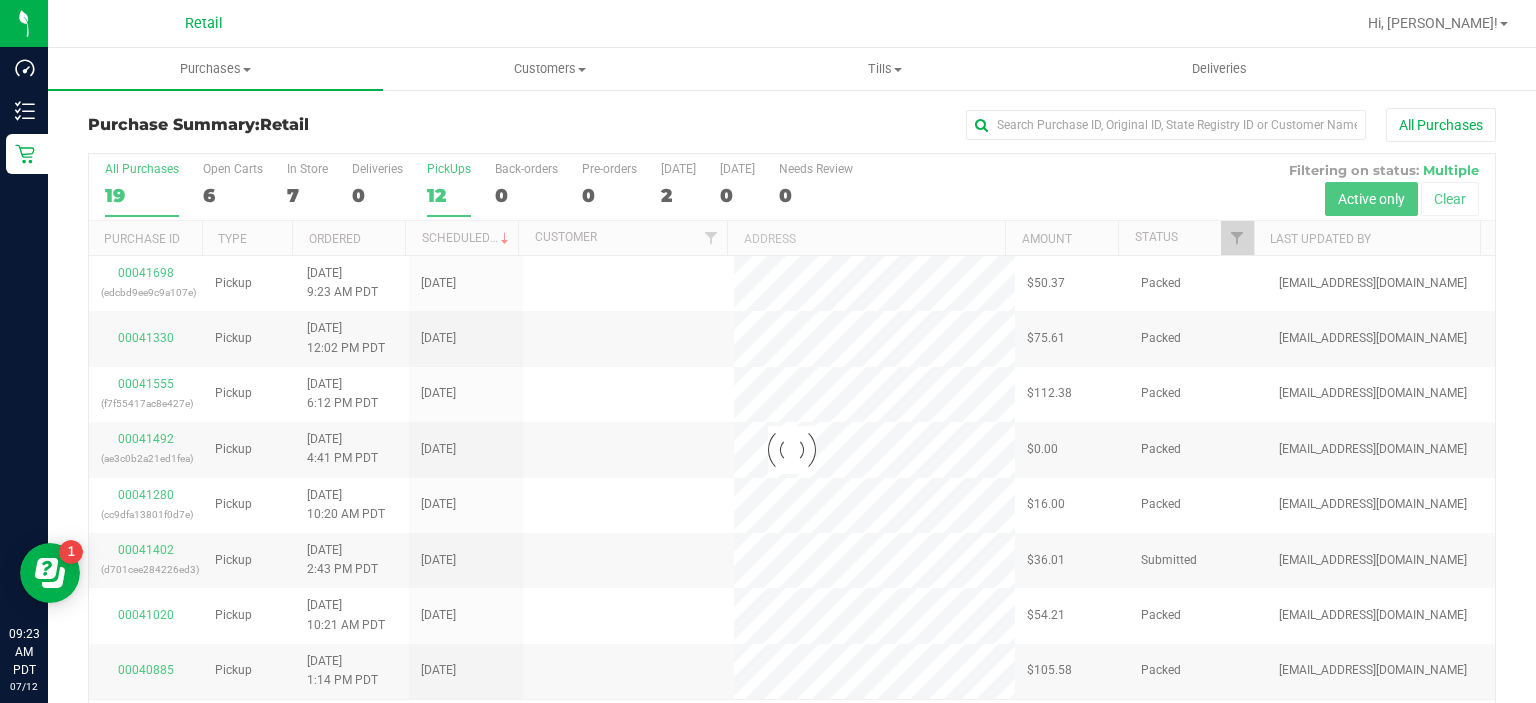 click on "PickUps
12" at bounding box center [0, 0] 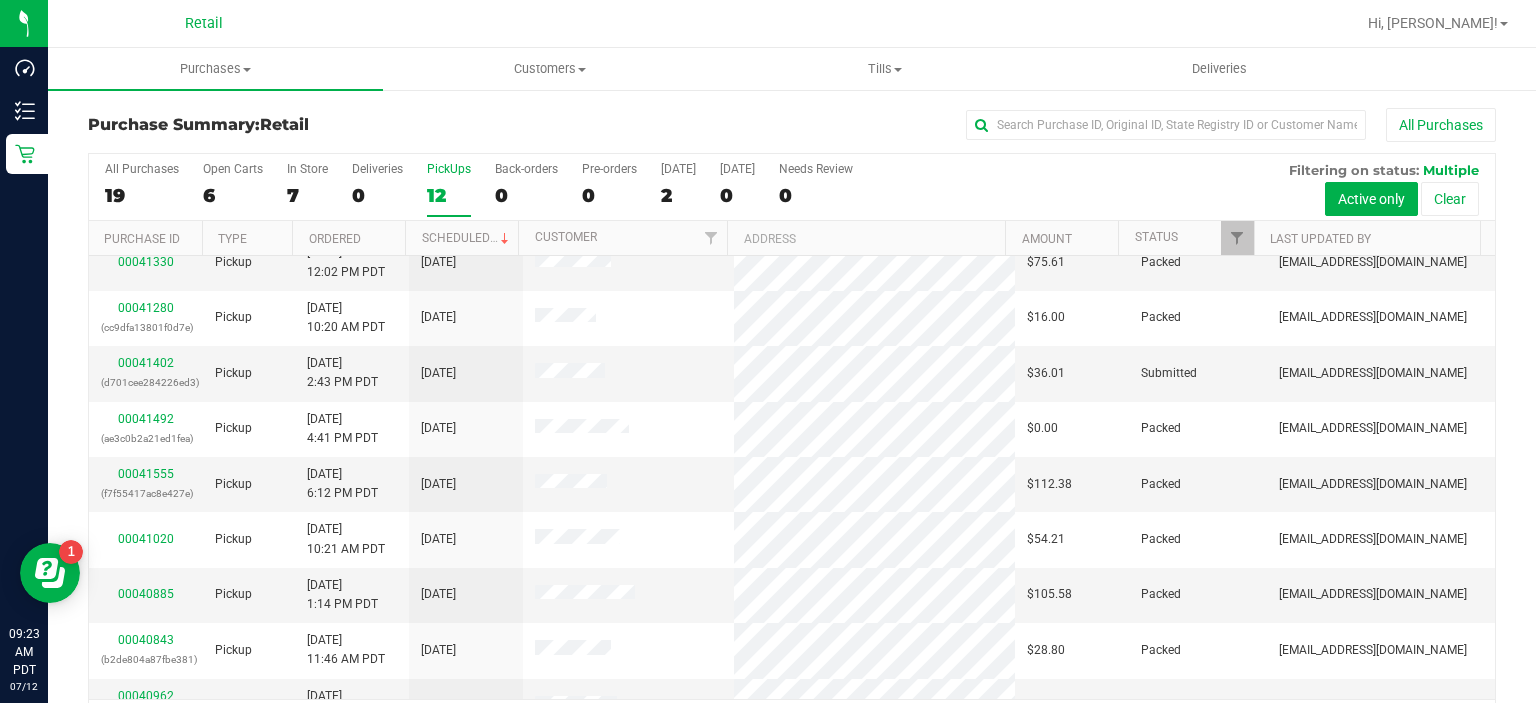 scroll, scrollTop: 0, scrollLeft: 0, axis: both 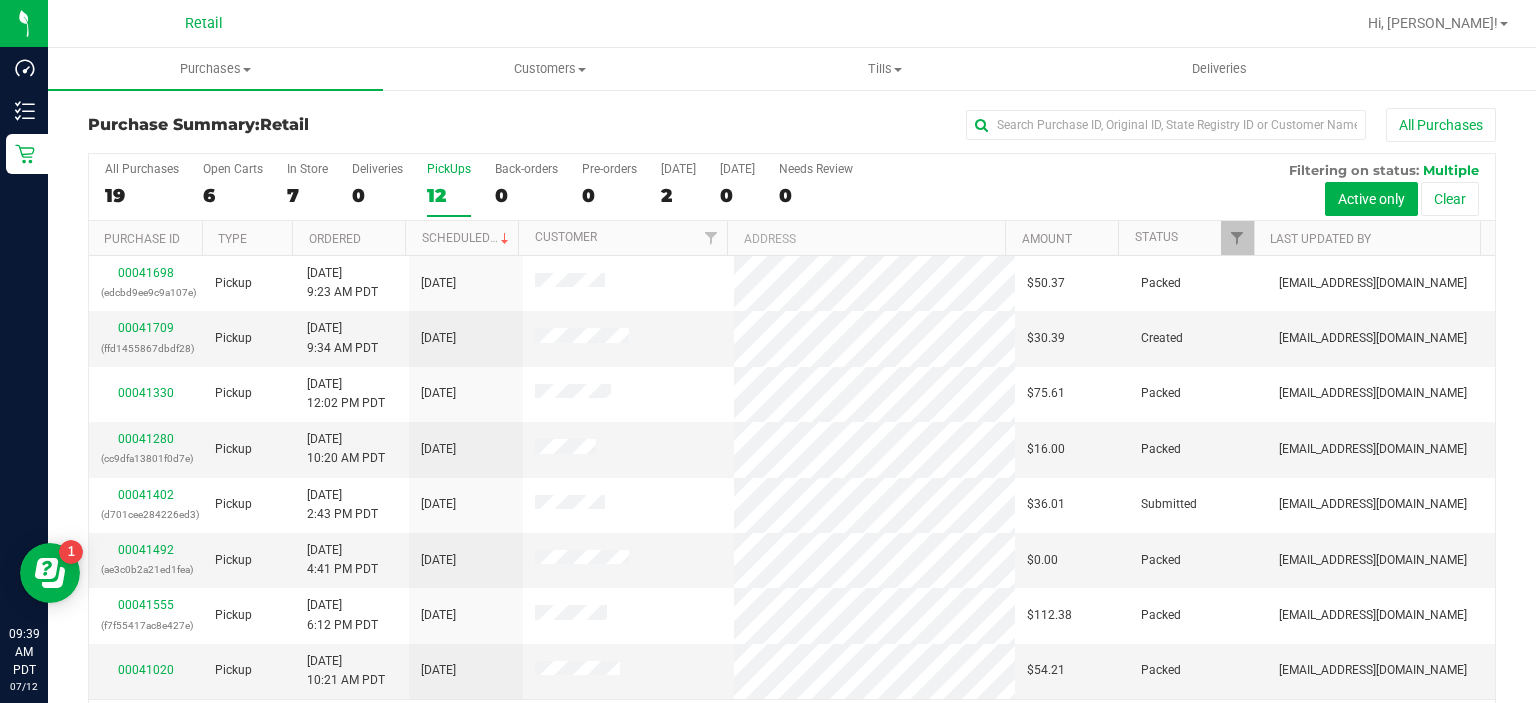 click on "PickUps" at bounding box center (449, 169) 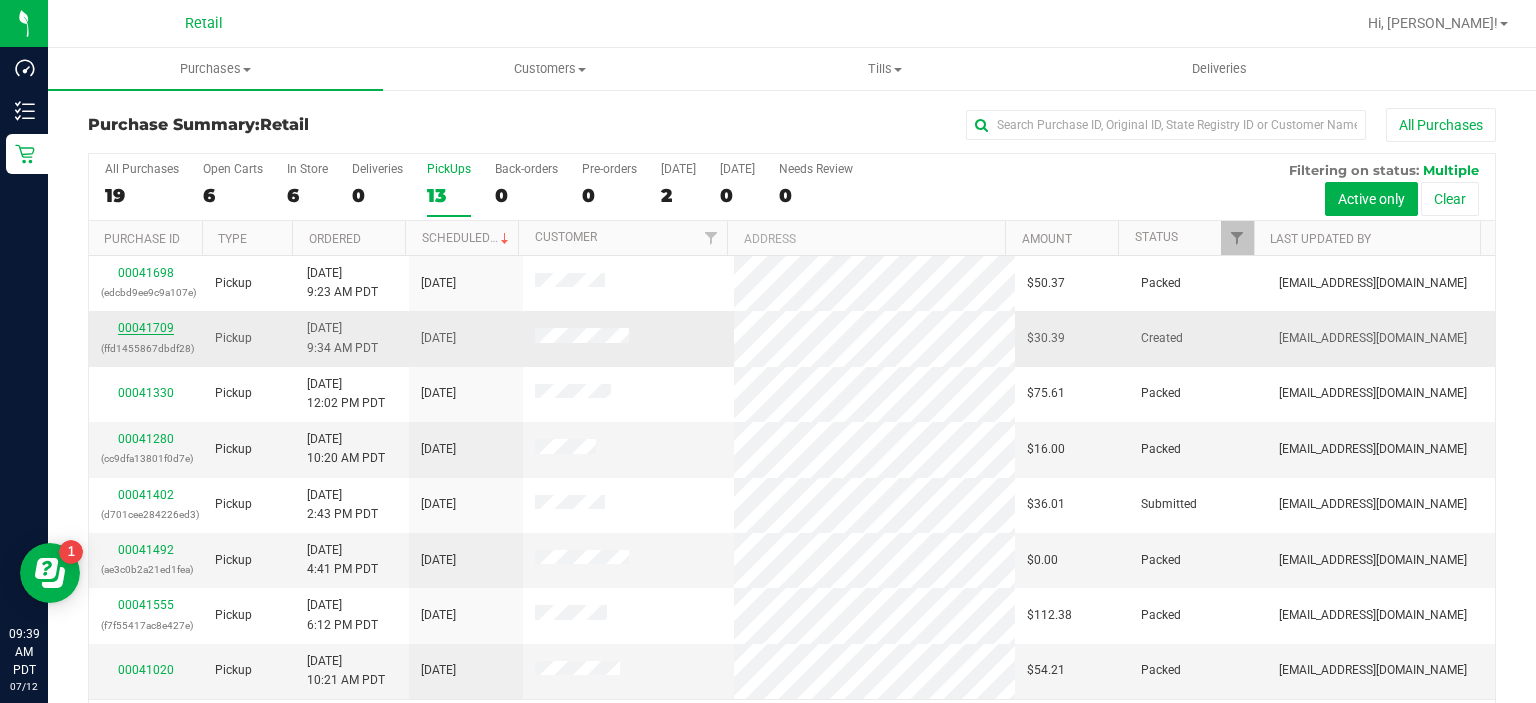 click on "00041709" at bounding box center [146, 328] 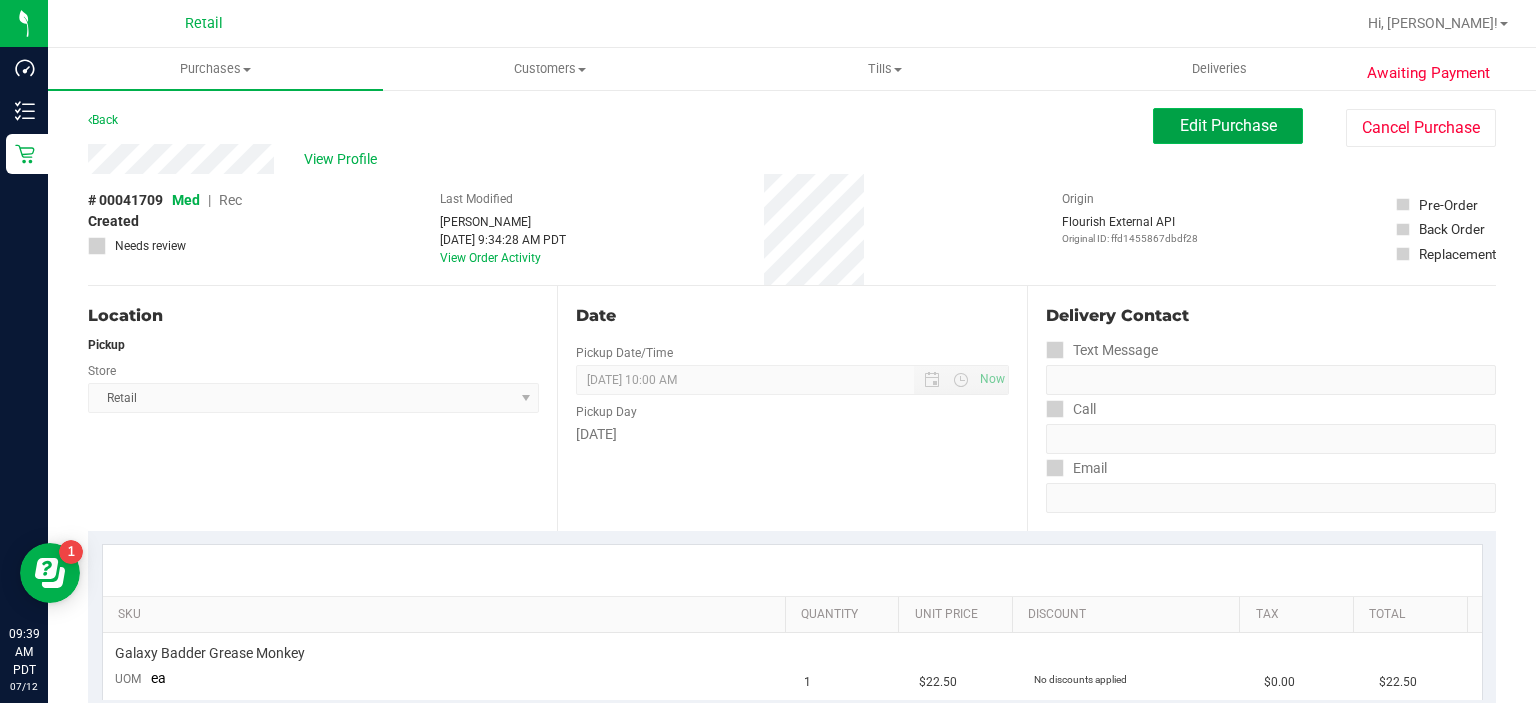 click on "Edit Purchase" at bounding box center [1228, 125] 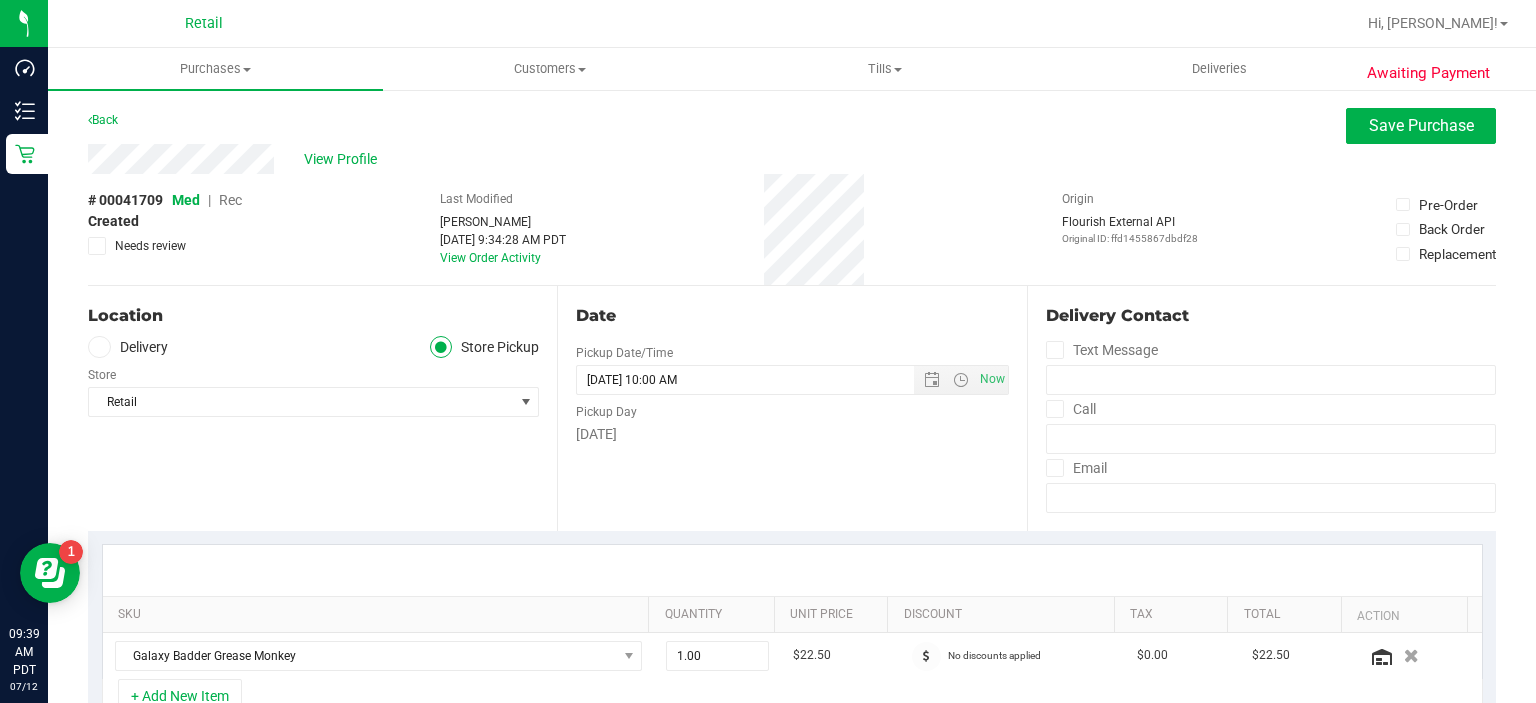 click on "# 00041709
Med
|
Rec
Created
Needs review" at bounding box center (165, 222) 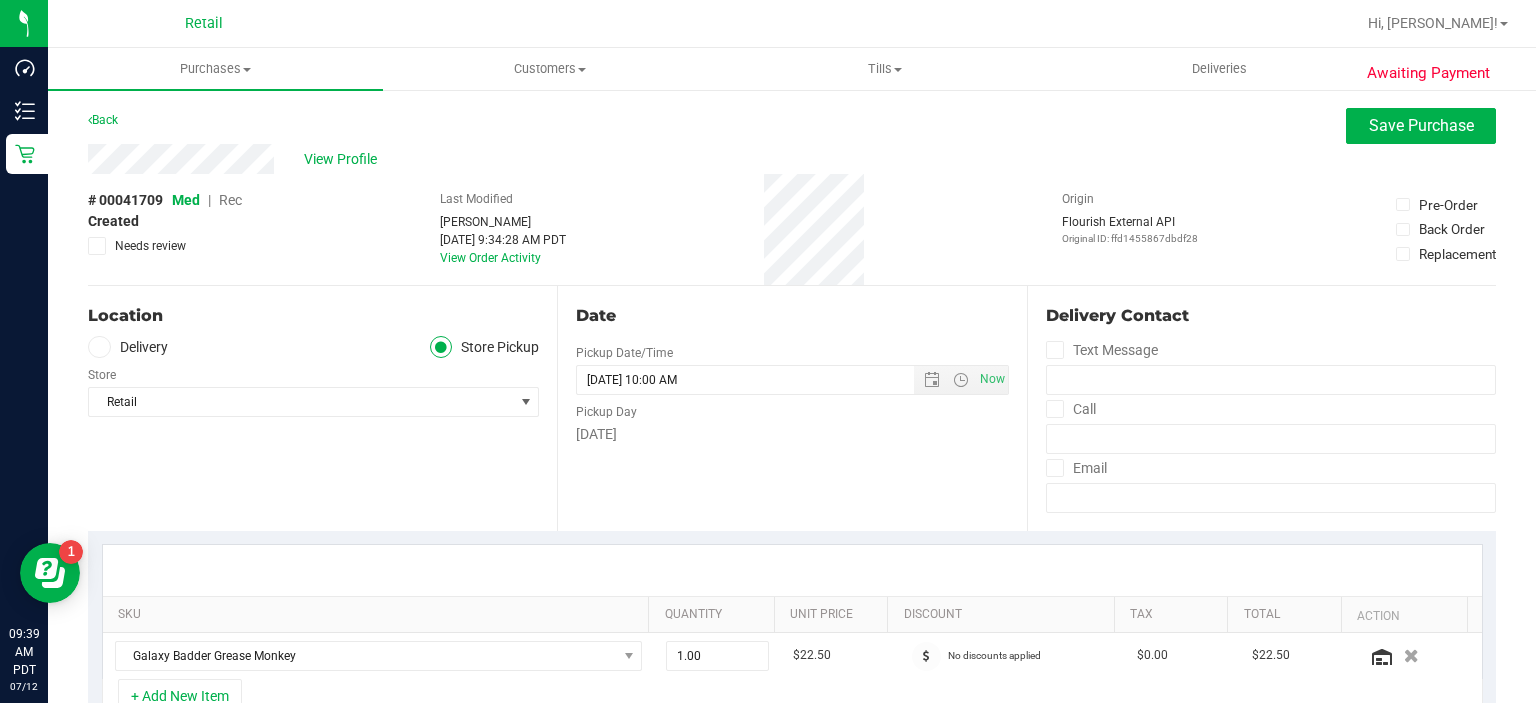 click on "Rec" at bounding box center [230, 200] 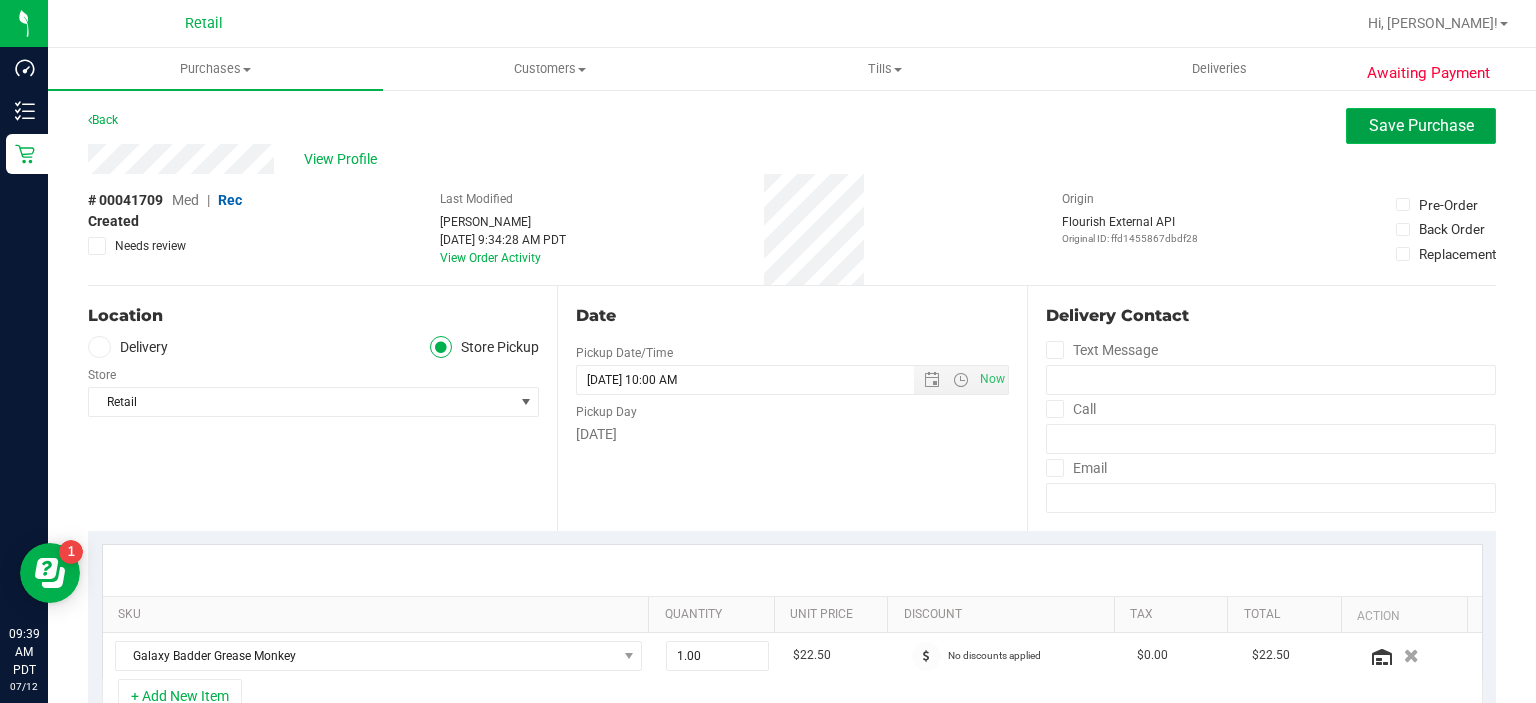 click on "Save Purchase" at bounding box center (1421, 125) 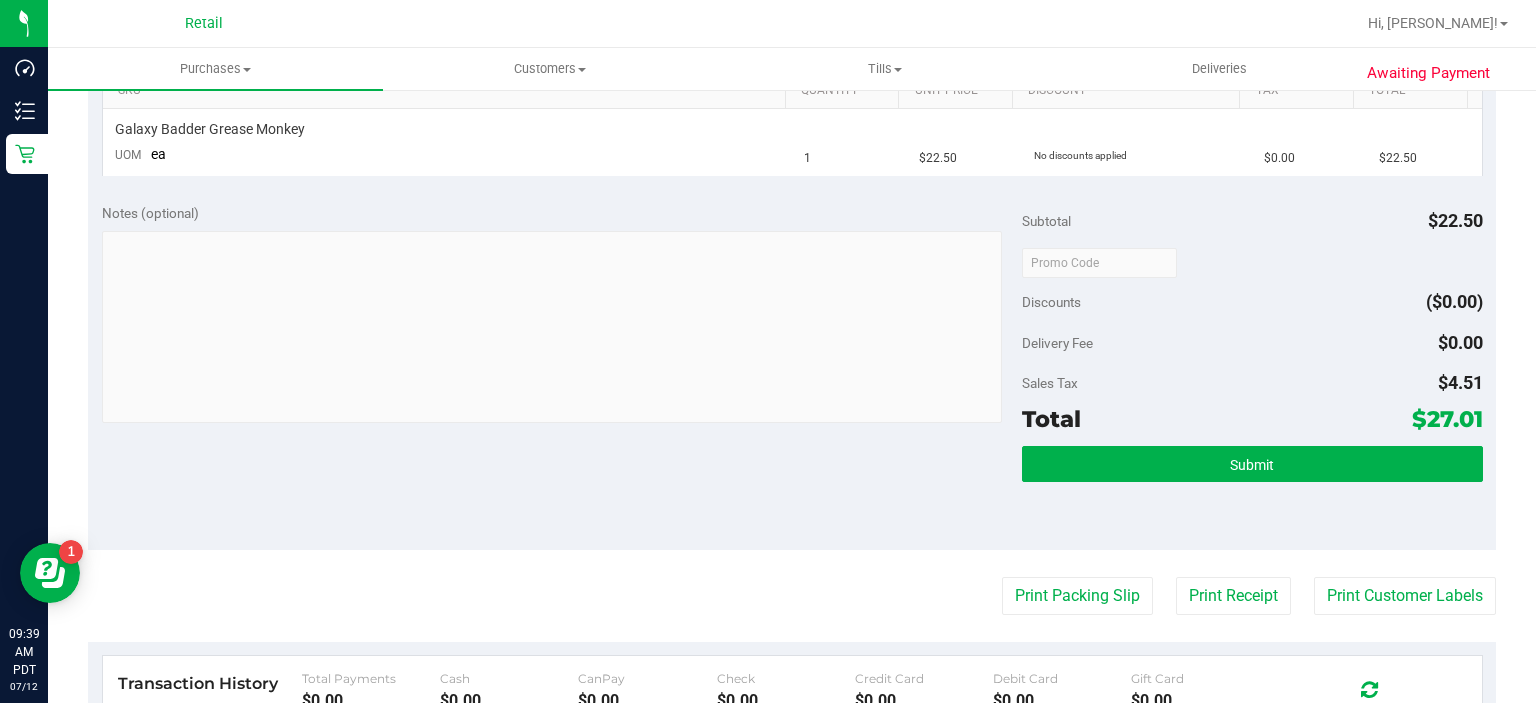 scroll, scrollTop: 533, scrollLeft: 0, axis: vertical 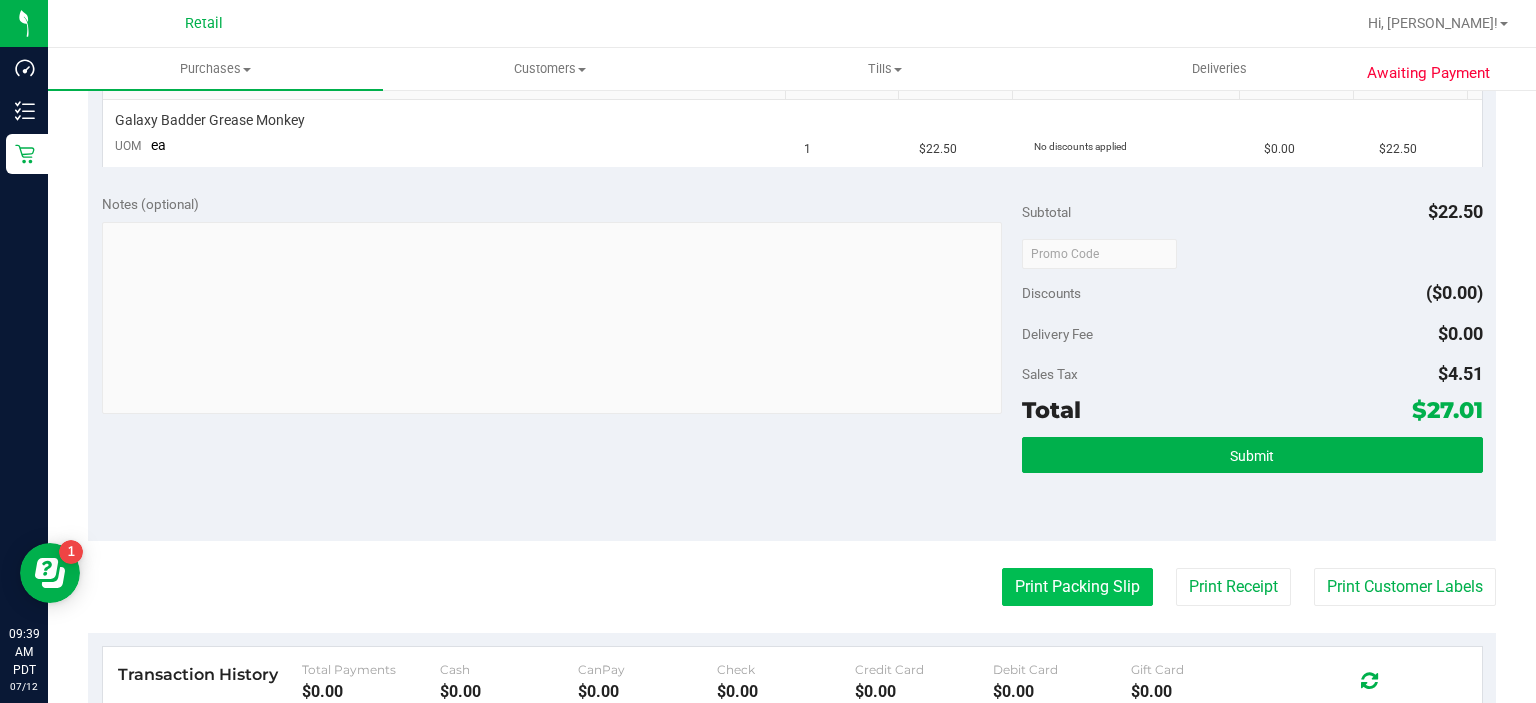 click on "Print Packing Slip" at bounding box center [1077, 587] 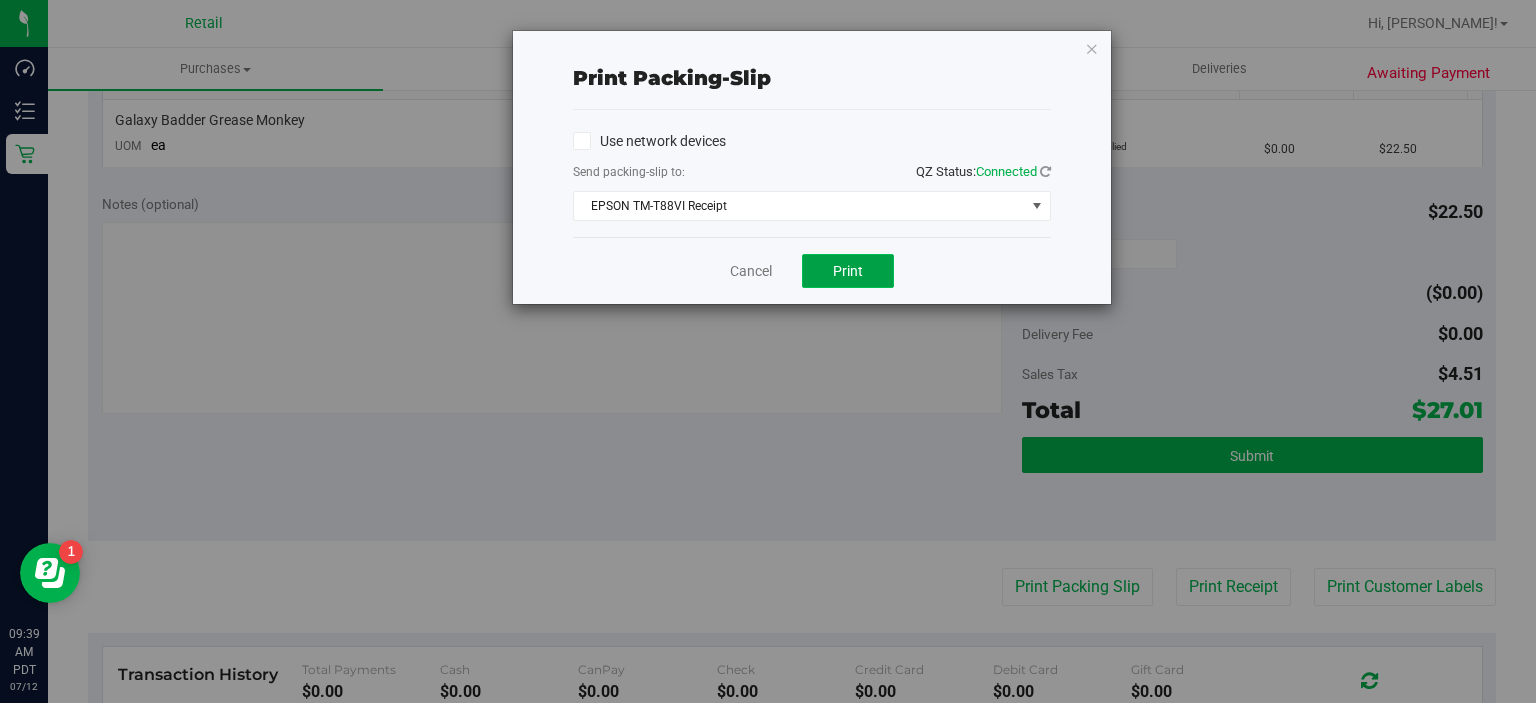 click on "Print" at bounding box center [848, 271] 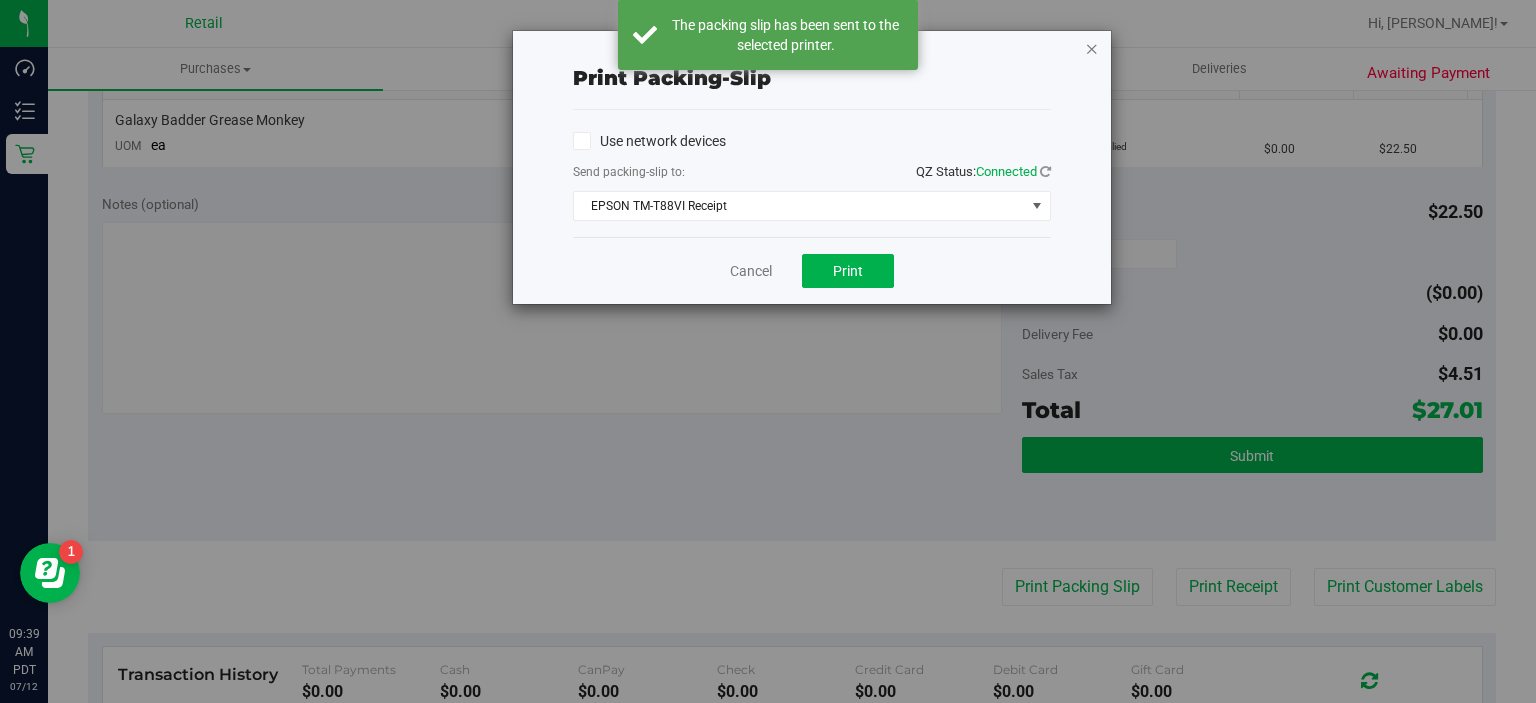 click at bounding box center [1092, 48] 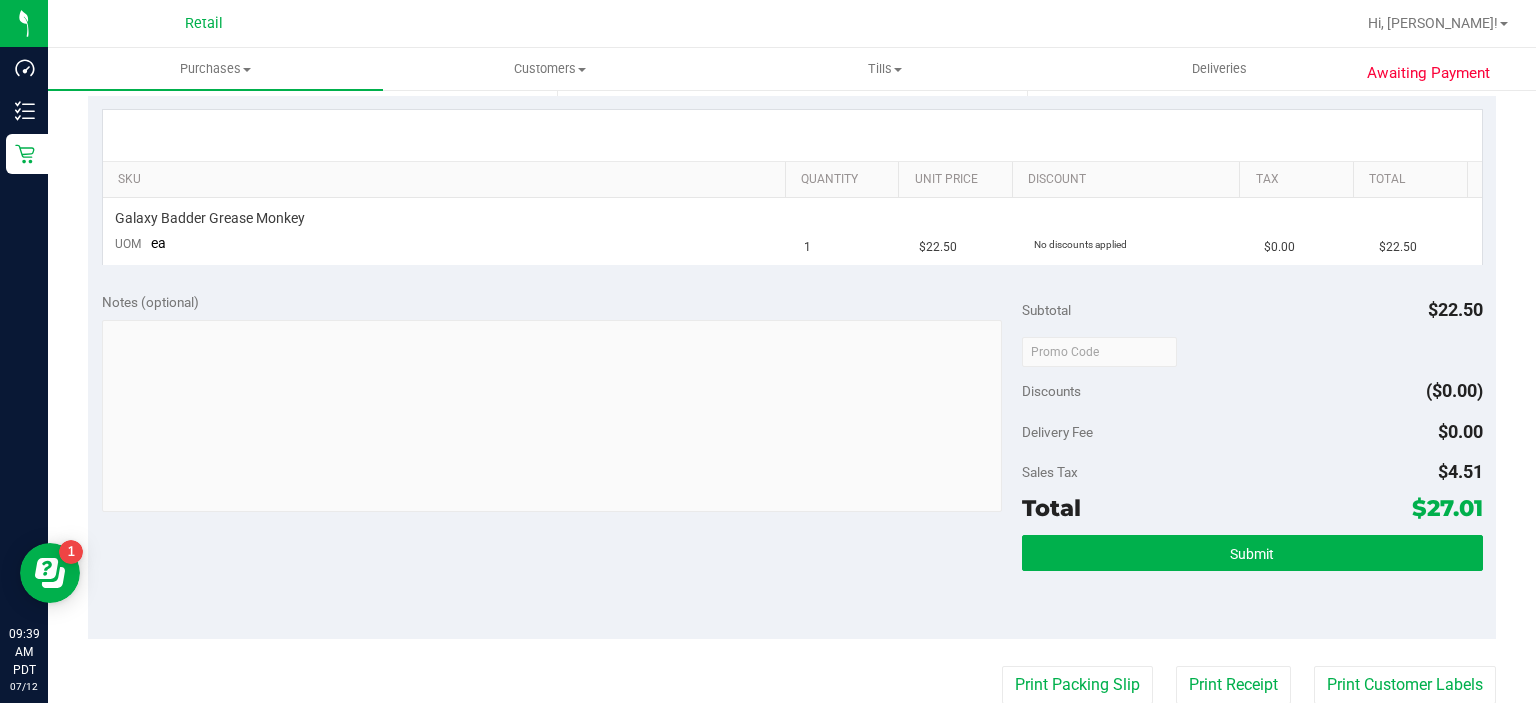 scroll, scrollTop: 434, scrollLeft: 0, axis: vertical 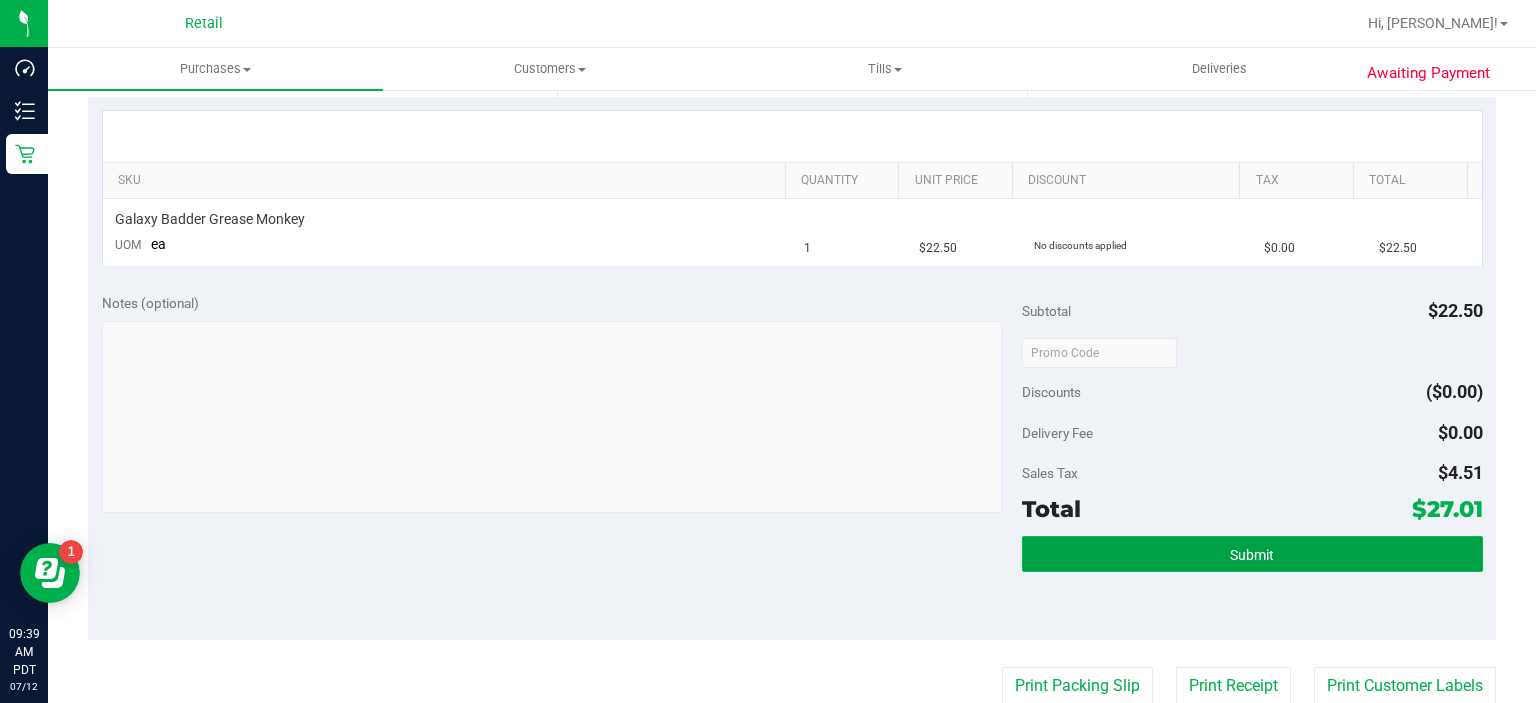 click on "Submit" at bounding box center (1252, 554) 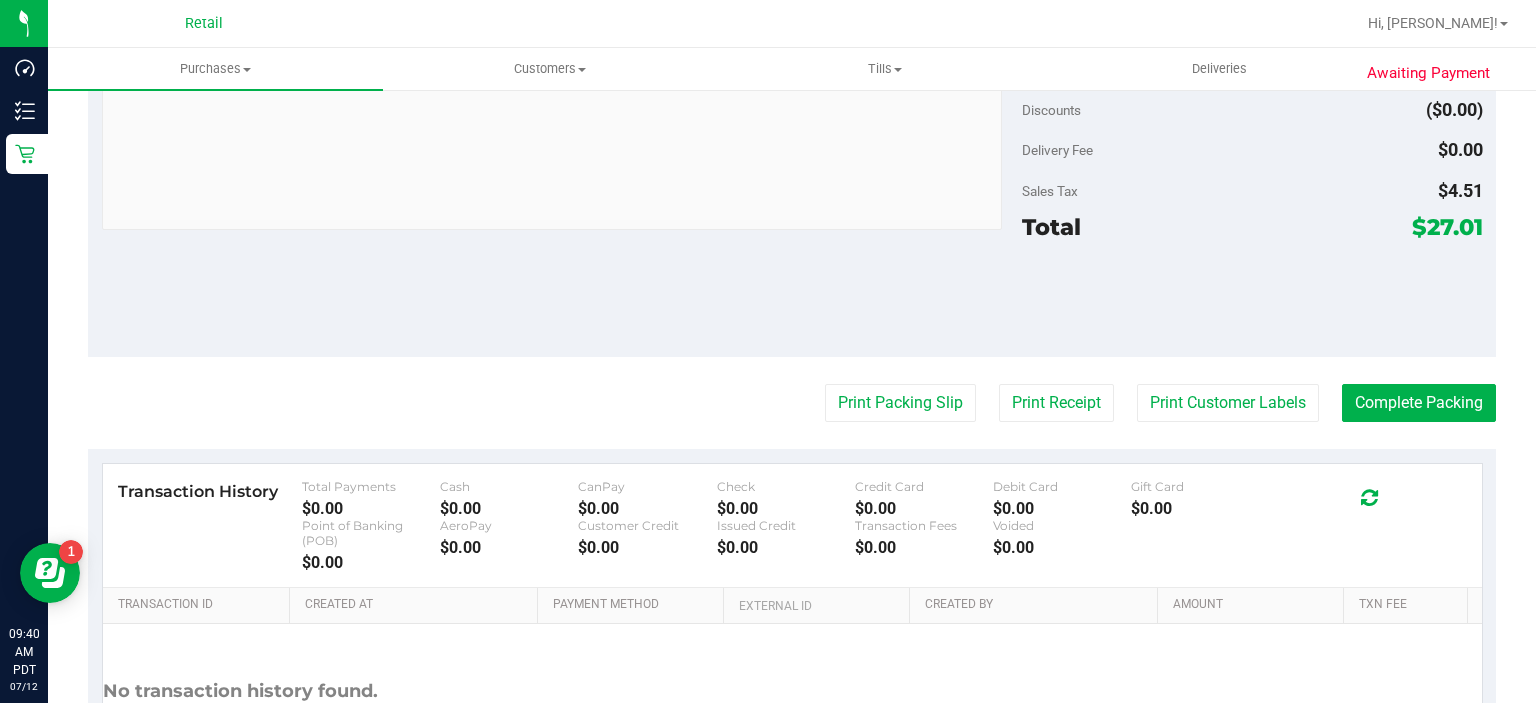 scroll, scrollTop: 767, scrollLeft: 0, axis: vertical 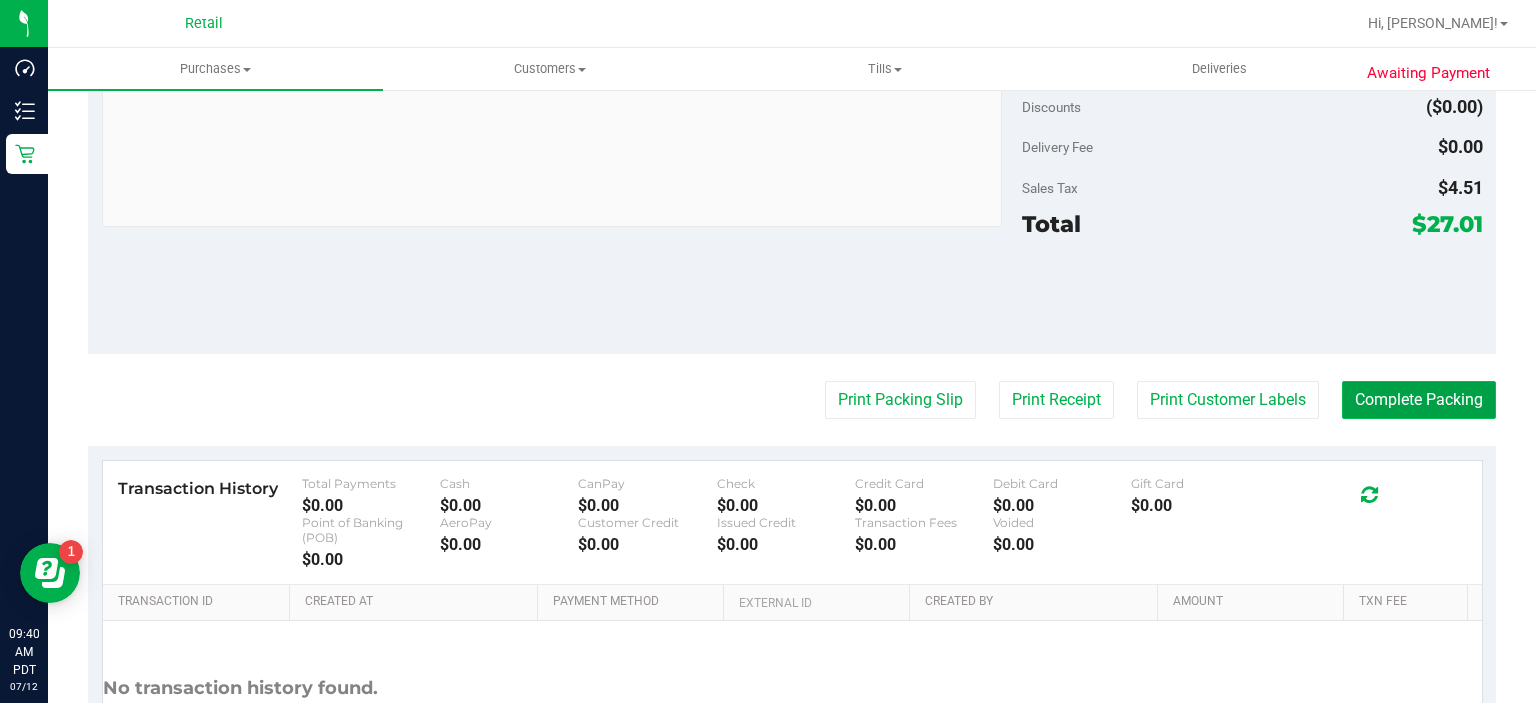 click on "Complete Packing" at bounding box center [1419, 400] 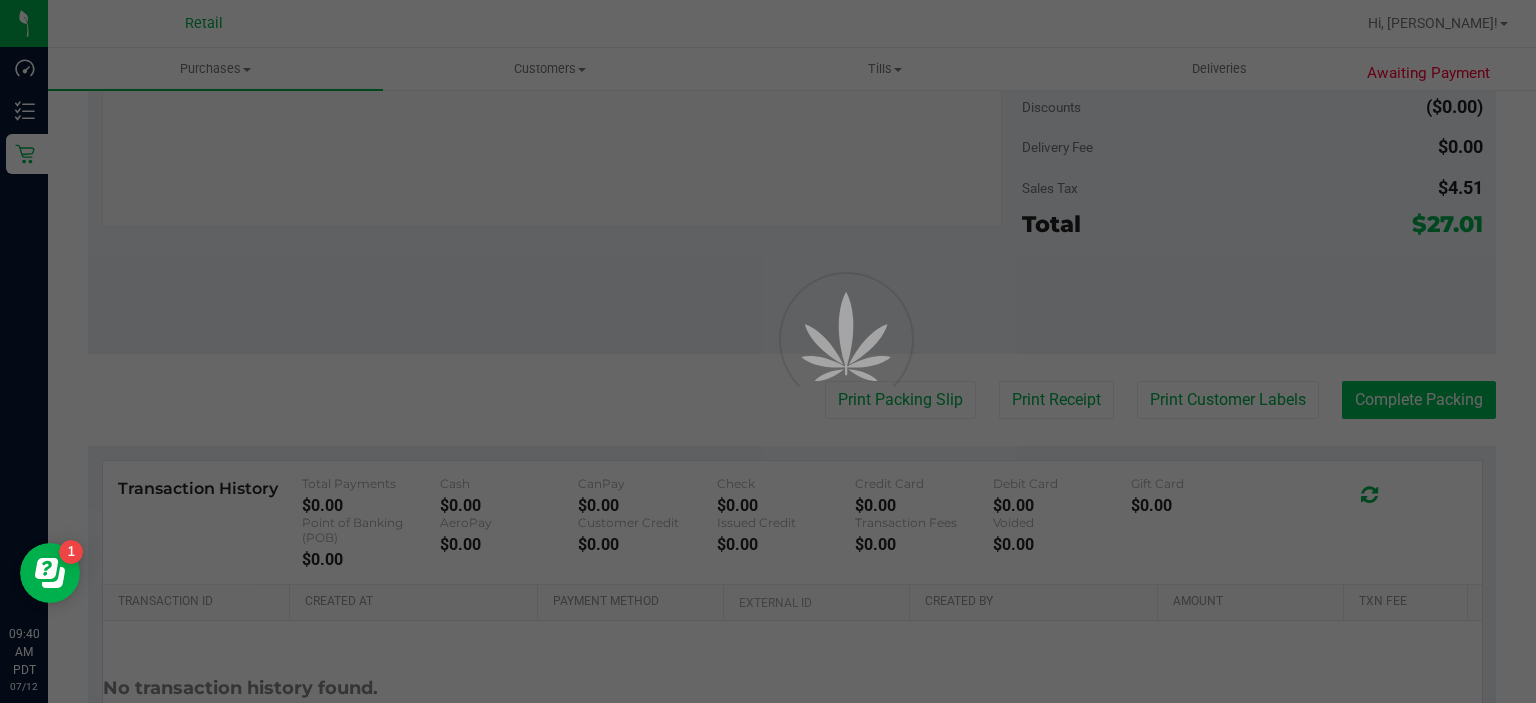 scroll, scrollTop: 0, scrollLeft: 0, axis: both 